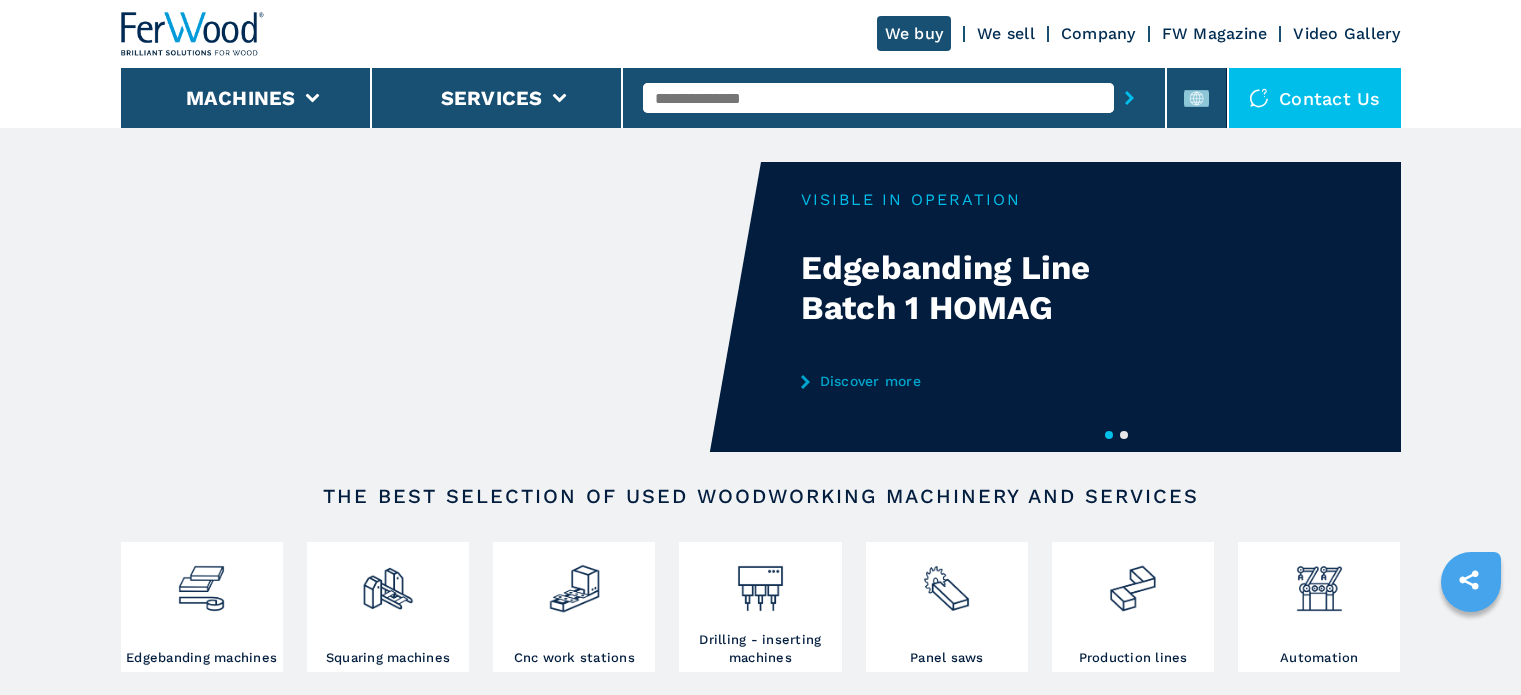 scroll, scrollTop: 0, scrollLeft: 0, axis: both 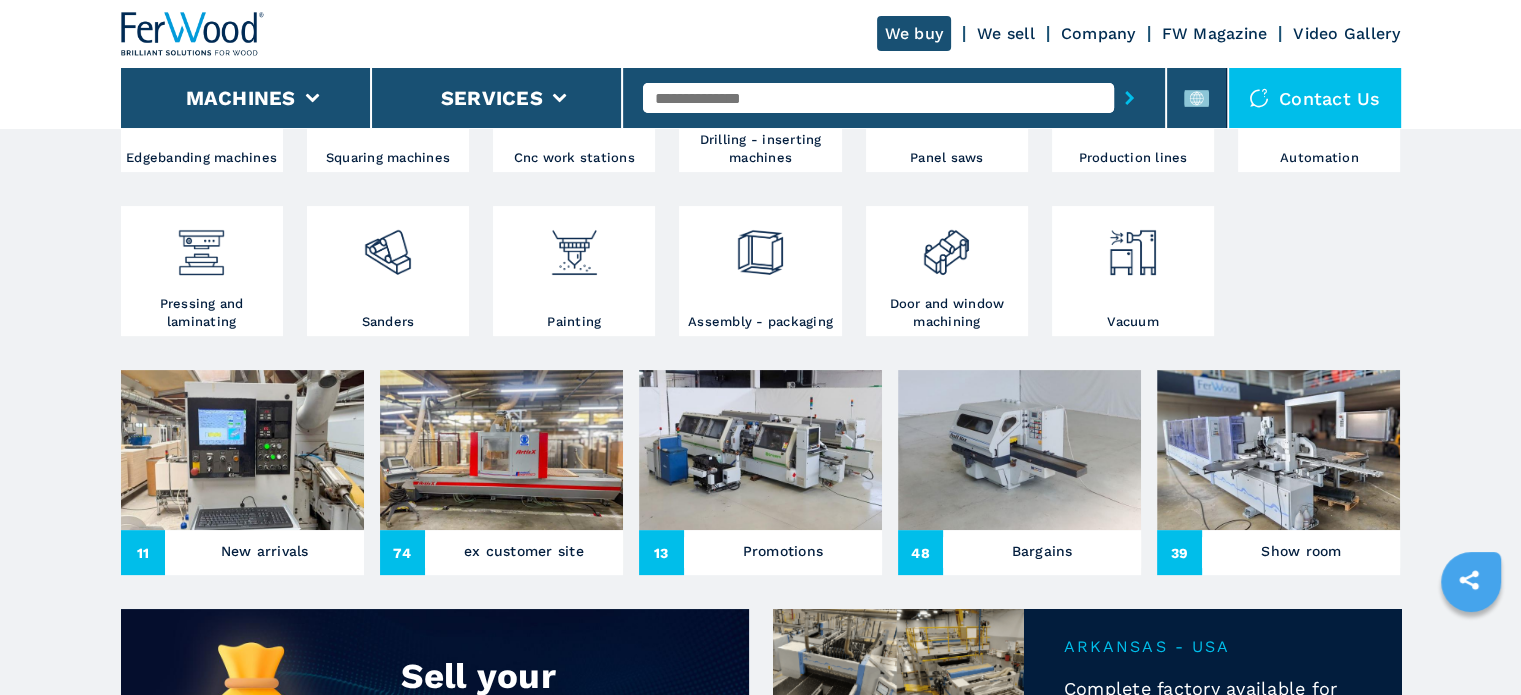 click on "74 ex customer site" at bounding box center (501, 552) 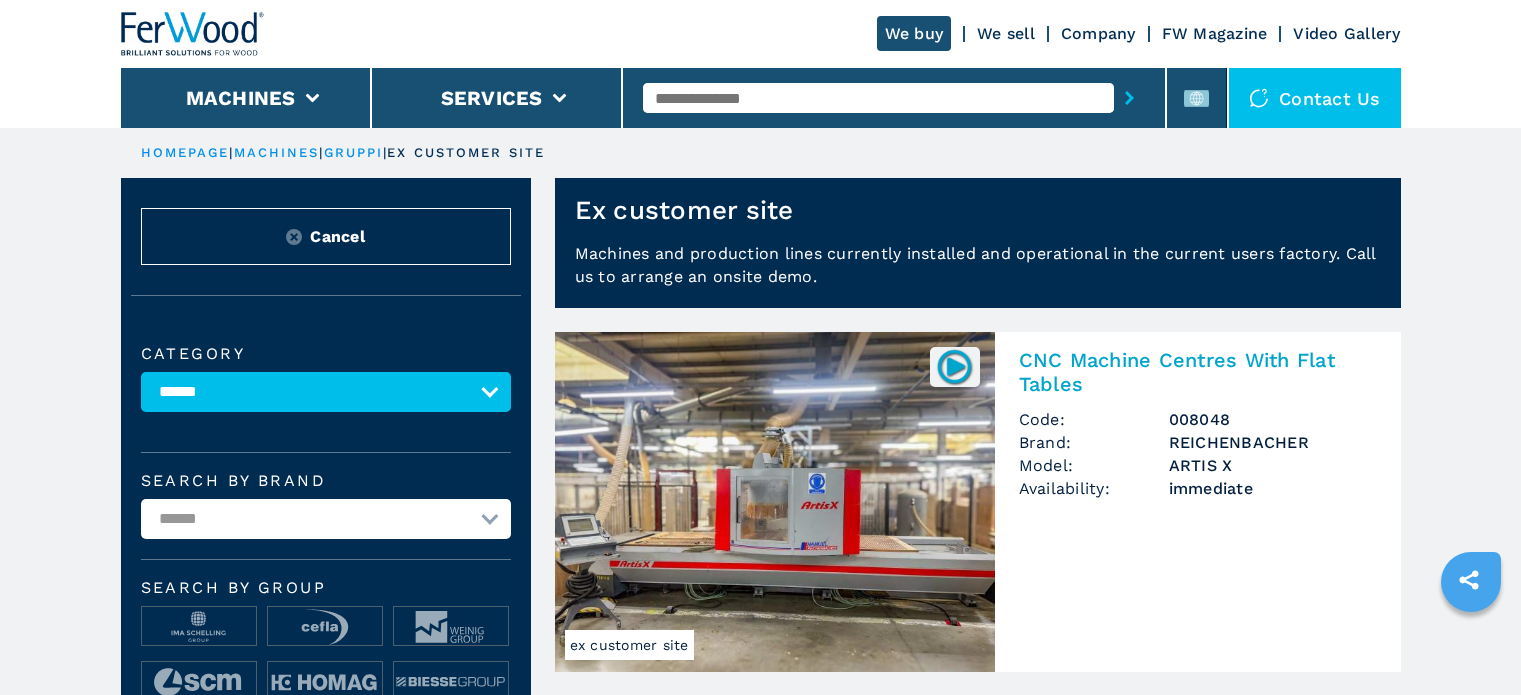 scroll, scrollTop: 0, scrollLeft: 0, axis: both 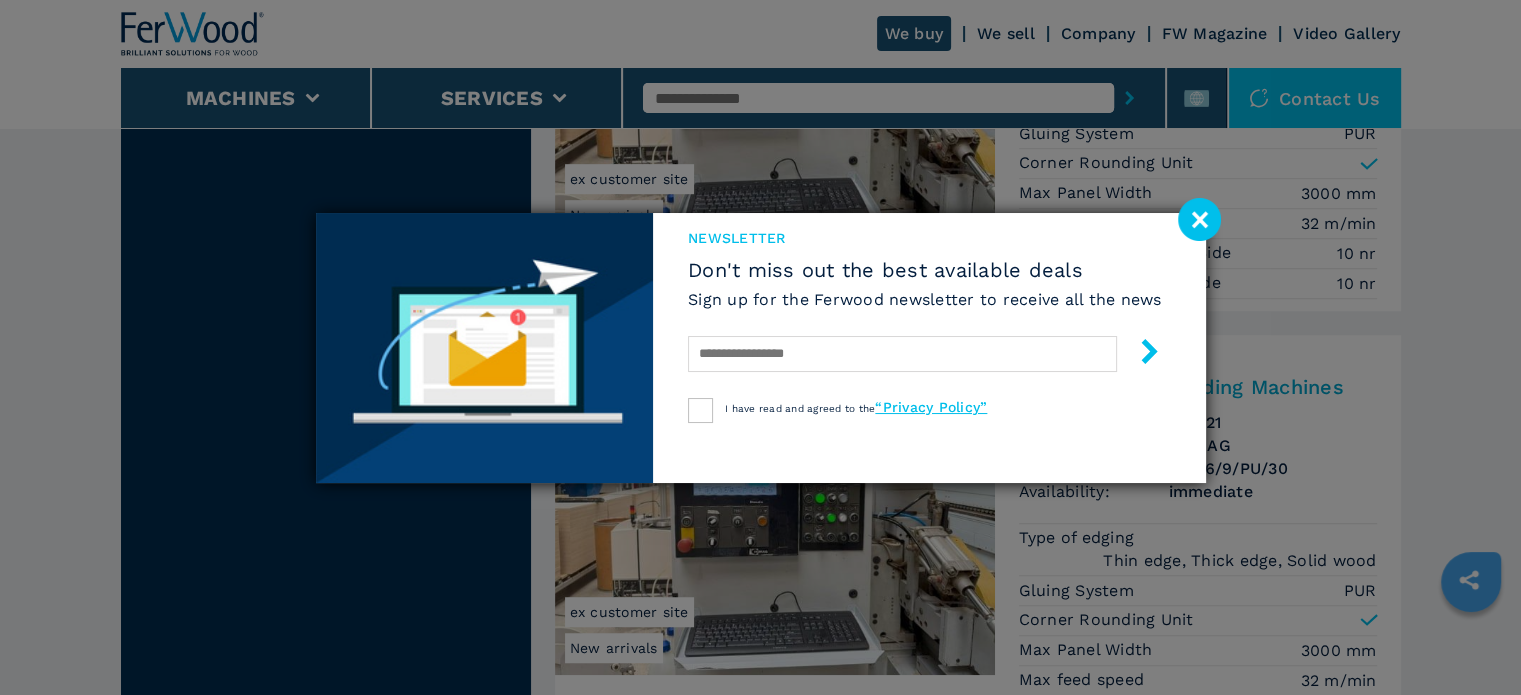click 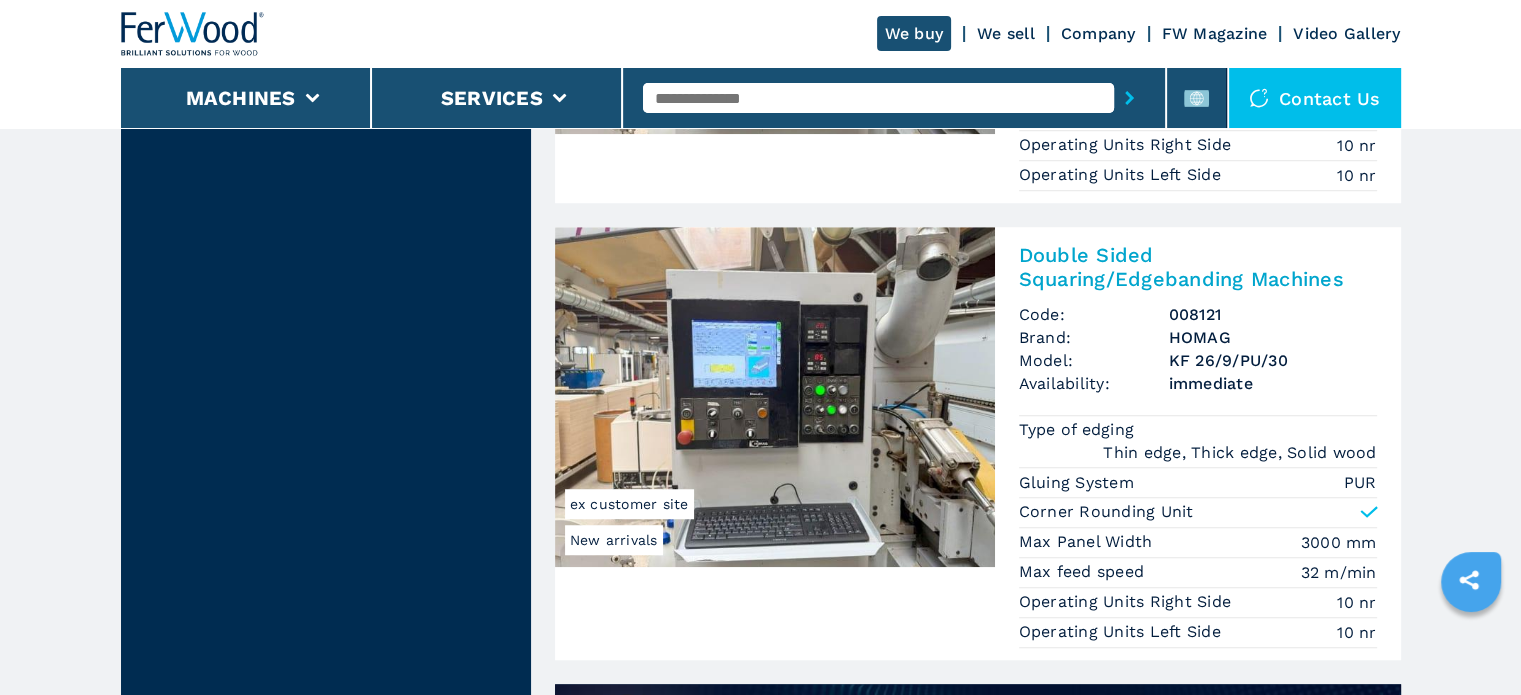 scroll, scrollTop: 1400, scrollLeft: 0, axis: vertical 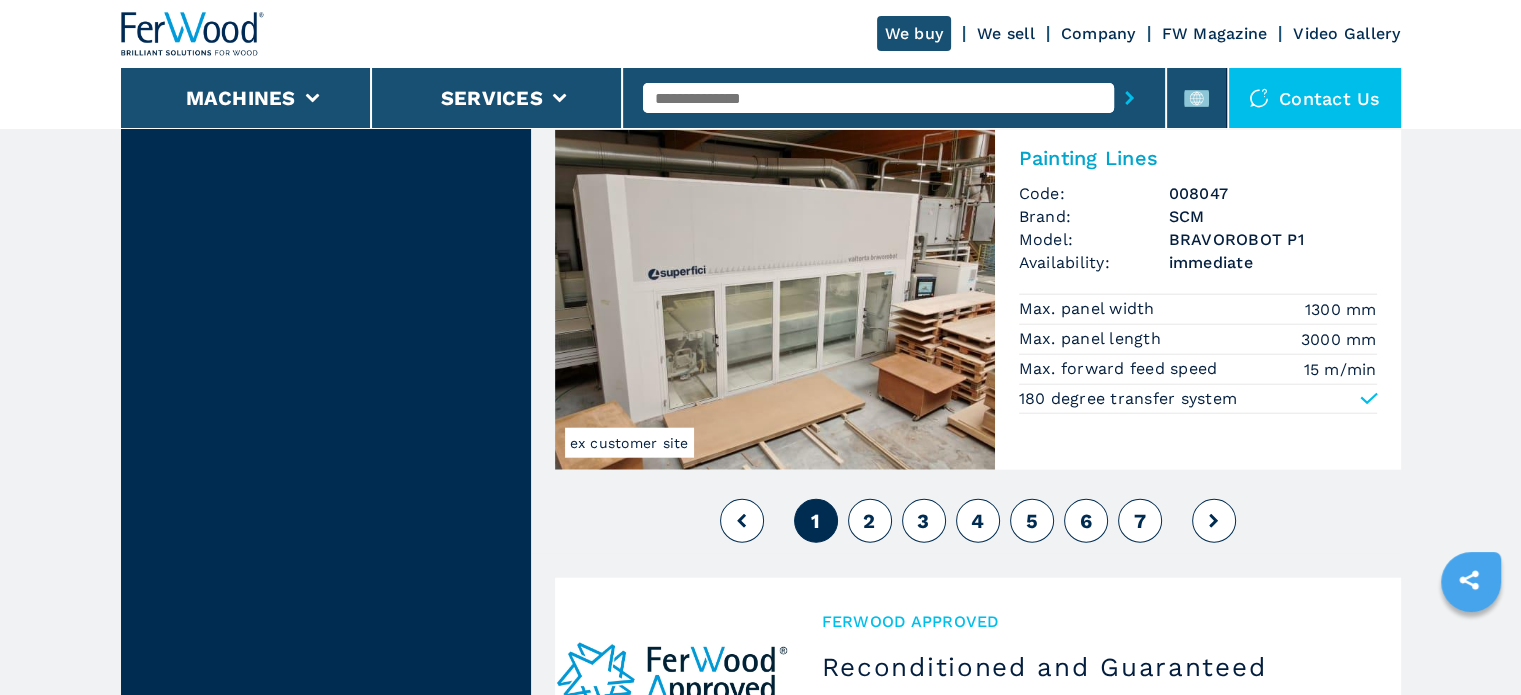 click on "2" at bounding box center (869, 521) 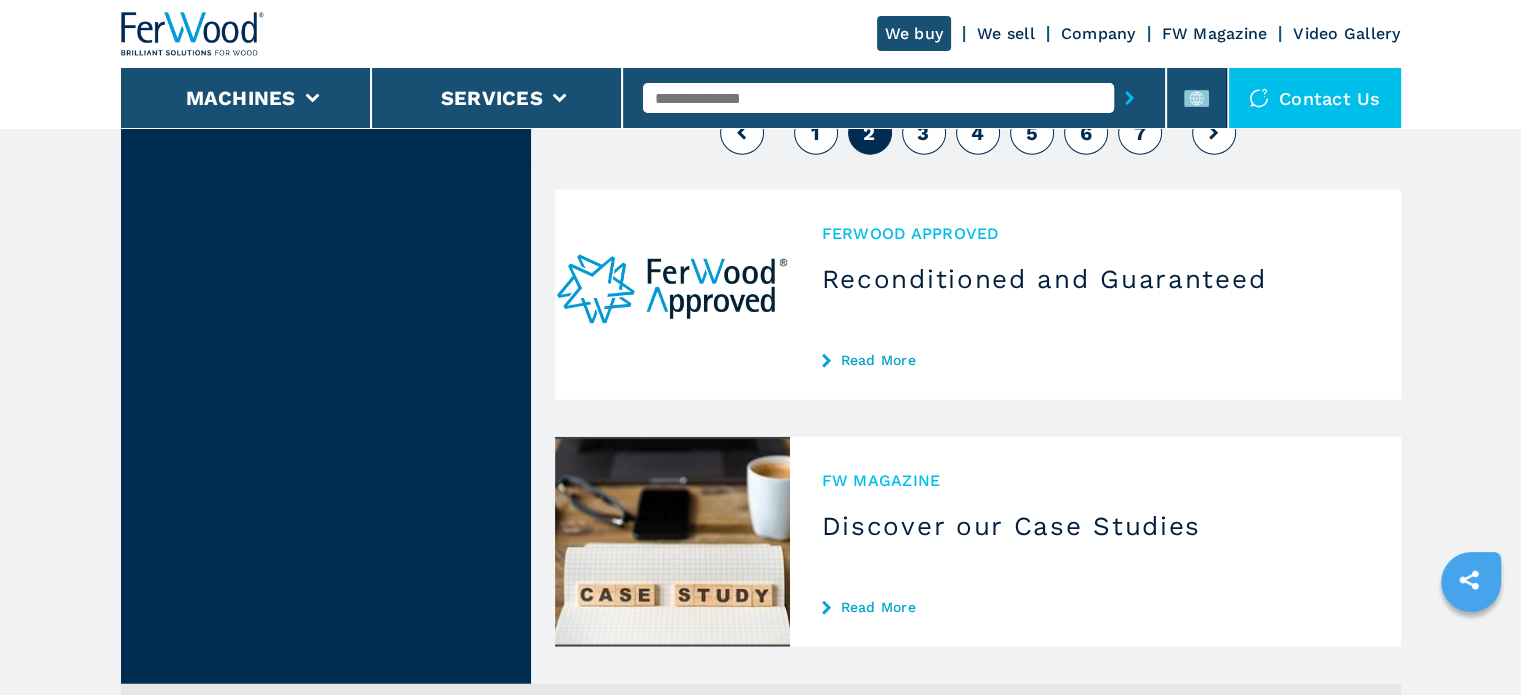 scroll, scrollTop: 0, scrollLeft: 0, axis: both 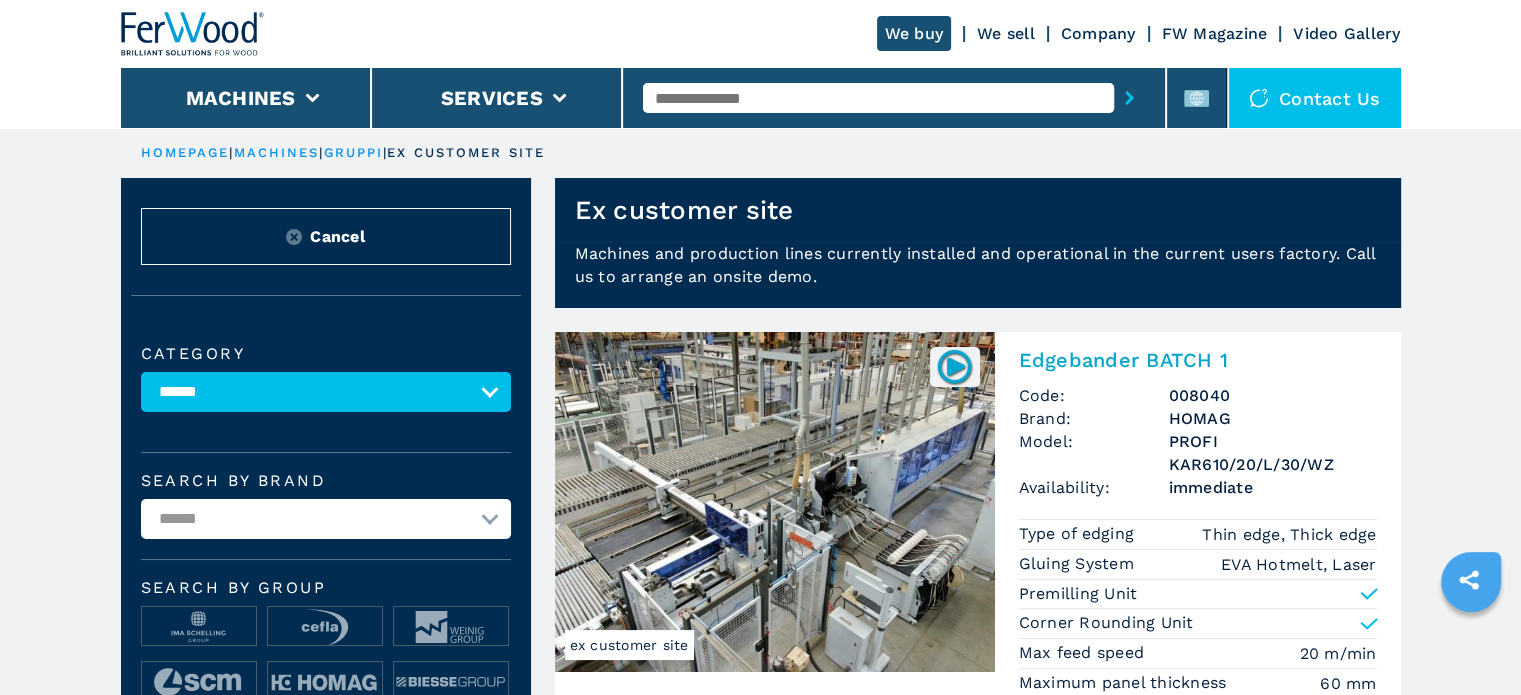 click at bounding box center (193, 34) 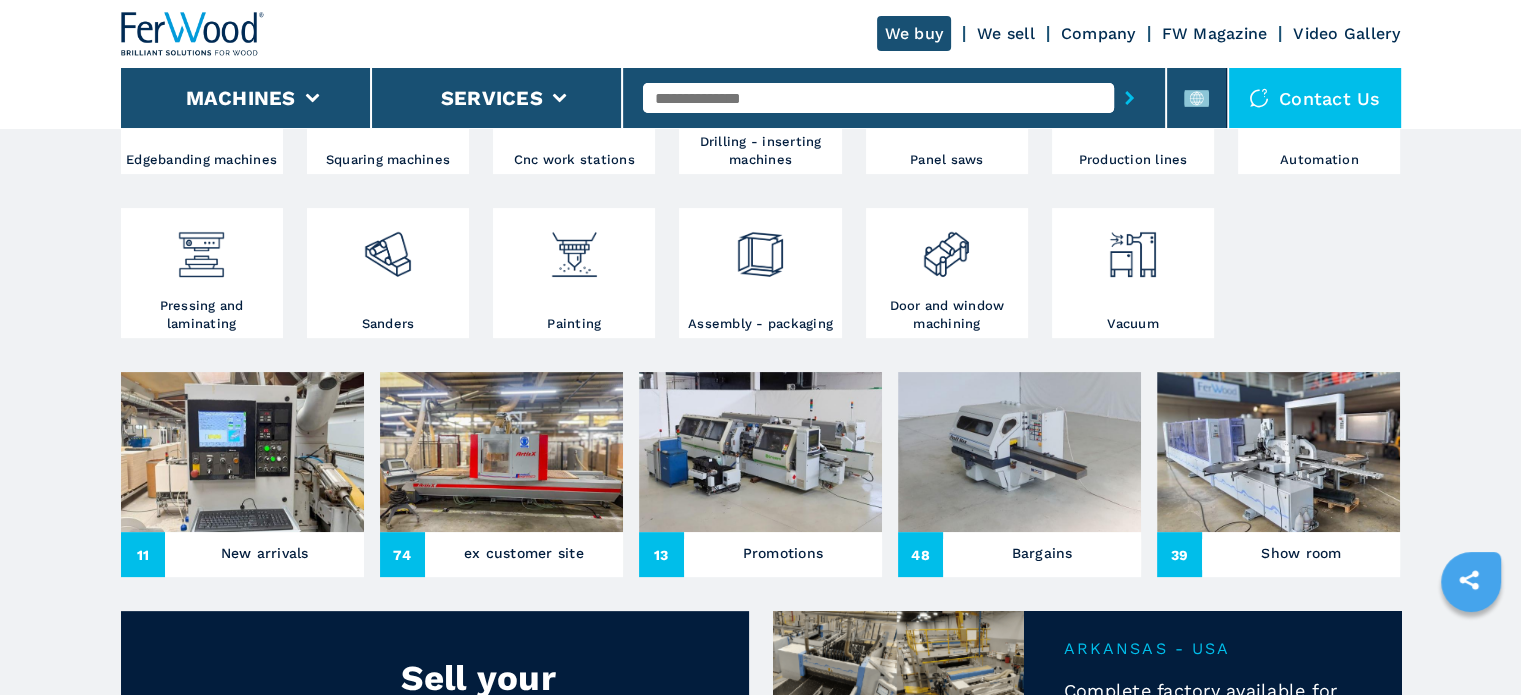scroll, scrollTop: 600, scrollLeft: 0, axis: vertical 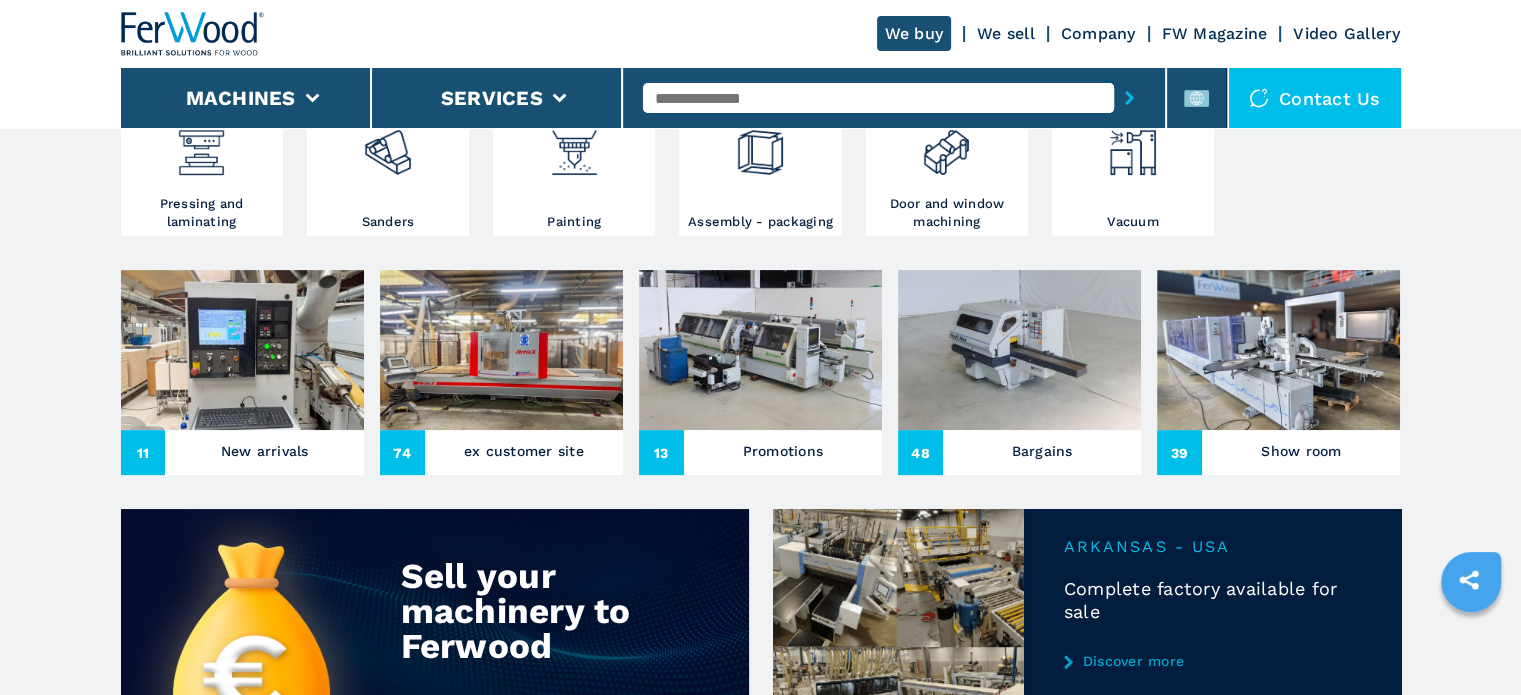 click on "39 Show room" at bounding box center (1278, 452) 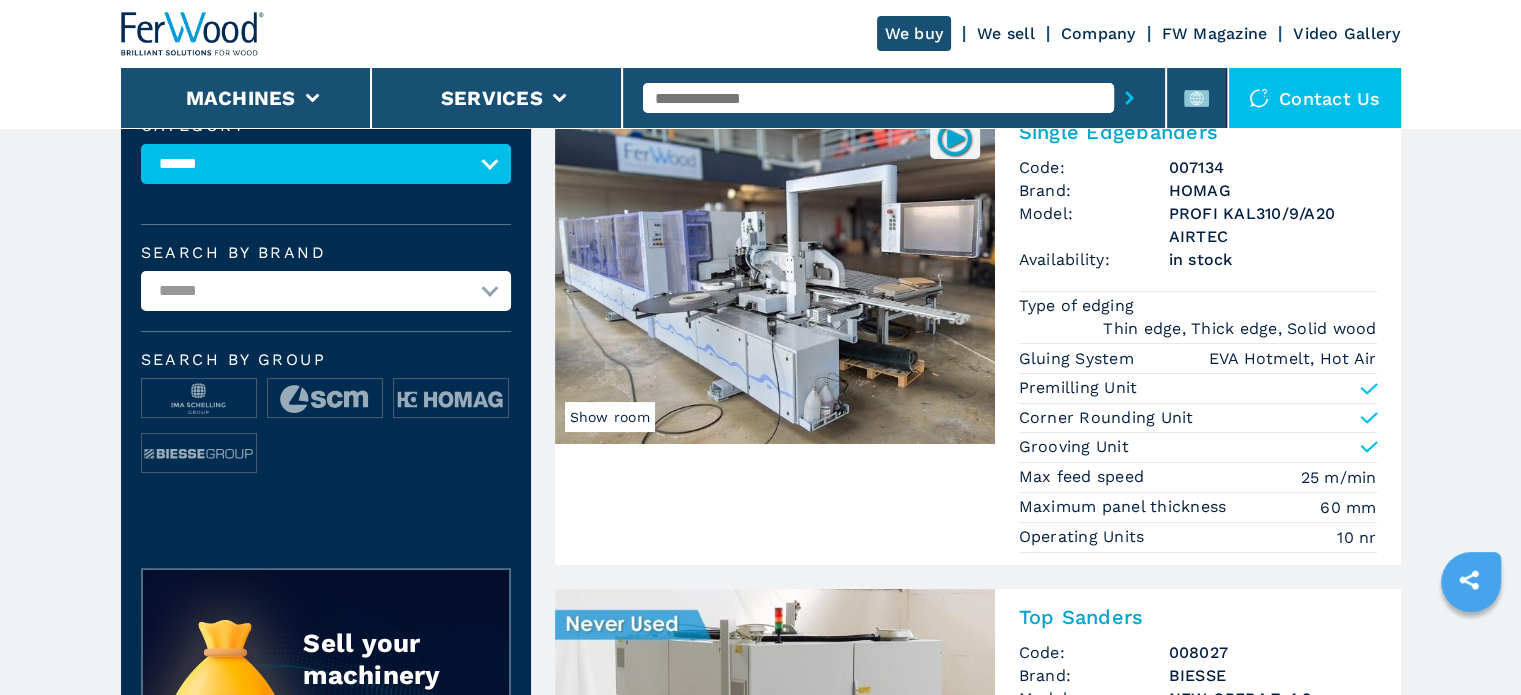 scroll, scrollTop: 500, scrollLeft: 0, axis: vertical 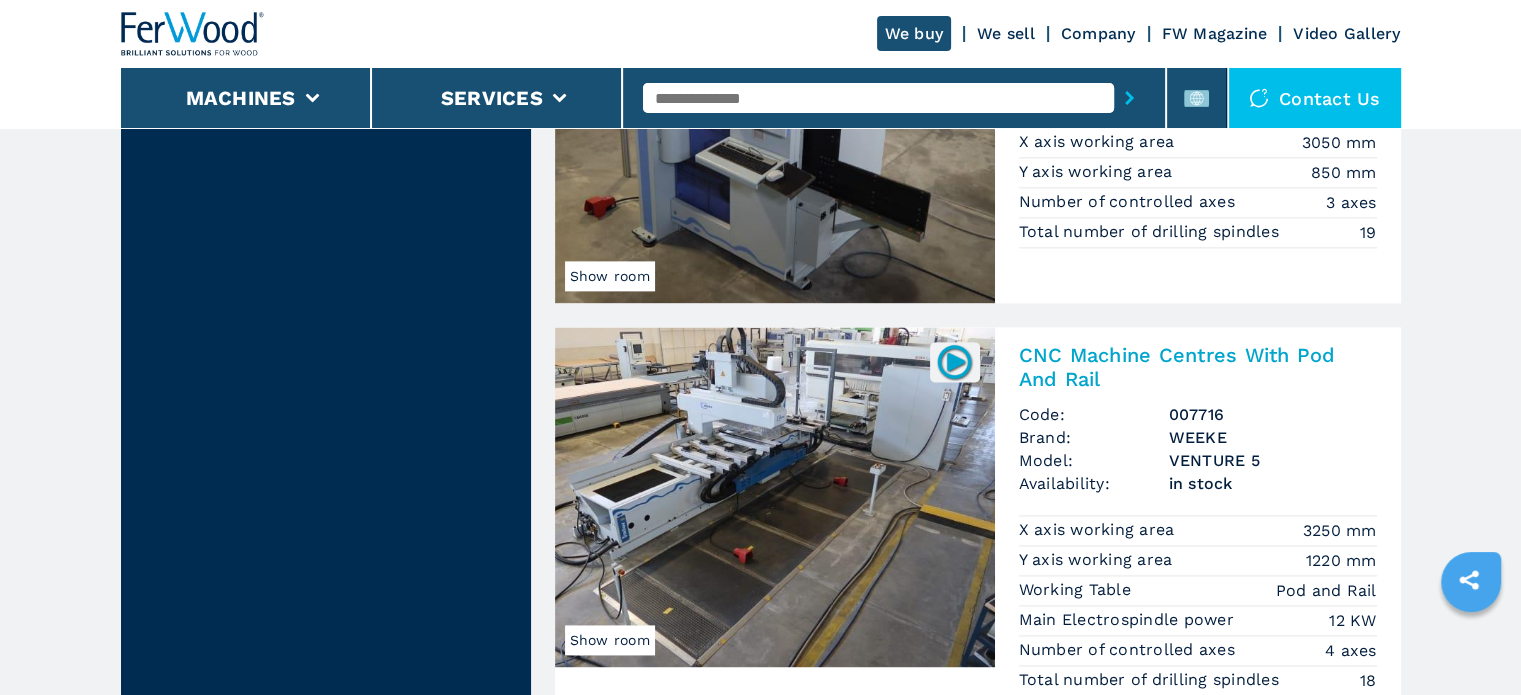 click on "CNC Machine Centres With Pod And Rail" at bounding box center (1198, 367) 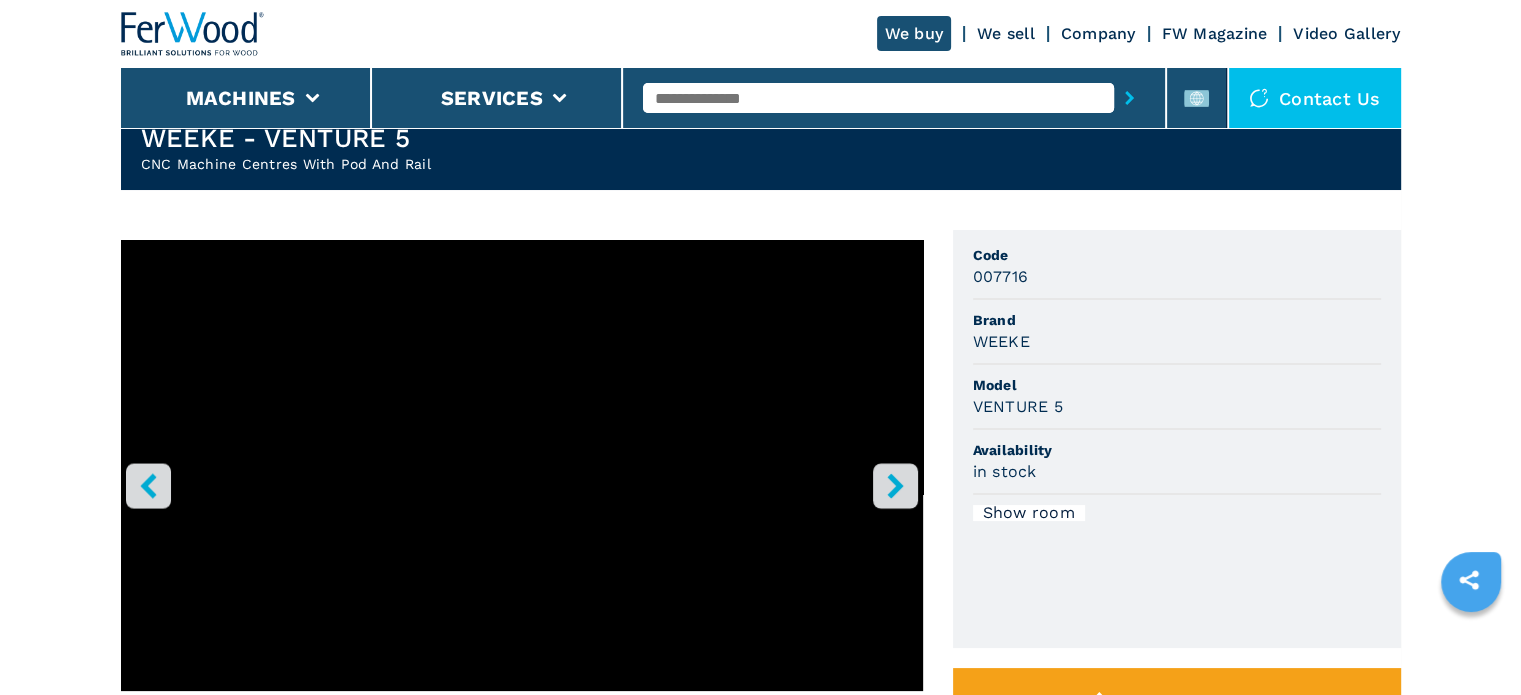 scroll, scrollTop: 200, scrollLeft: 0, axis: vertical 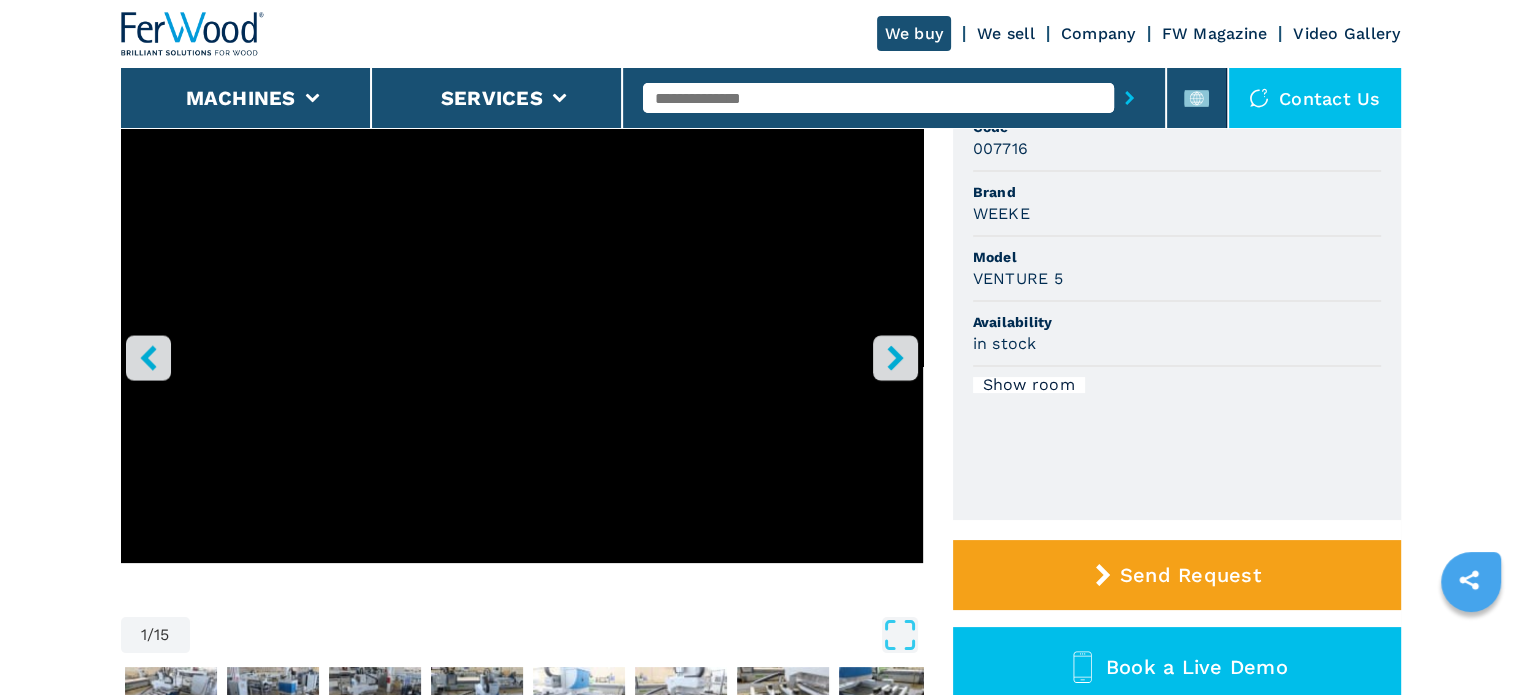 click 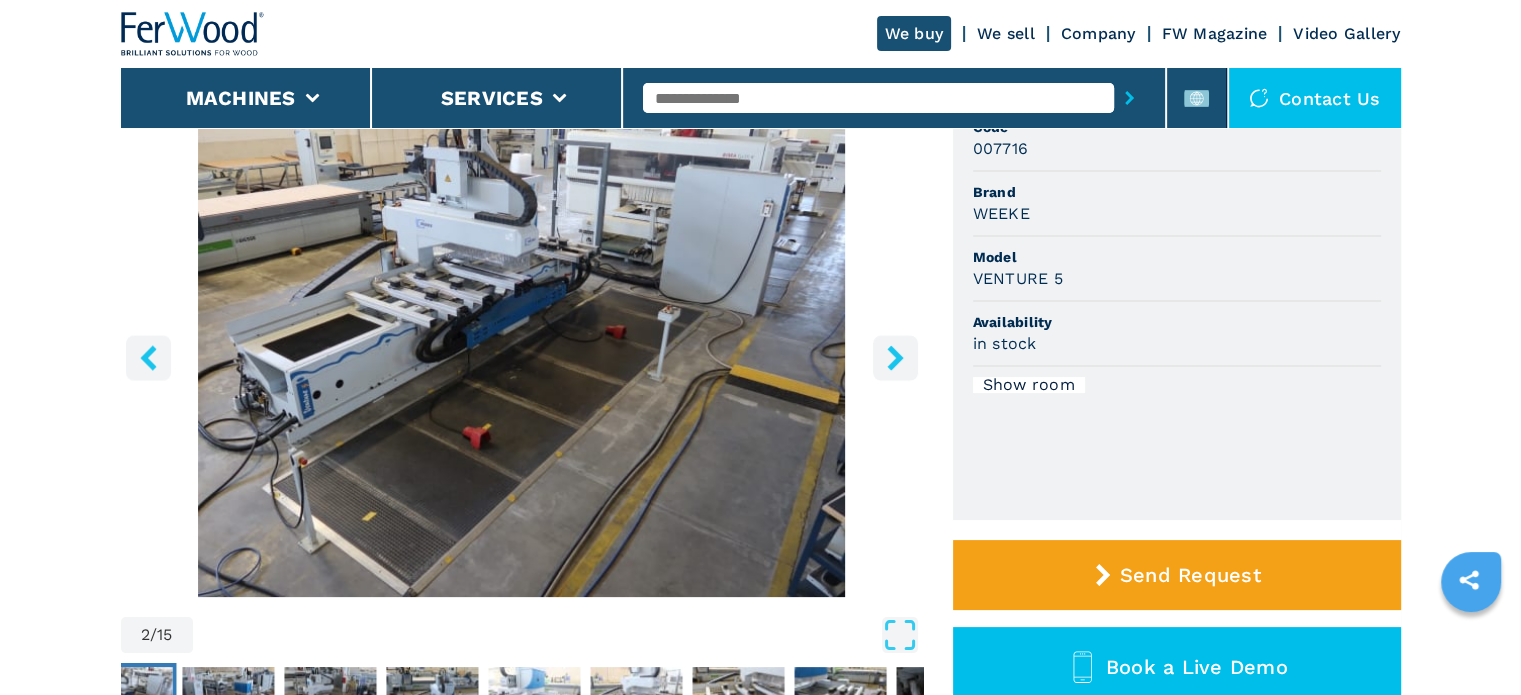 click 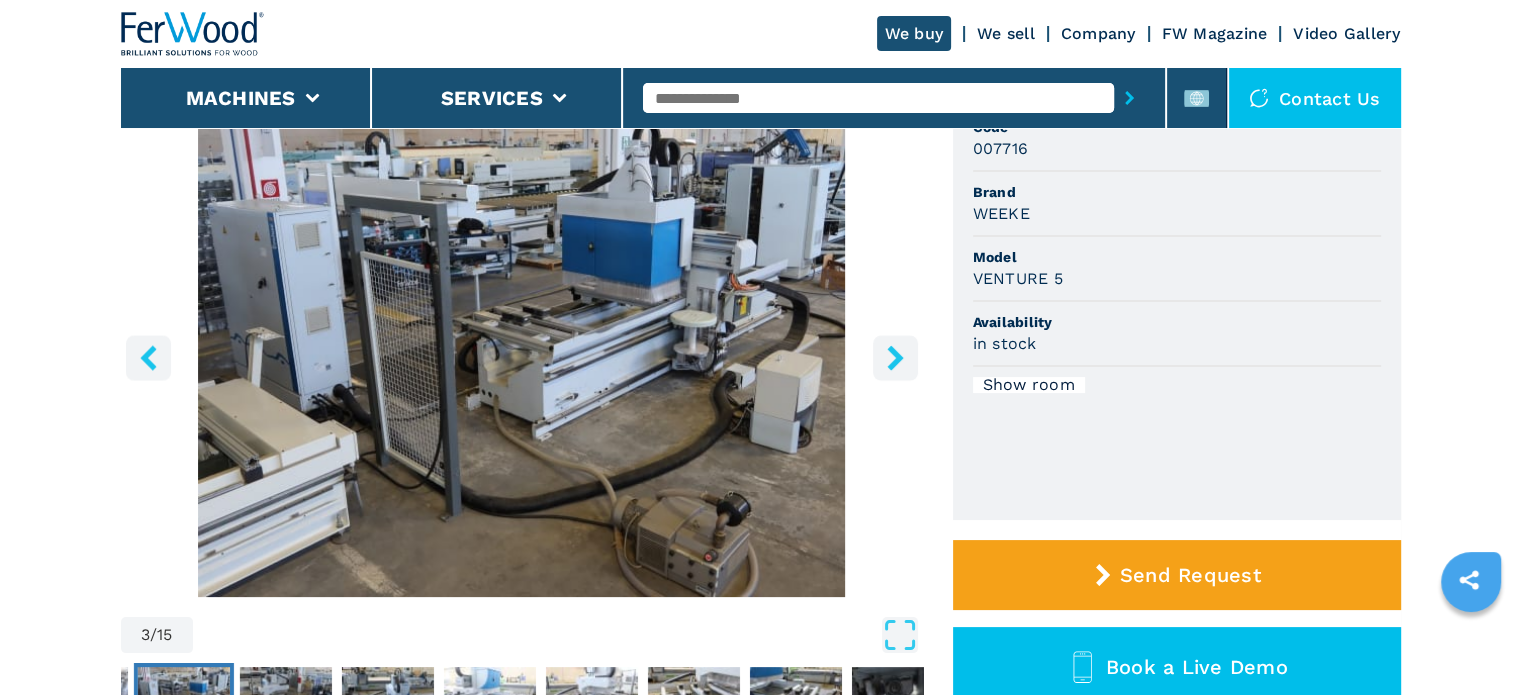 click 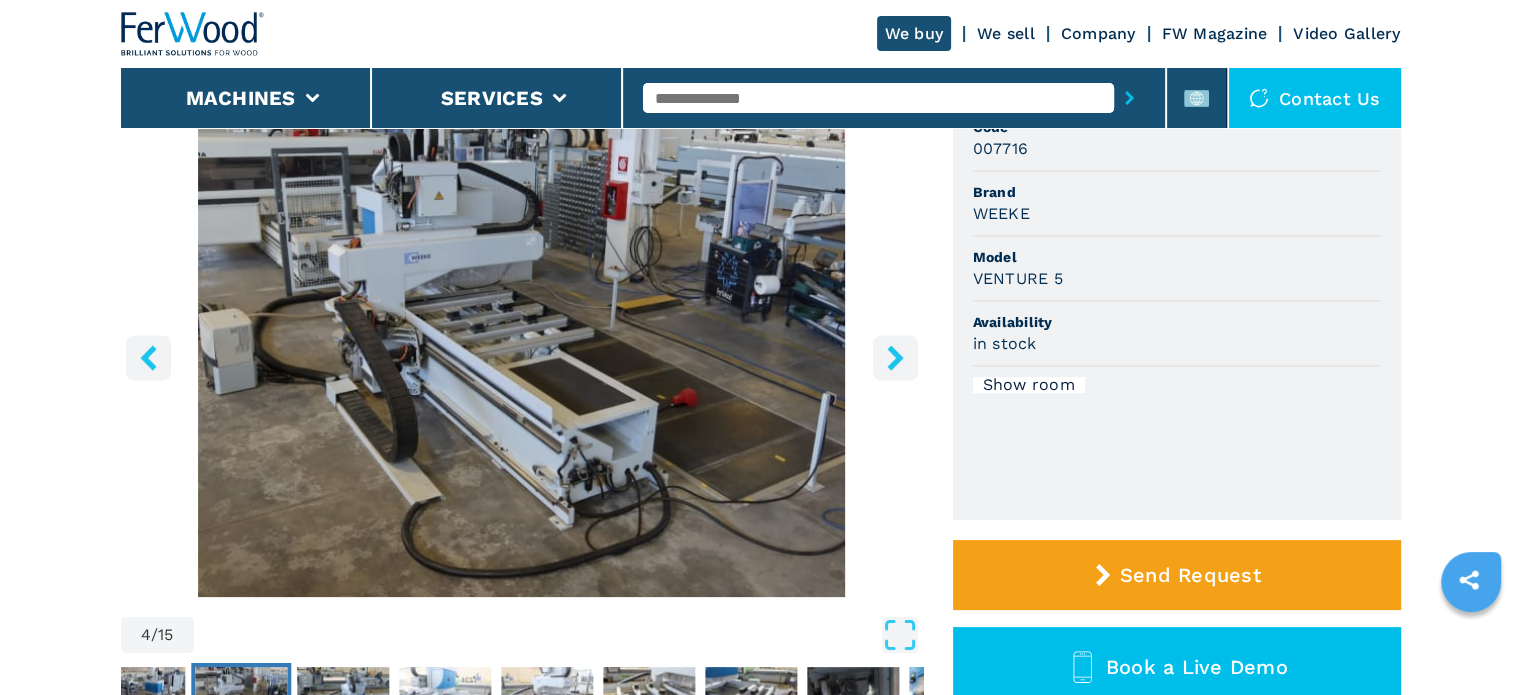 click 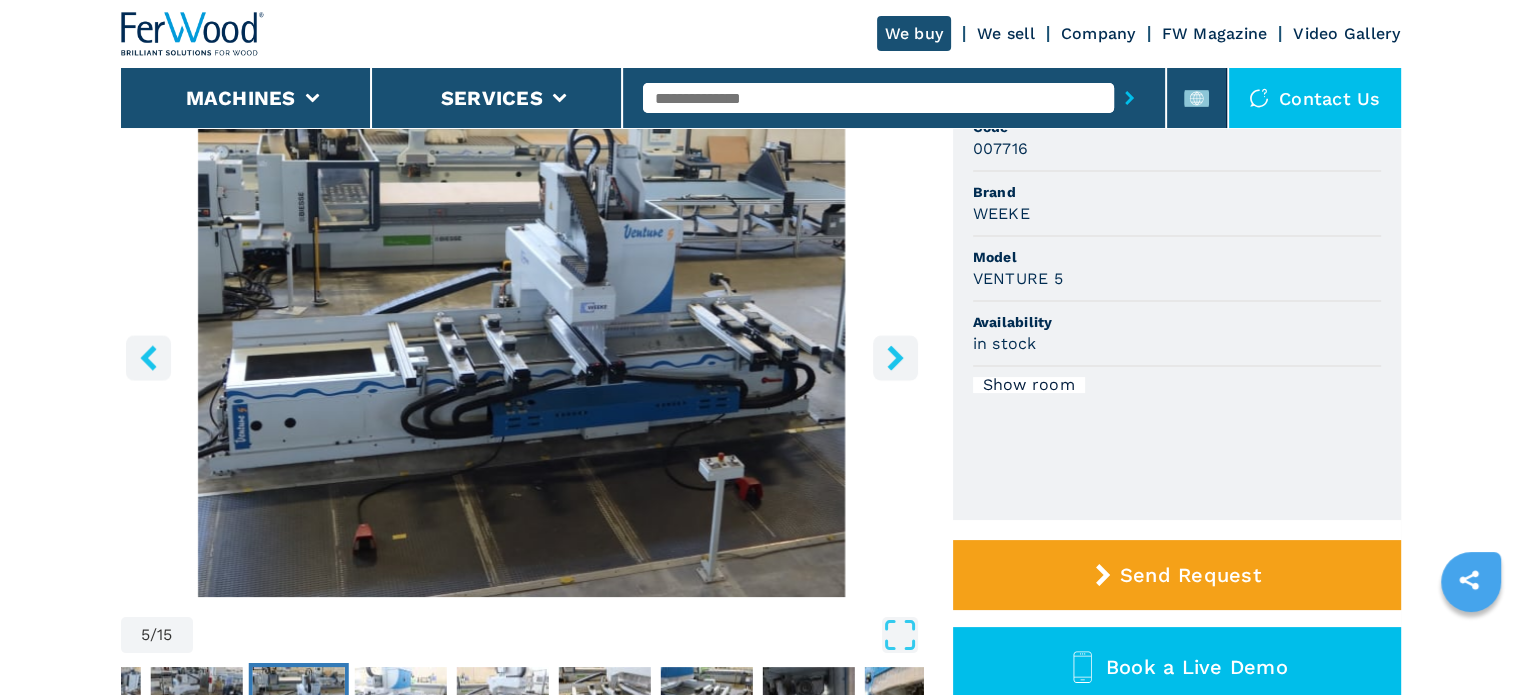 click 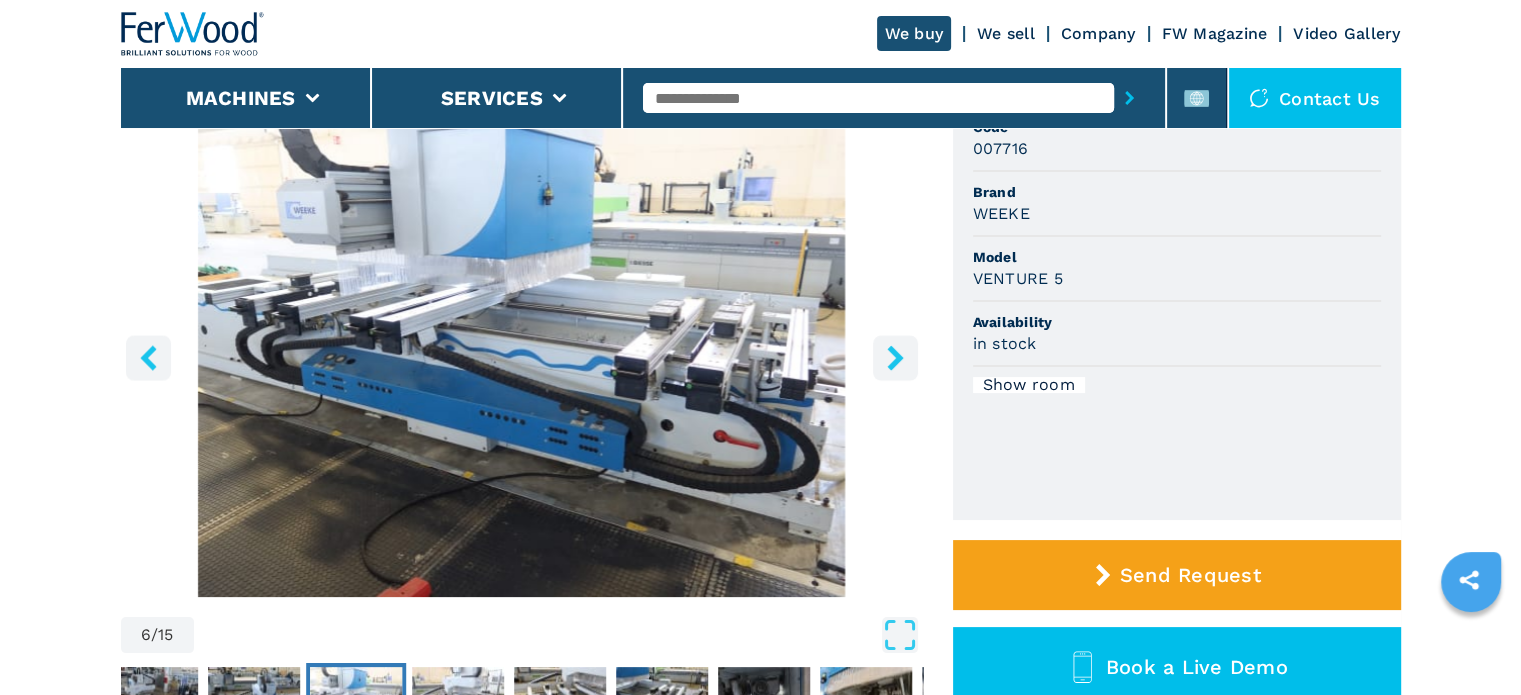 click 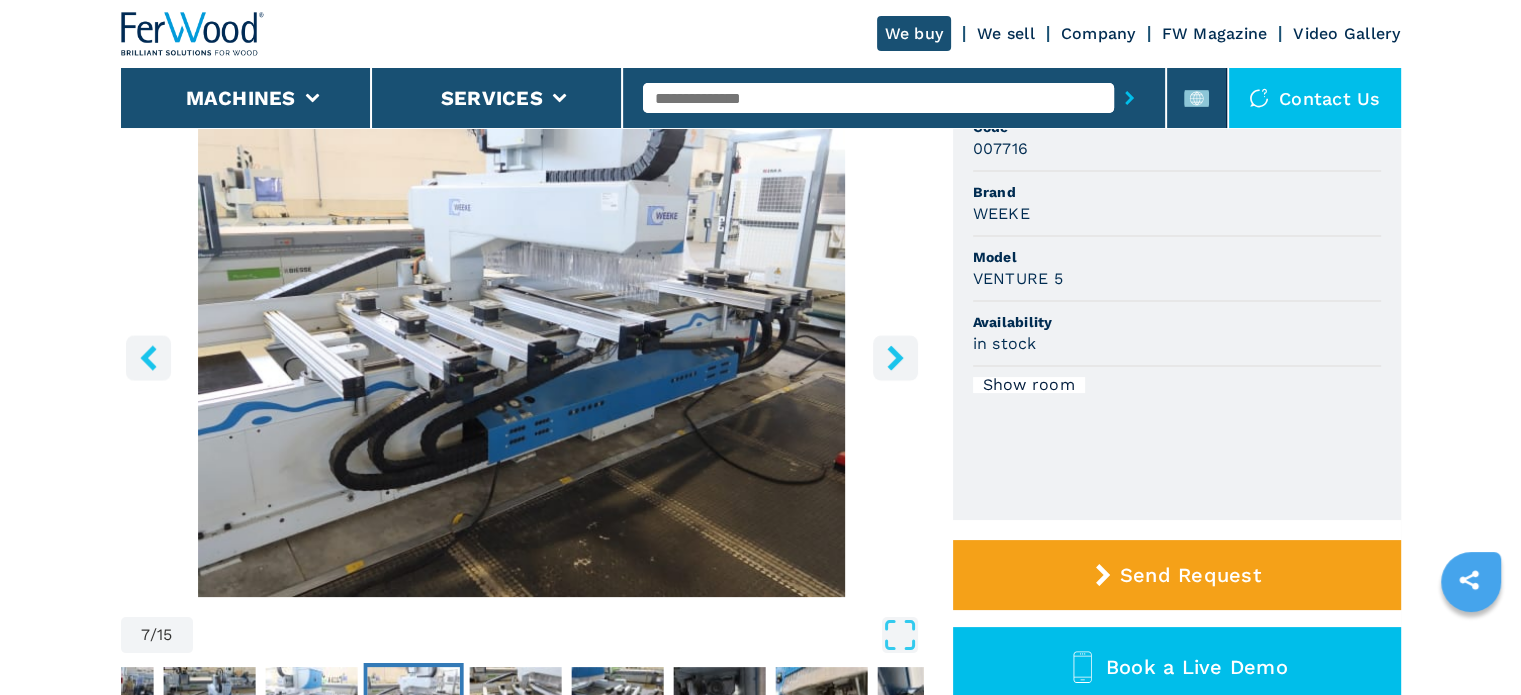 click 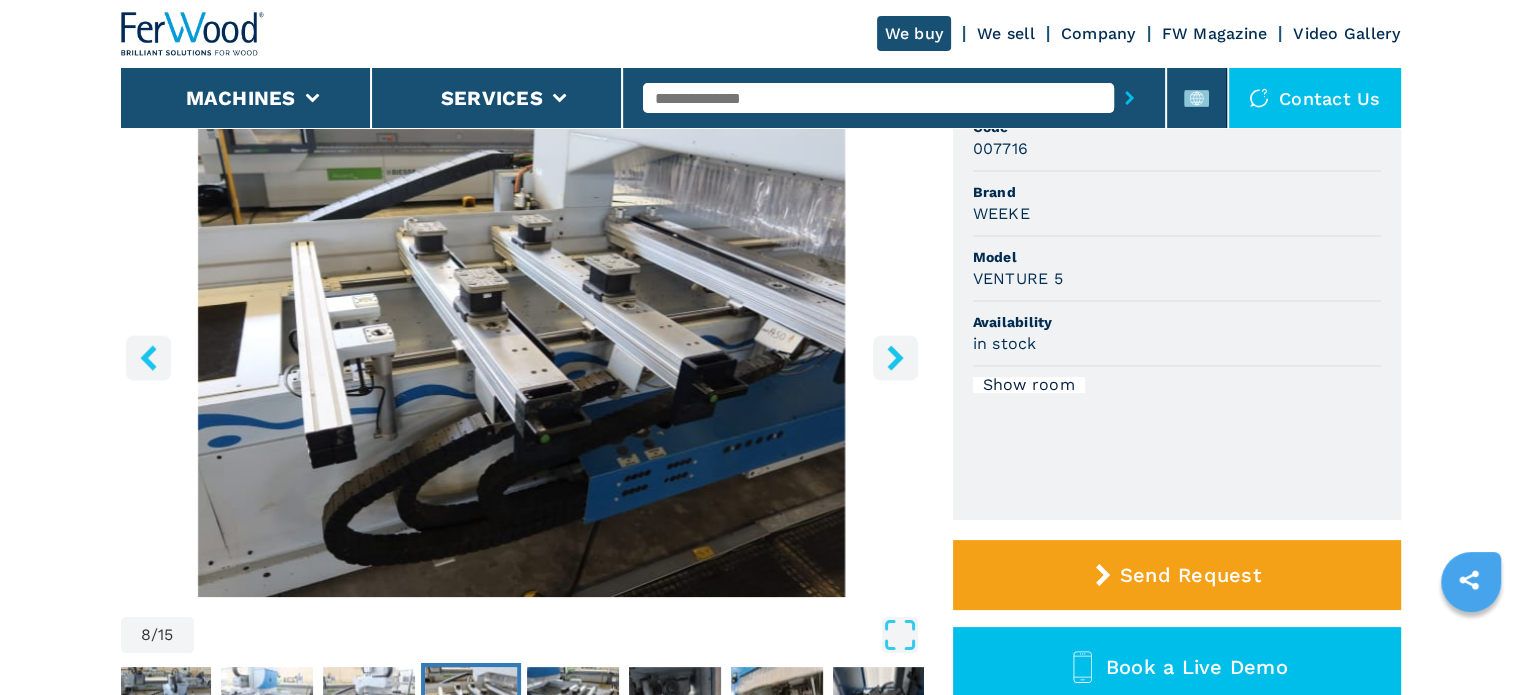click 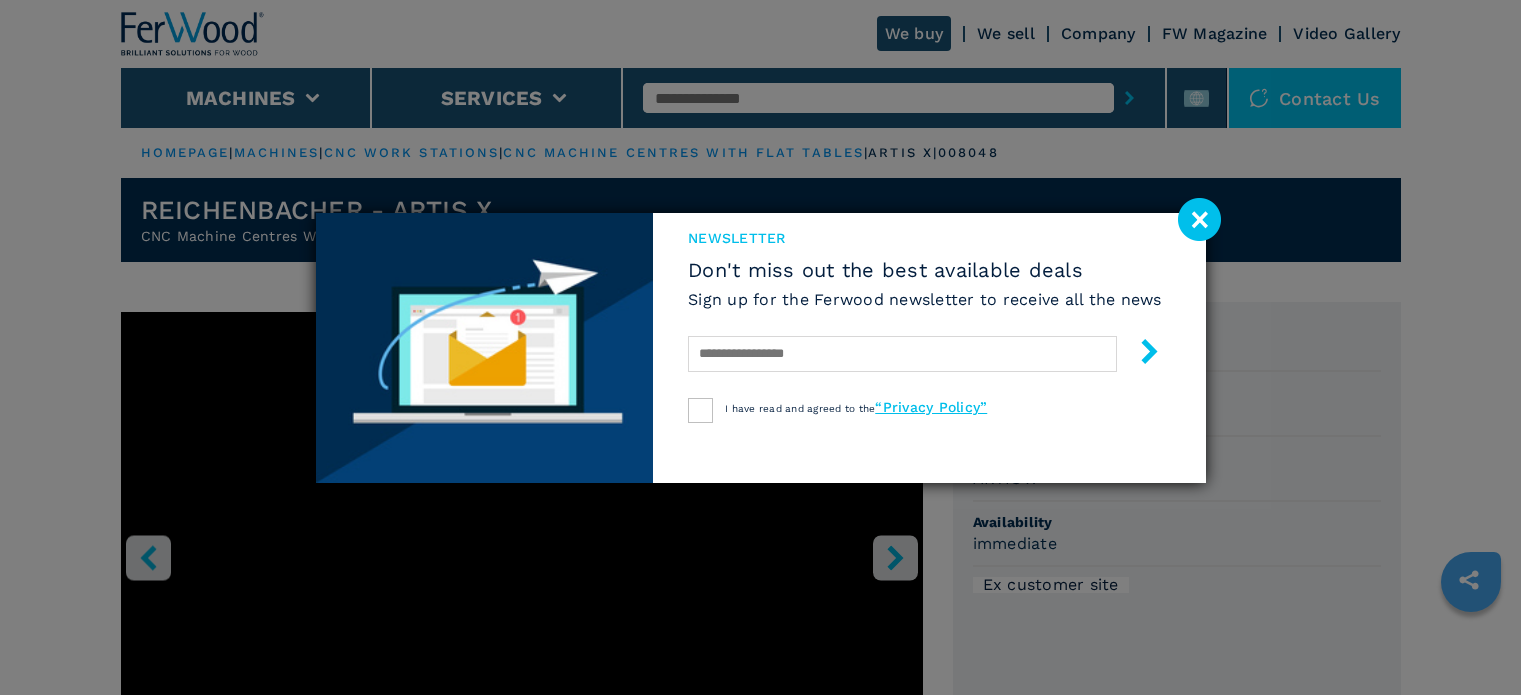 scroll, scrollTop: 0, scrollLeft: 0, axis: both 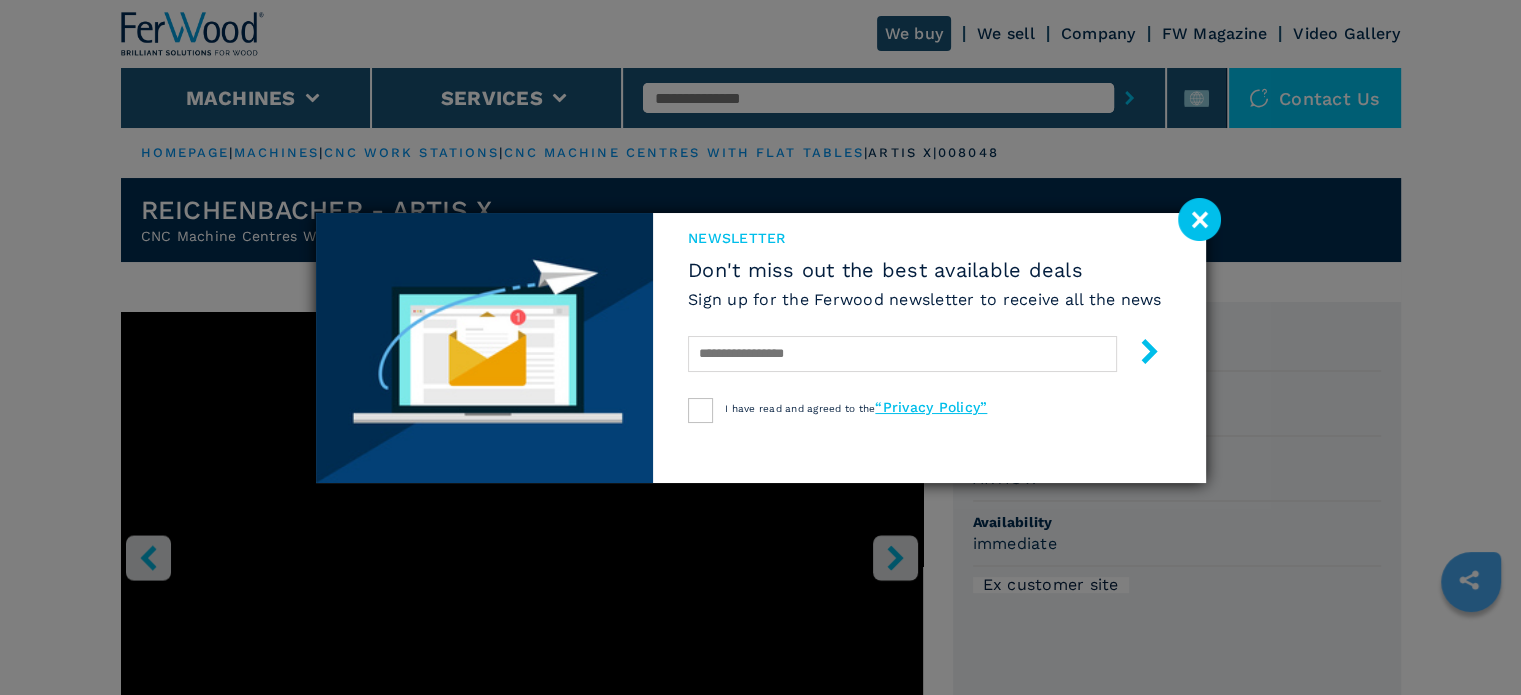 click 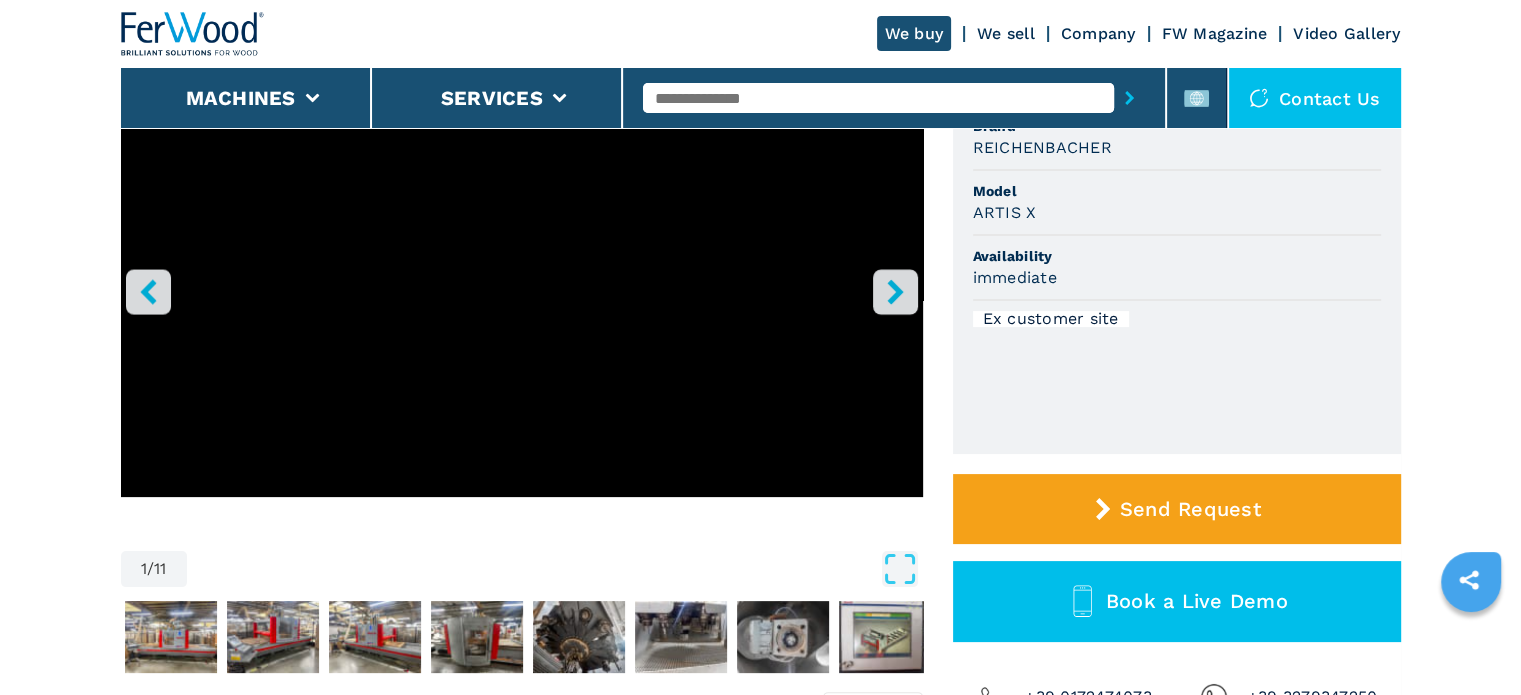 scroll, scrollTop: 300, scrollLeft: 0, axis: vertical 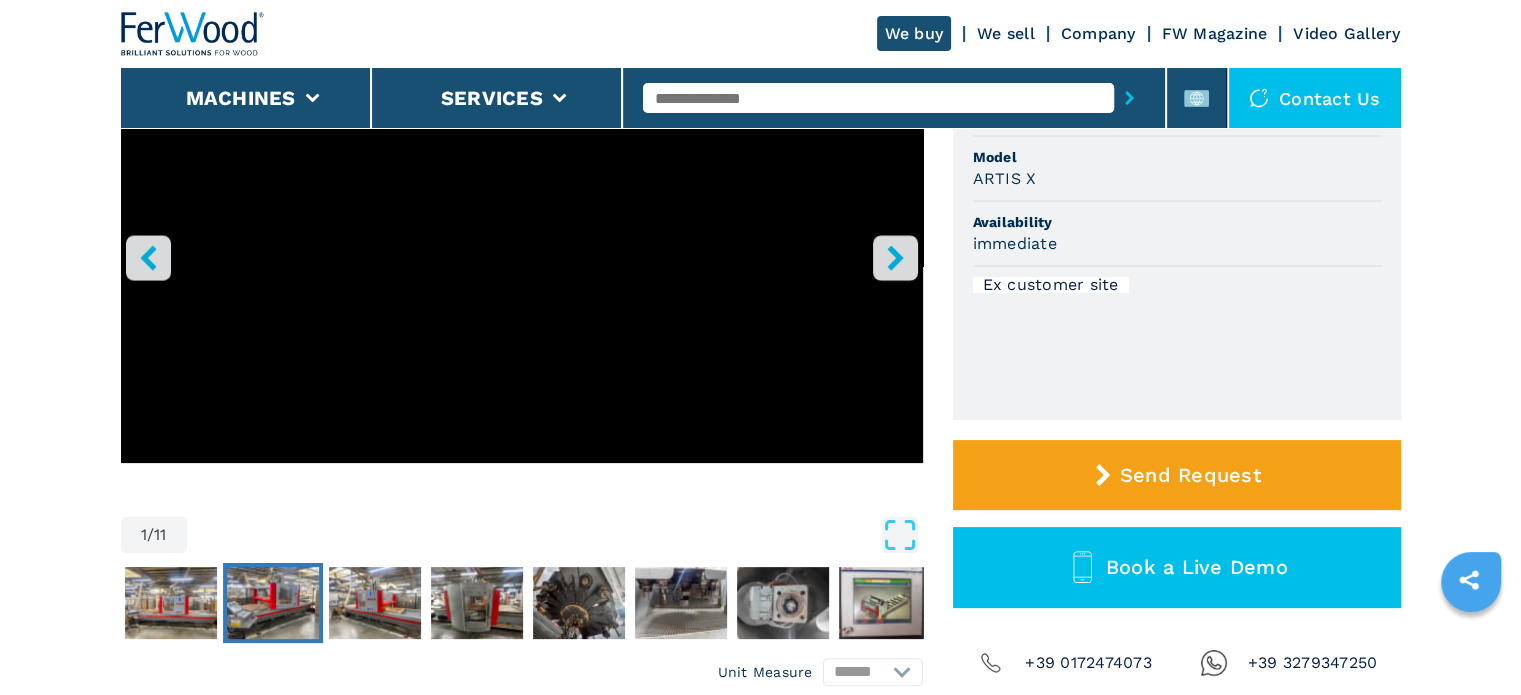 click at bounding box center [273, 603] 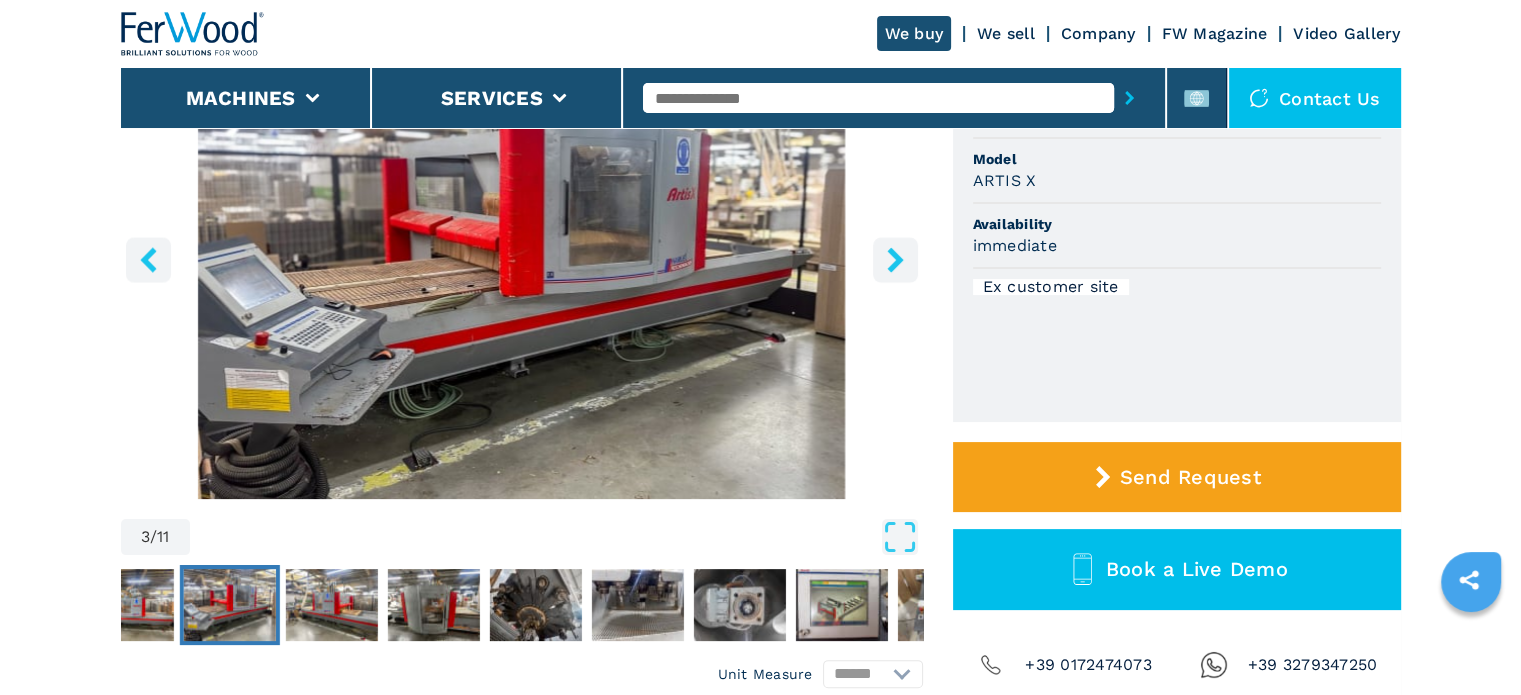 scroll, scrollTop: 300, scrollLeft: 0, axis: vertical 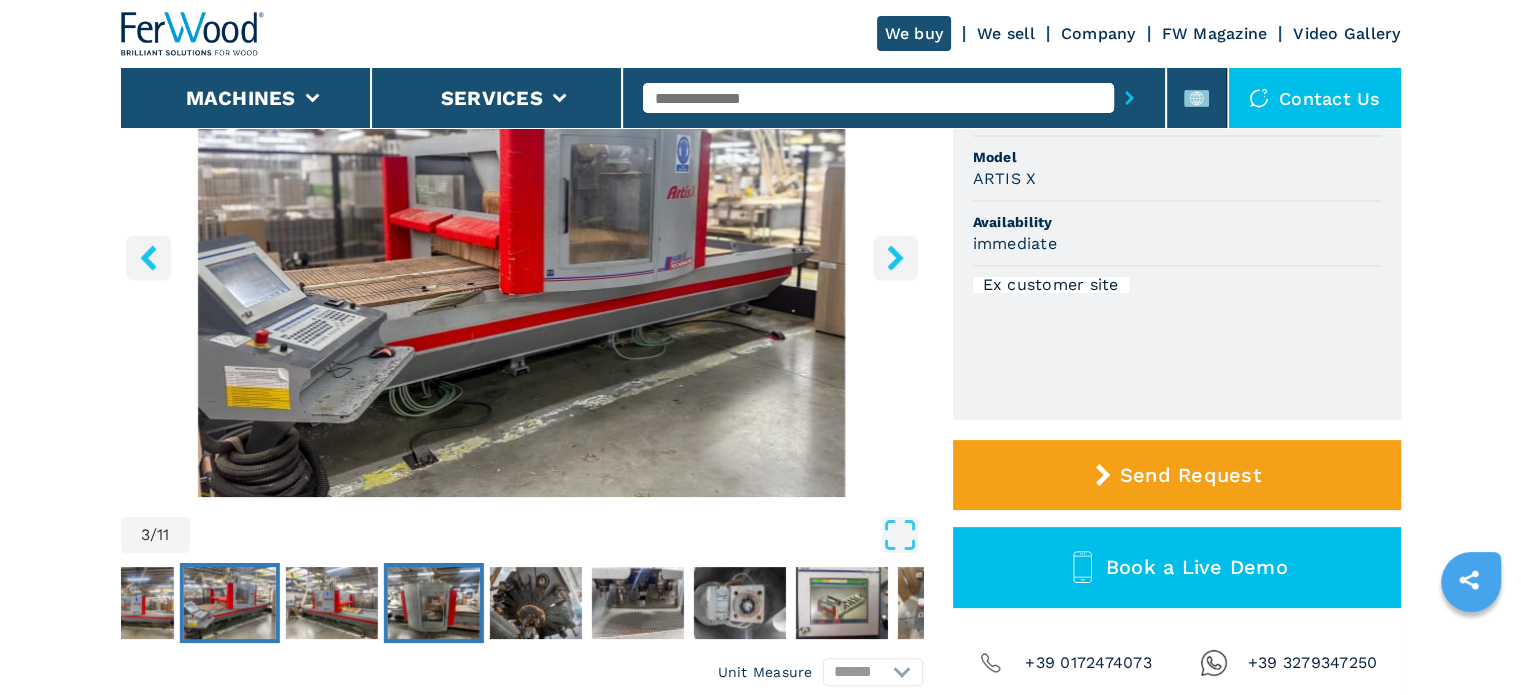 click at bounding box center (433, 603) 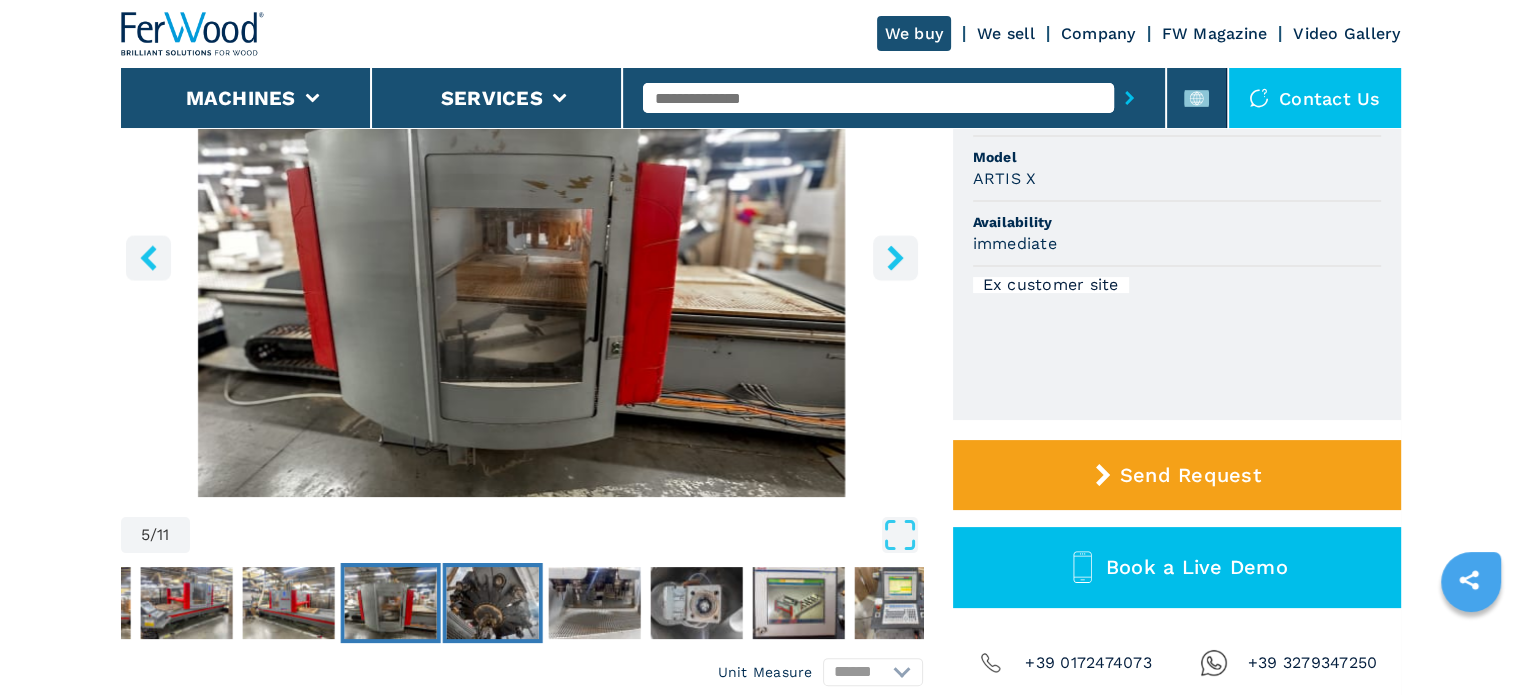 click at bounding box center [492, 603] 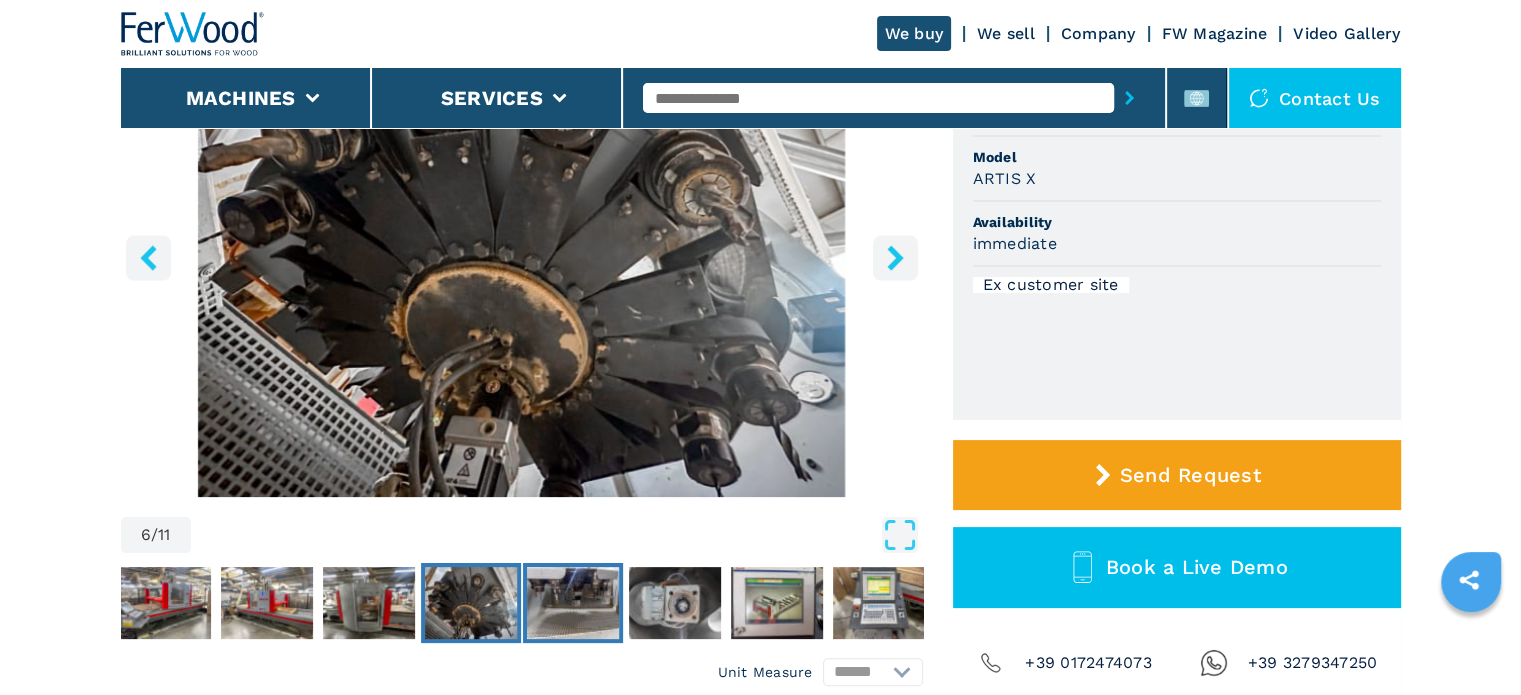 click at bounding box center [573, 603] 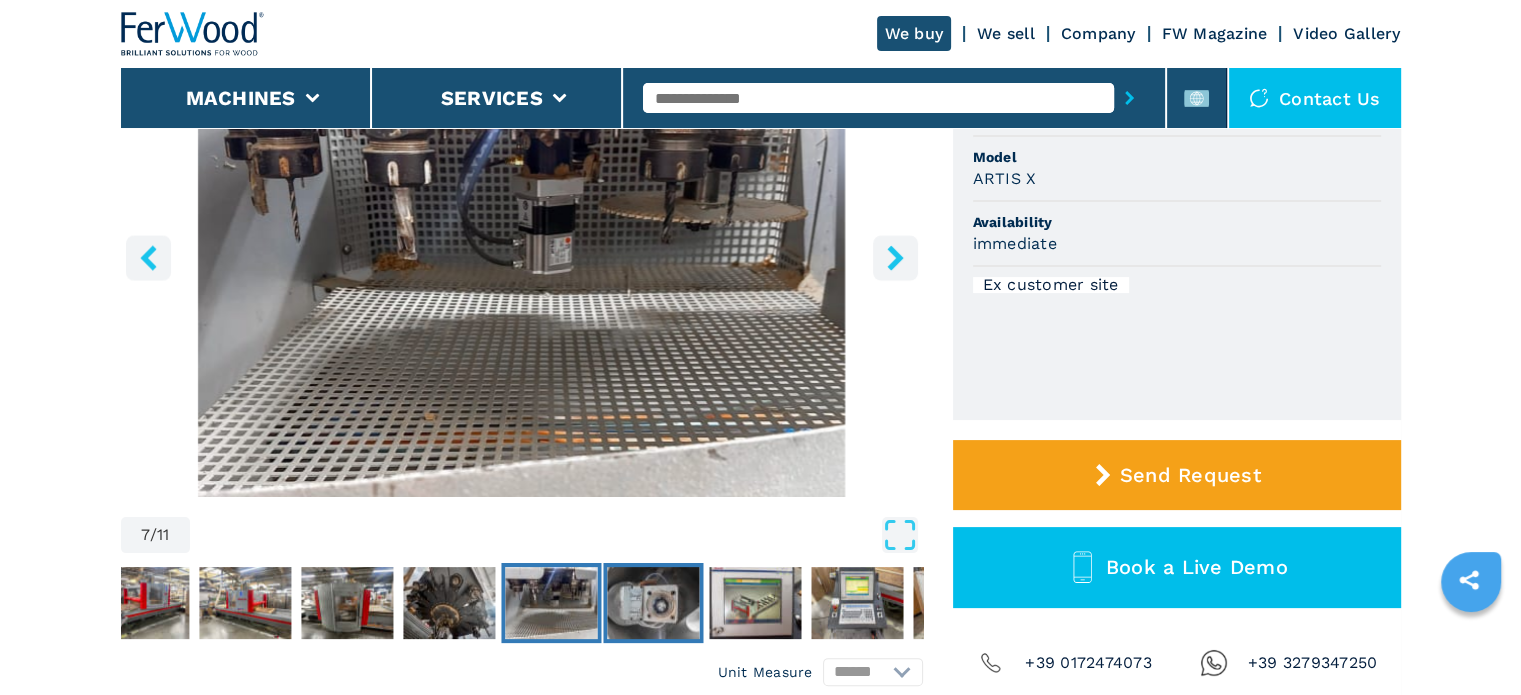 click at bounding box center (653, 603) 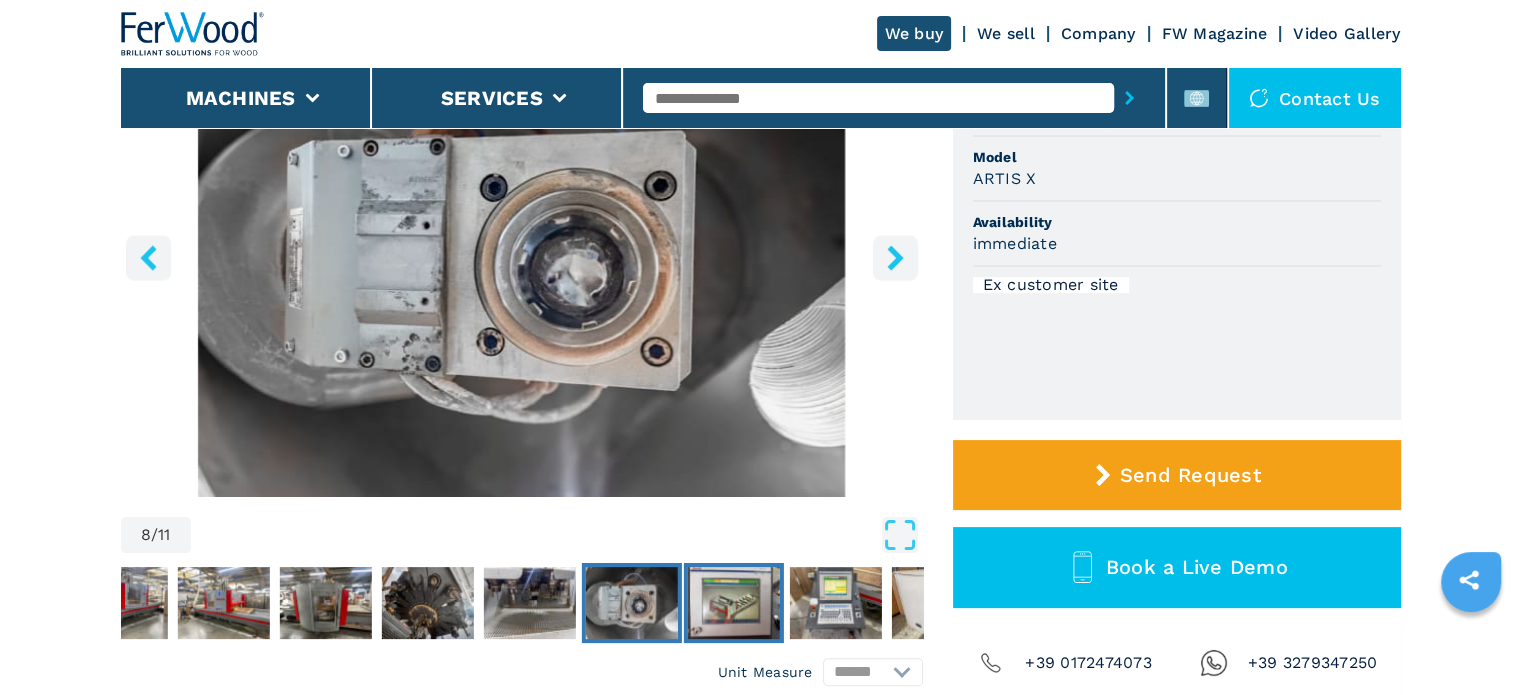click at bounding box center (733, 603) 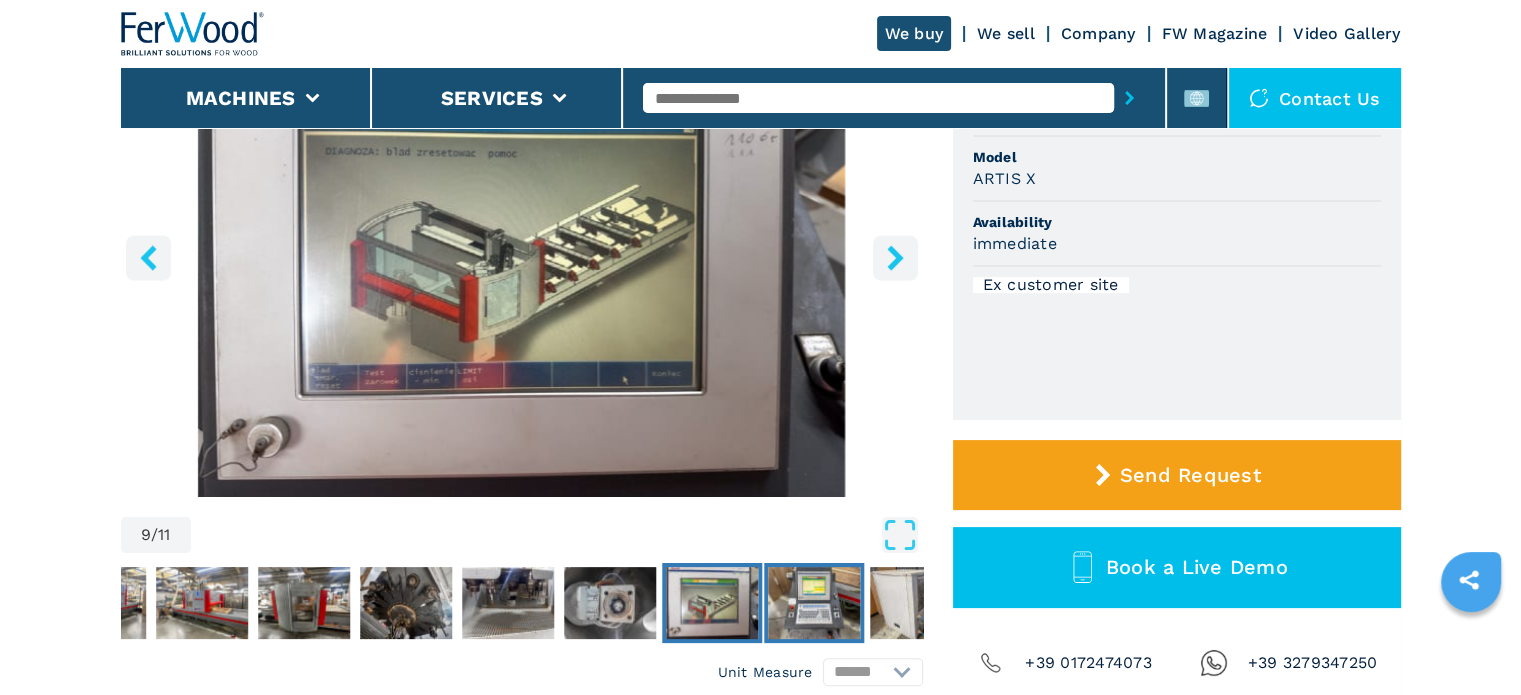 click at bounding box center (814, 603) 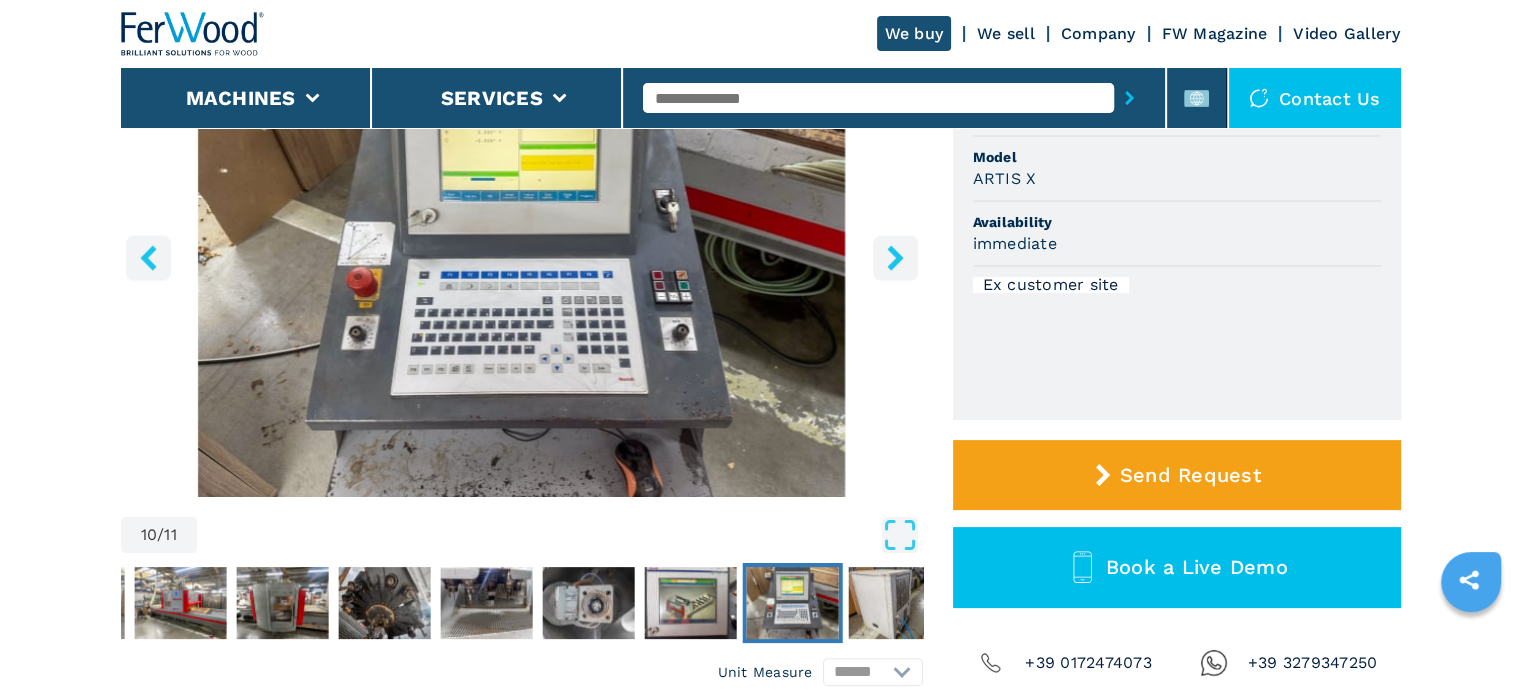 click 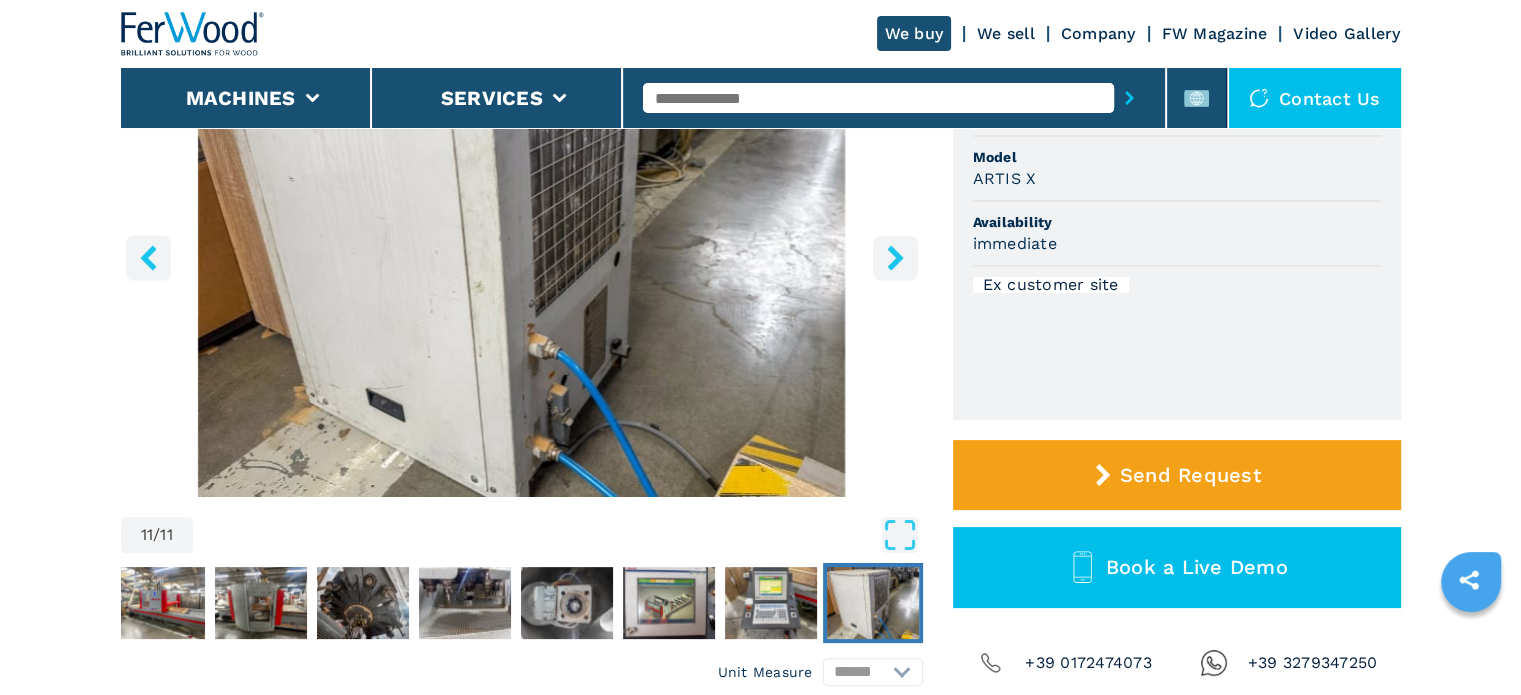 click 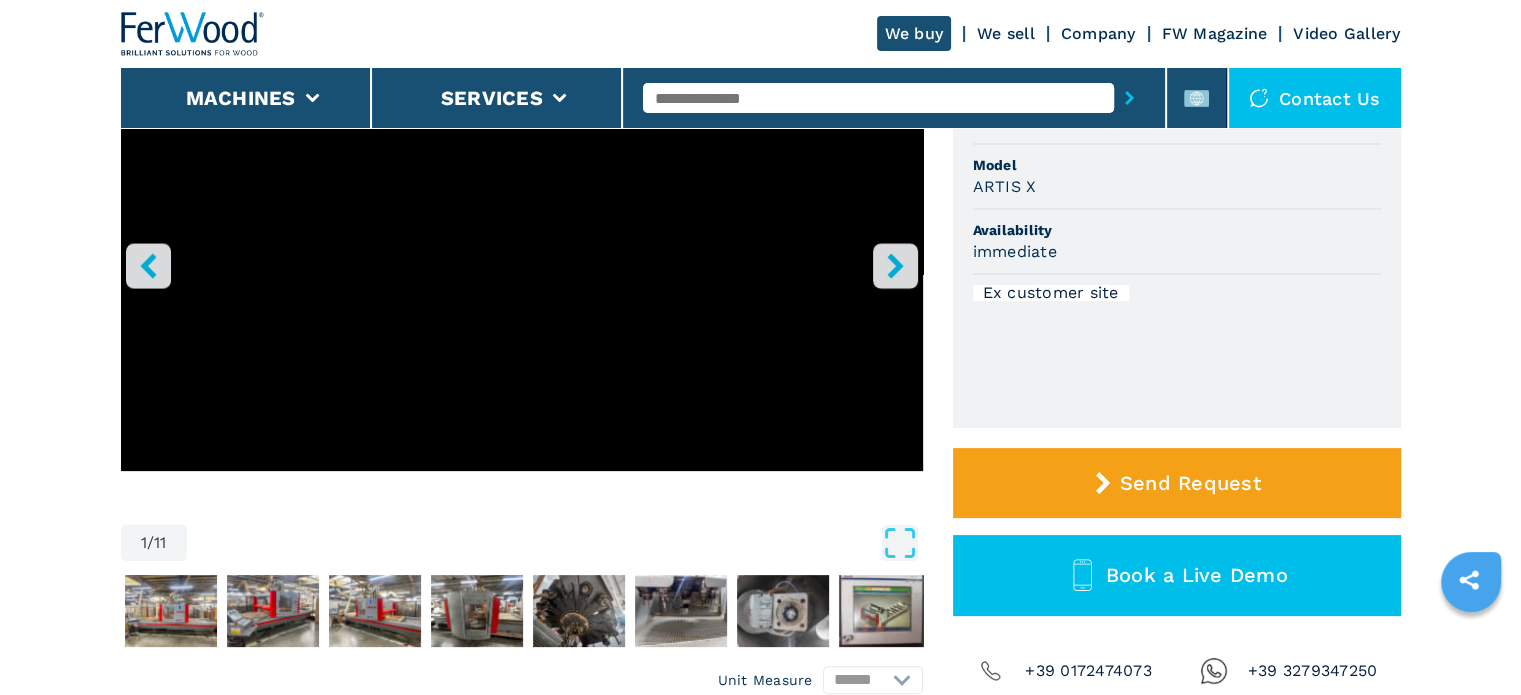 scroll, scrollTop: 300, scrollLeft: 0, axis: vertical 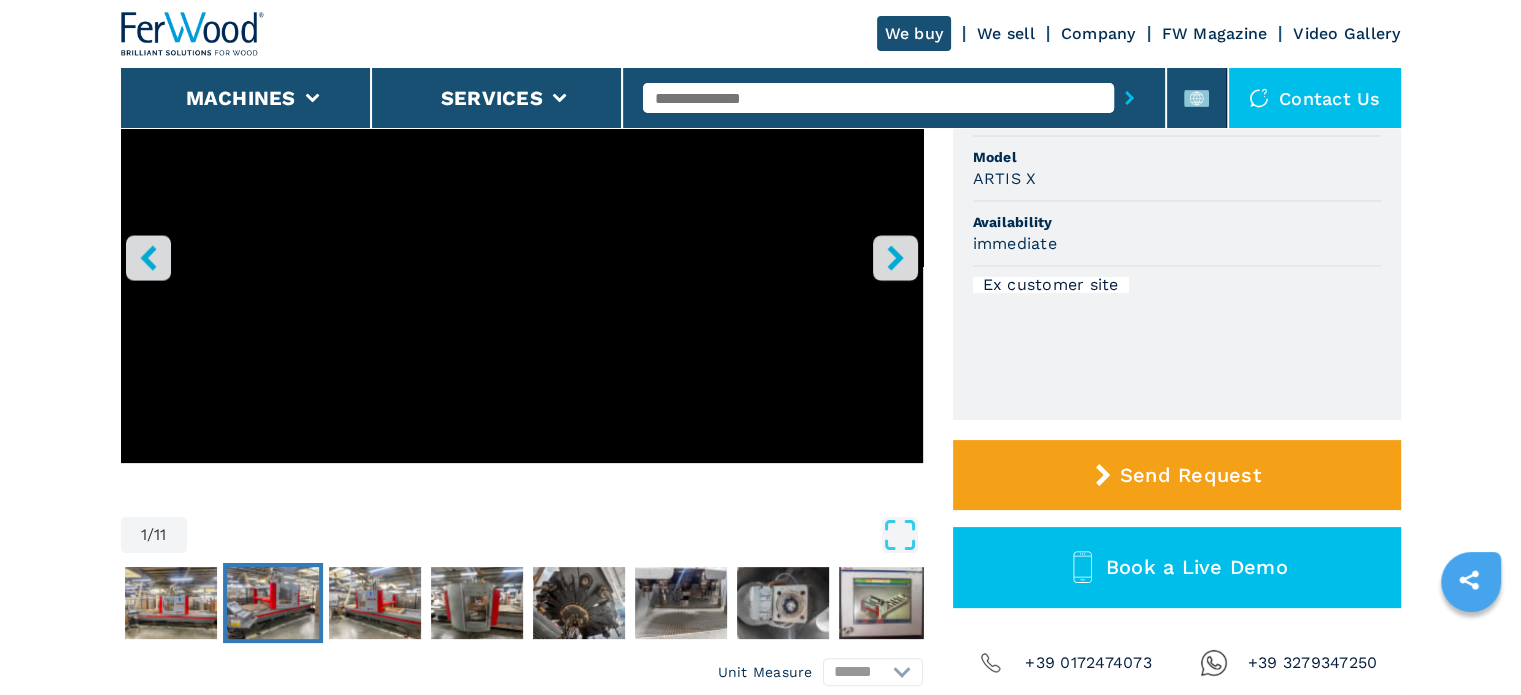click at bounding box center [273, 603] 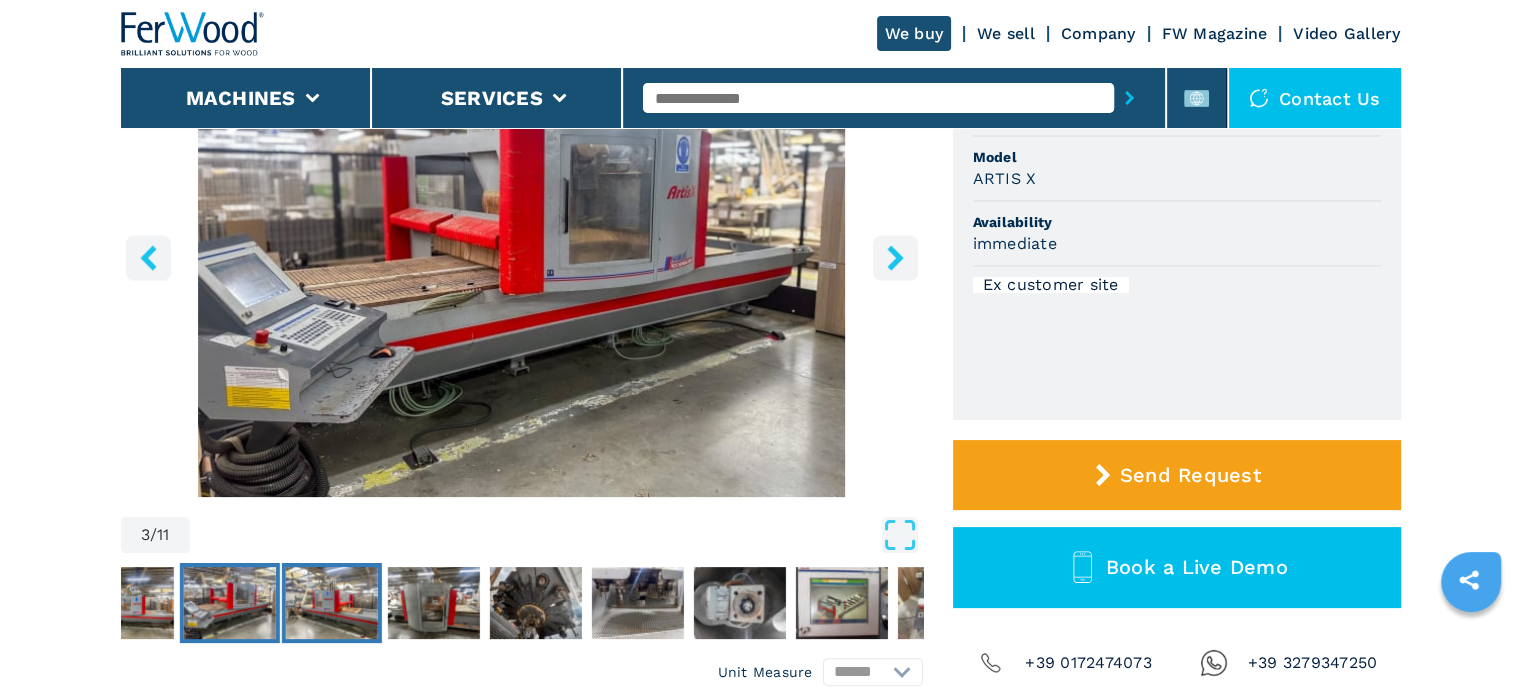 click at bounding box center [331, 603] 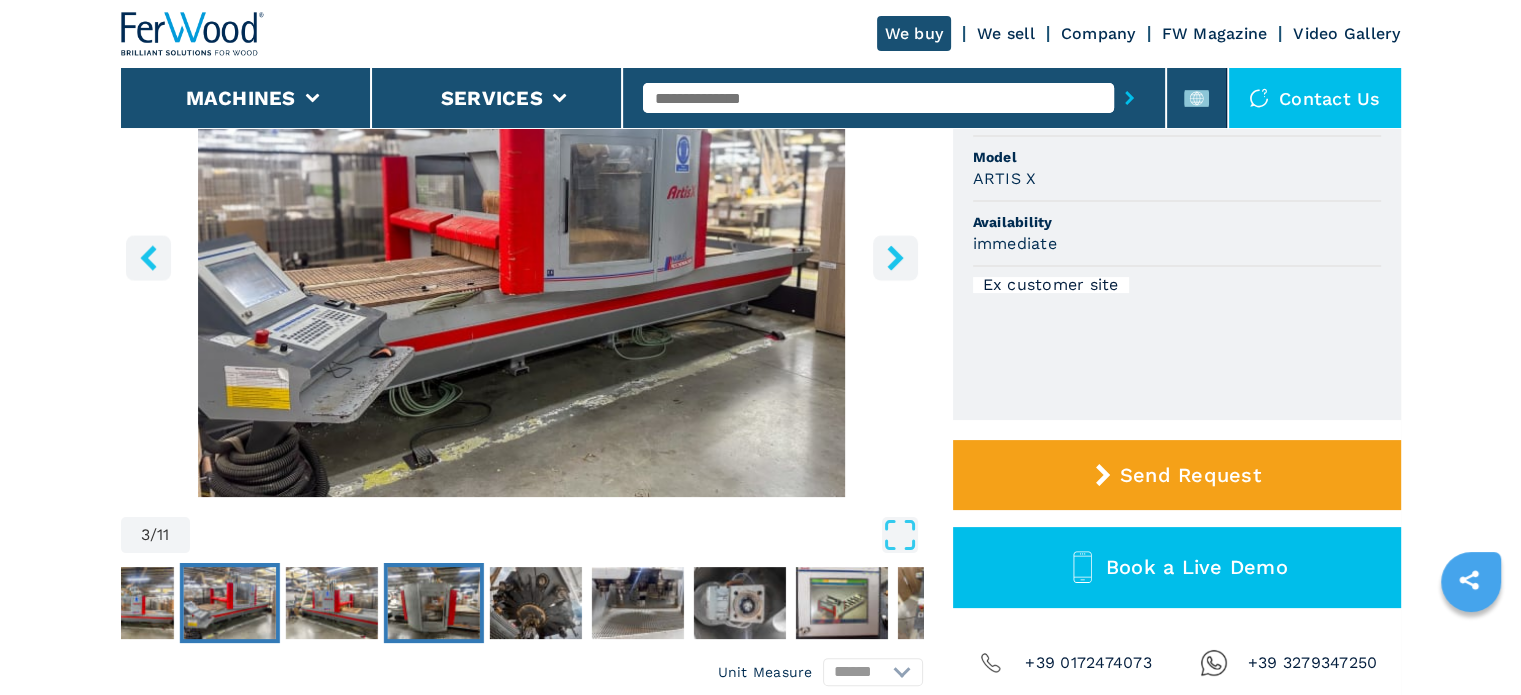 click at bounding box center (433, 603) 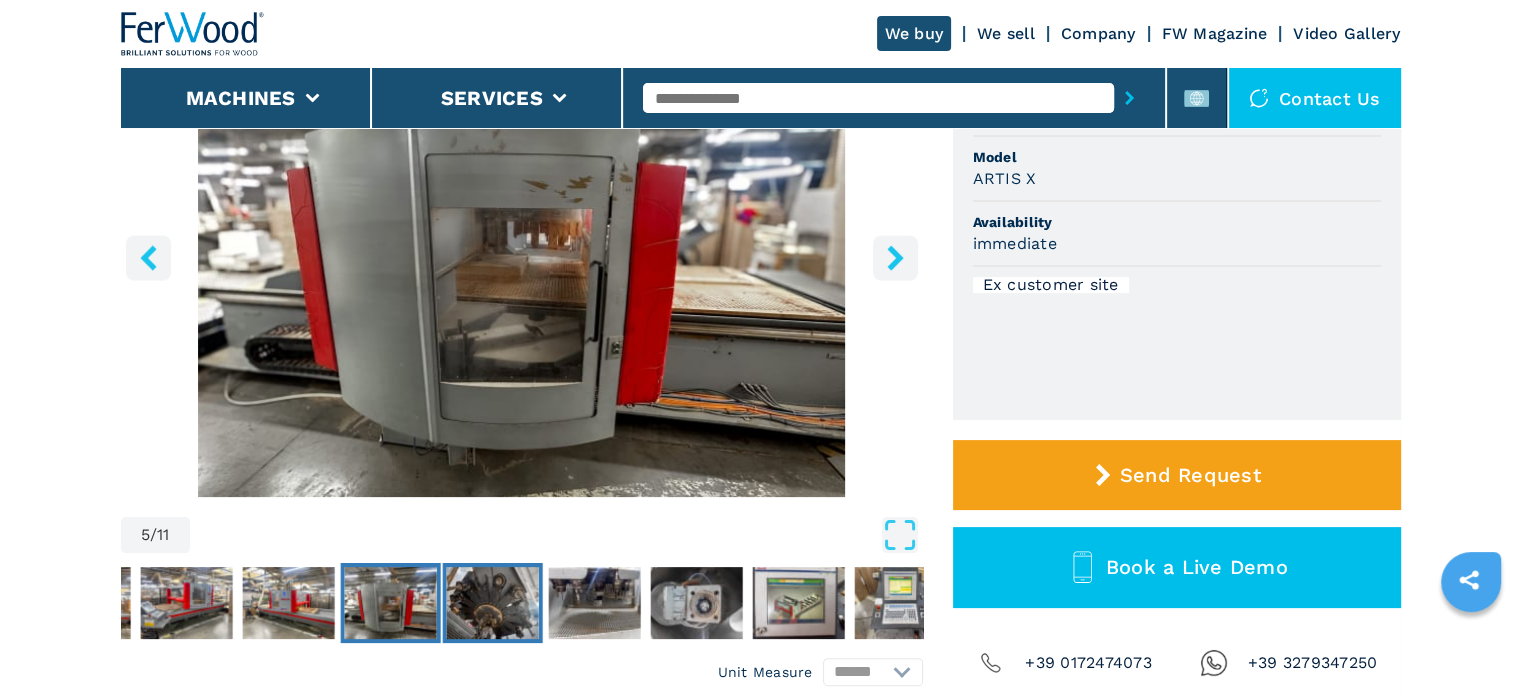 click at bounding box center [492, 603] 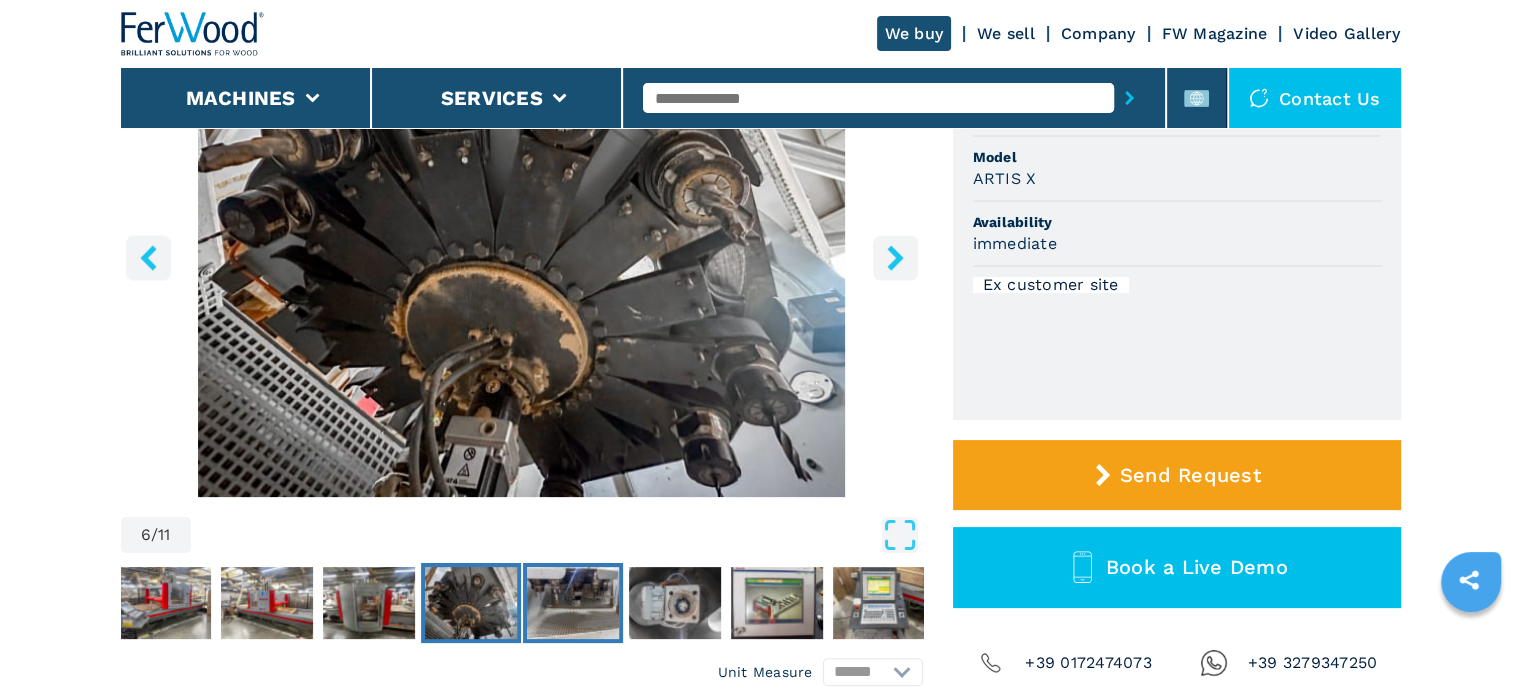 click at bounding box center [573, 603] 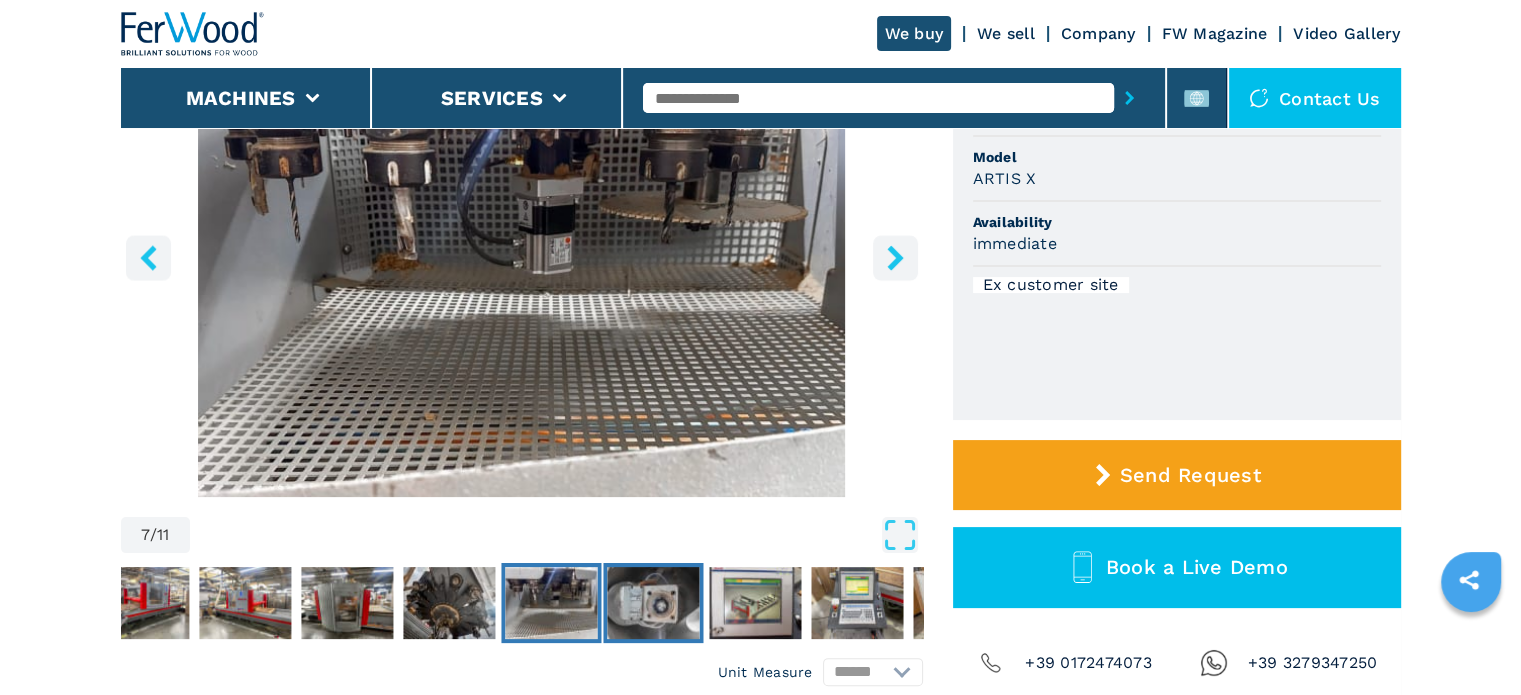 click at bounding box center [653, 603] 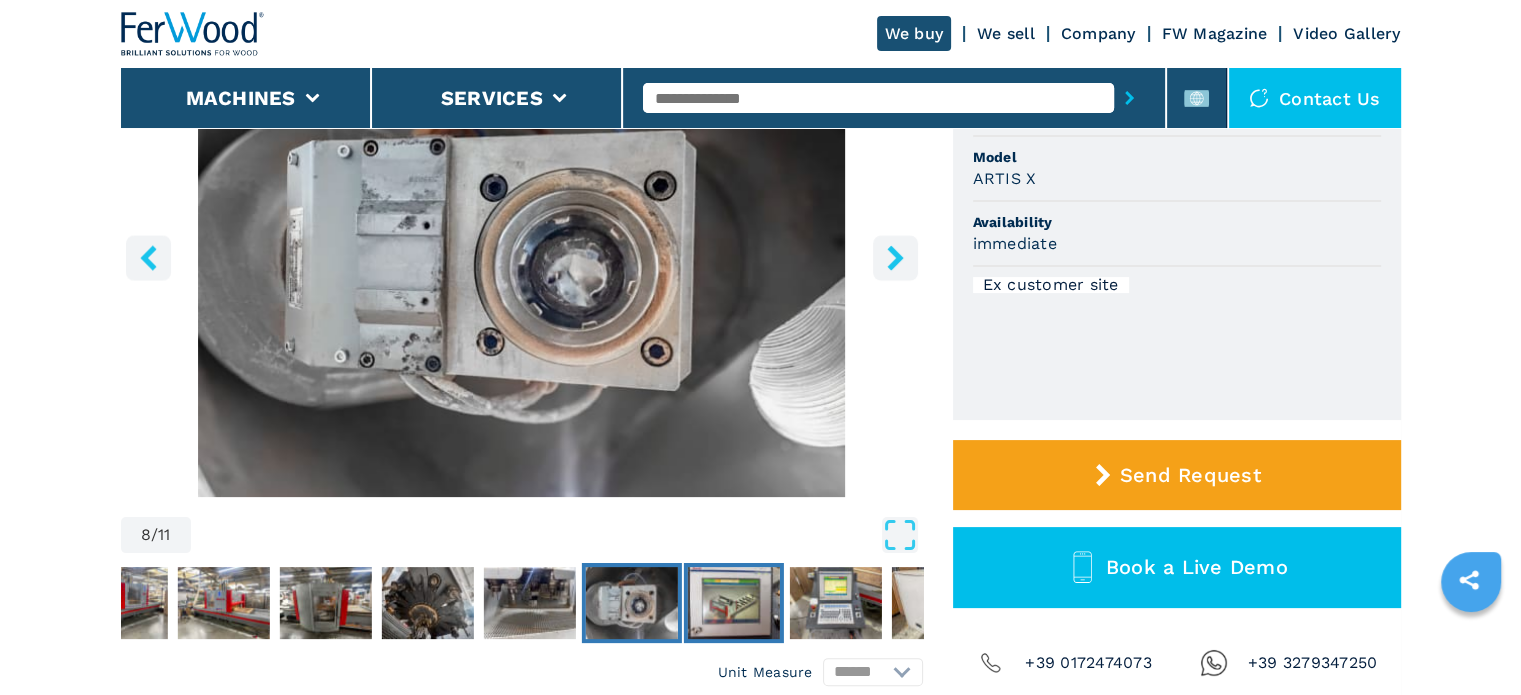 click at bounding box center [733, 603] 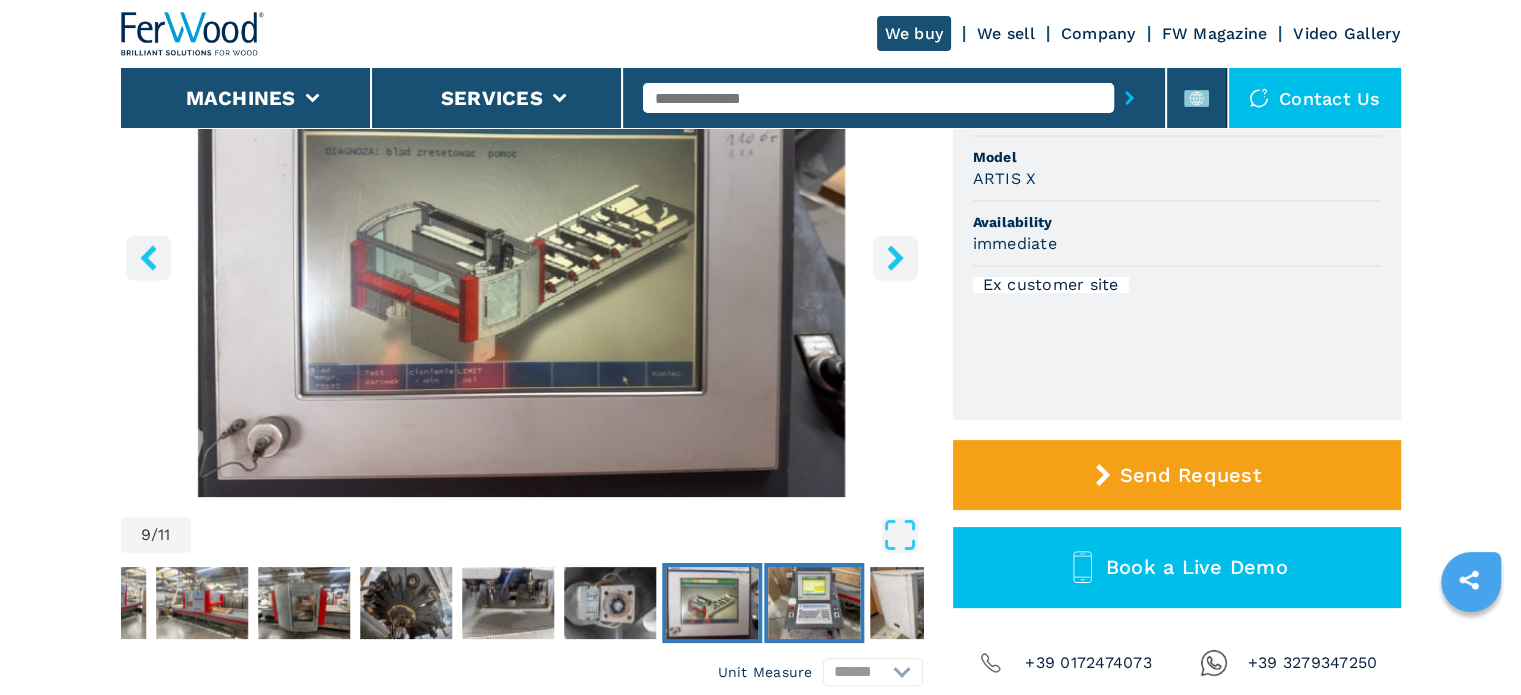 click at bounding box center (814, 603) 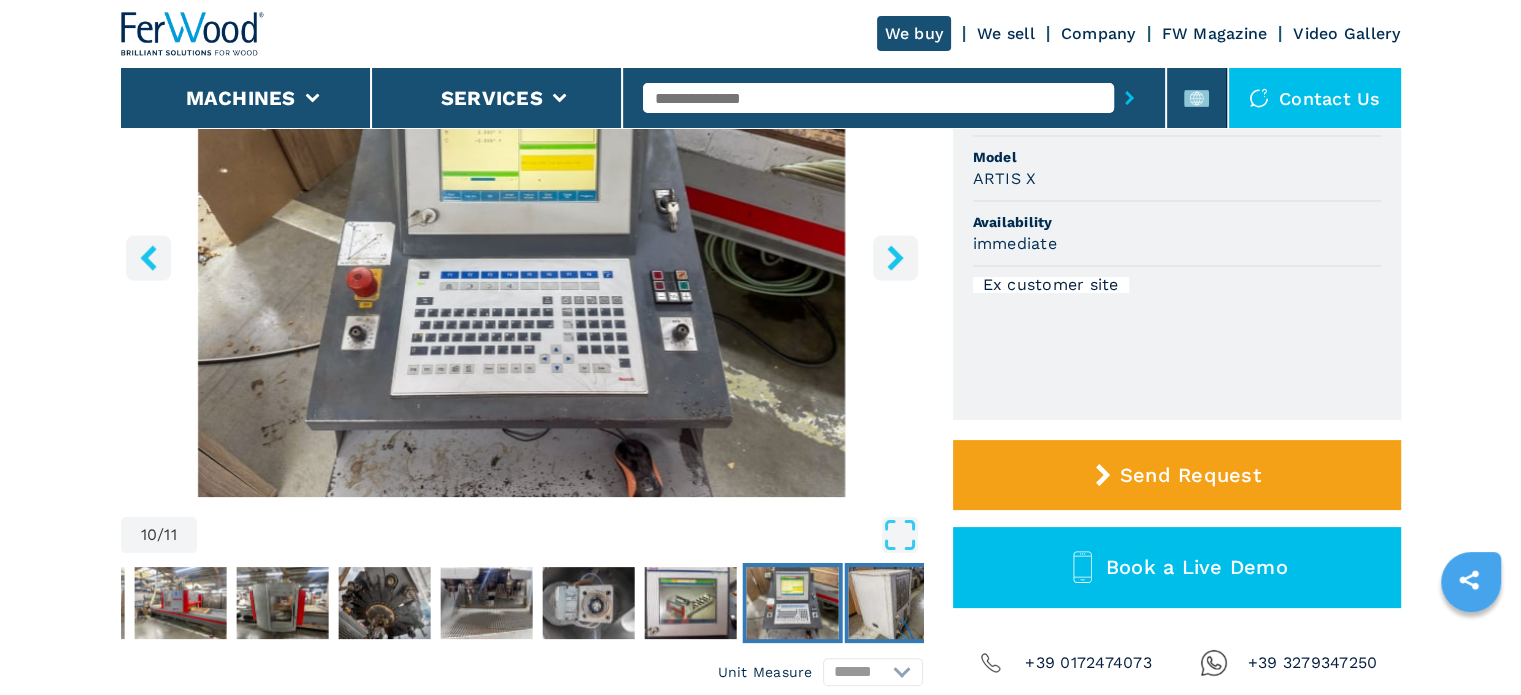 click at bounding box center (894, 603) 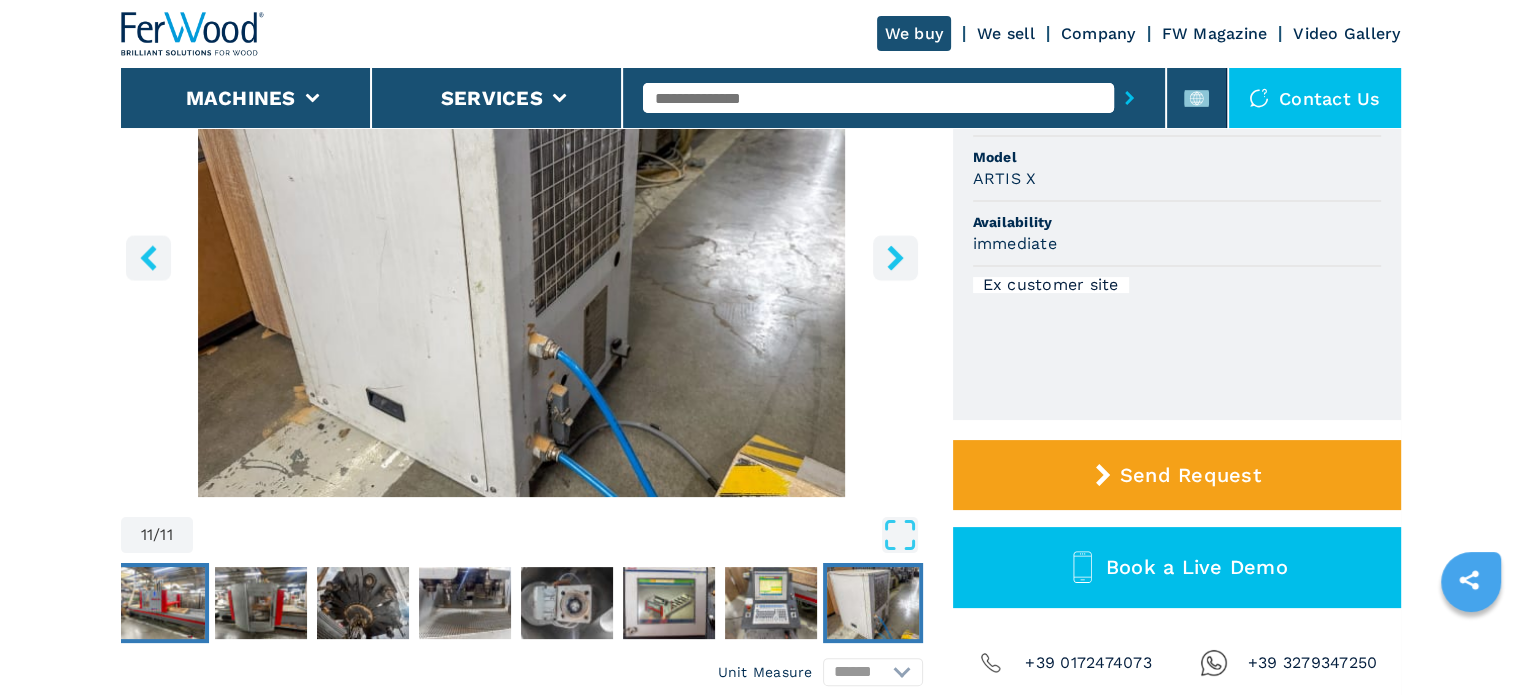 click at bounding box center [159, 603] 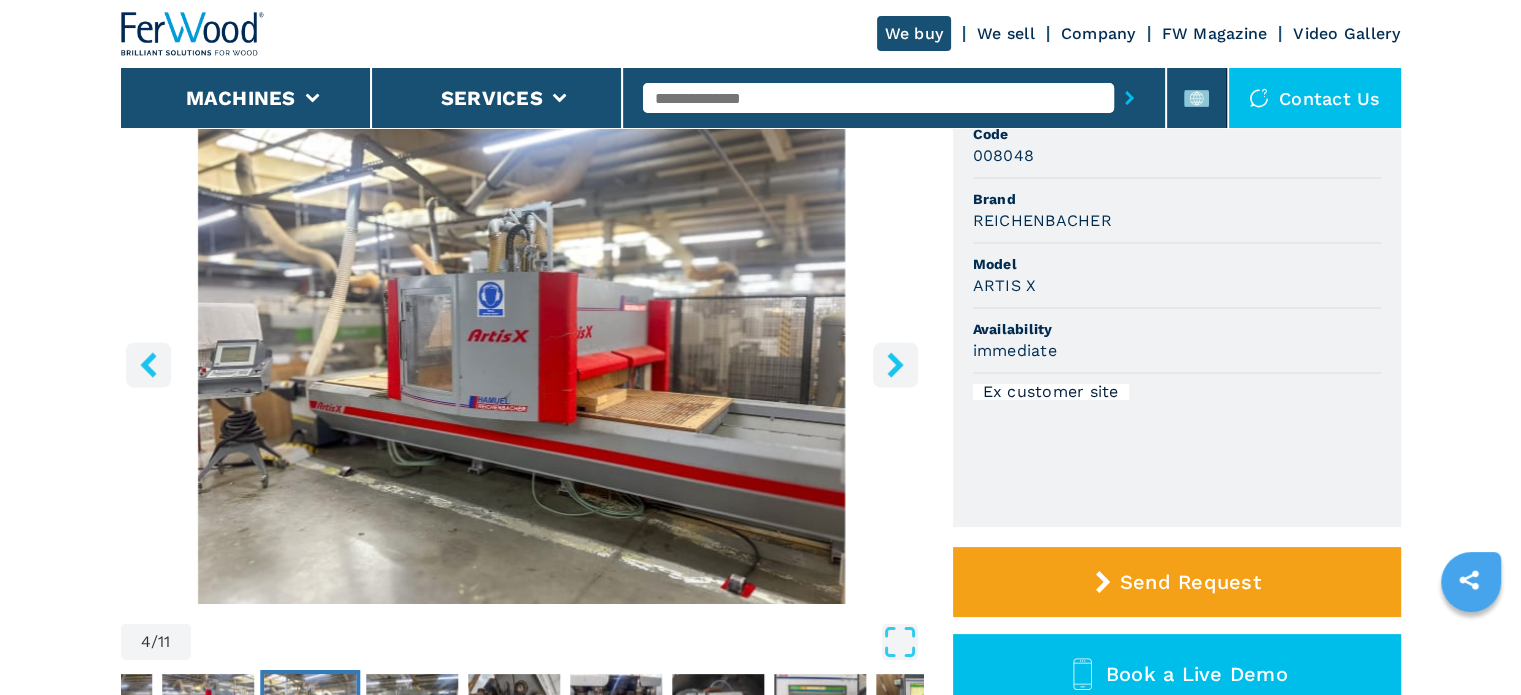 scroll, scrollTop: 200, scrollLeft: 0, axis: vertical 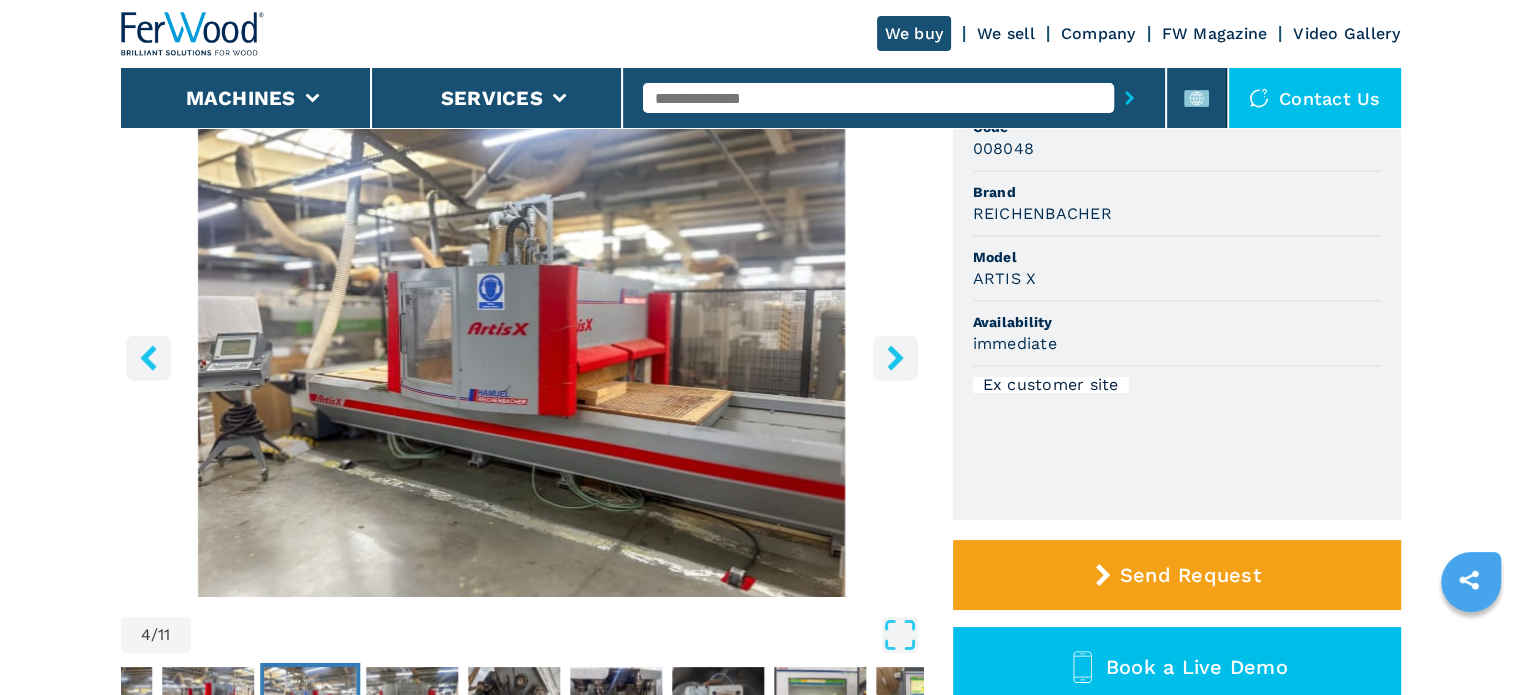 click 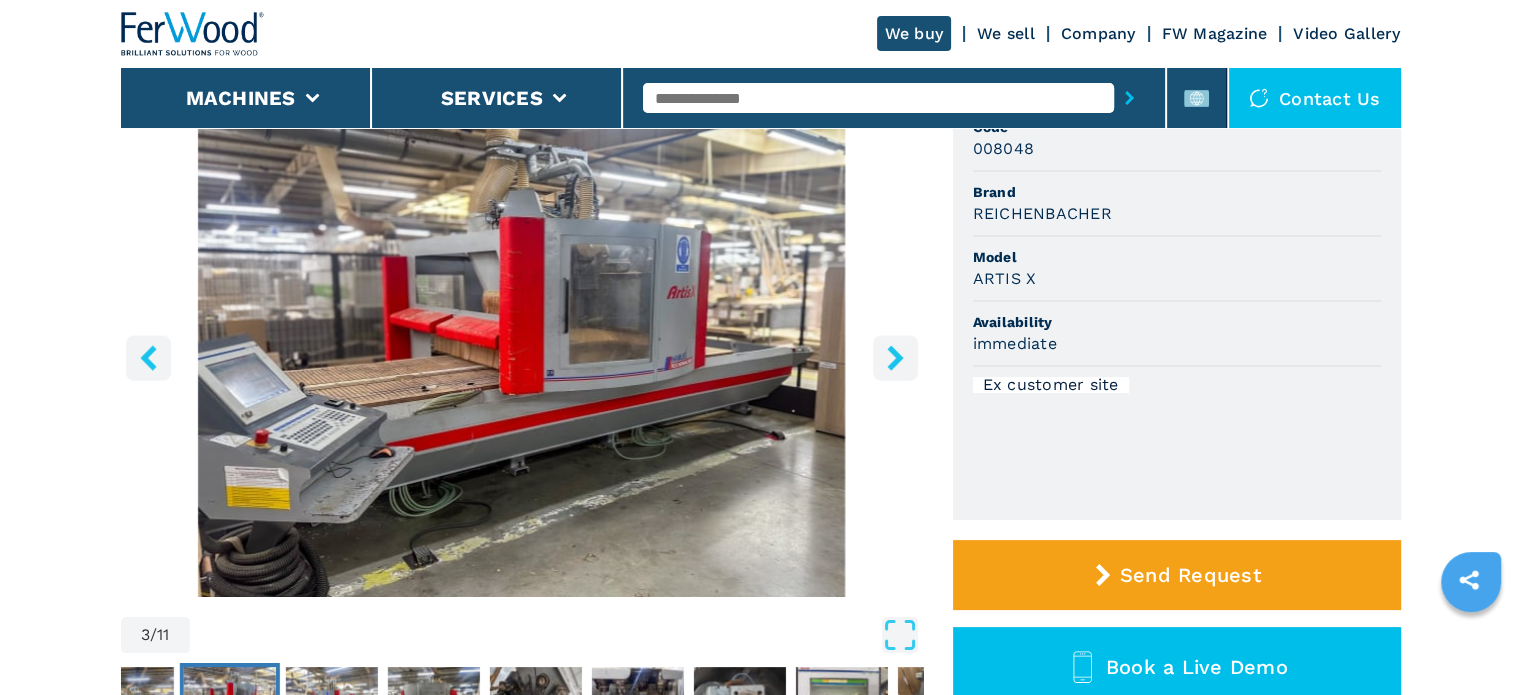 click 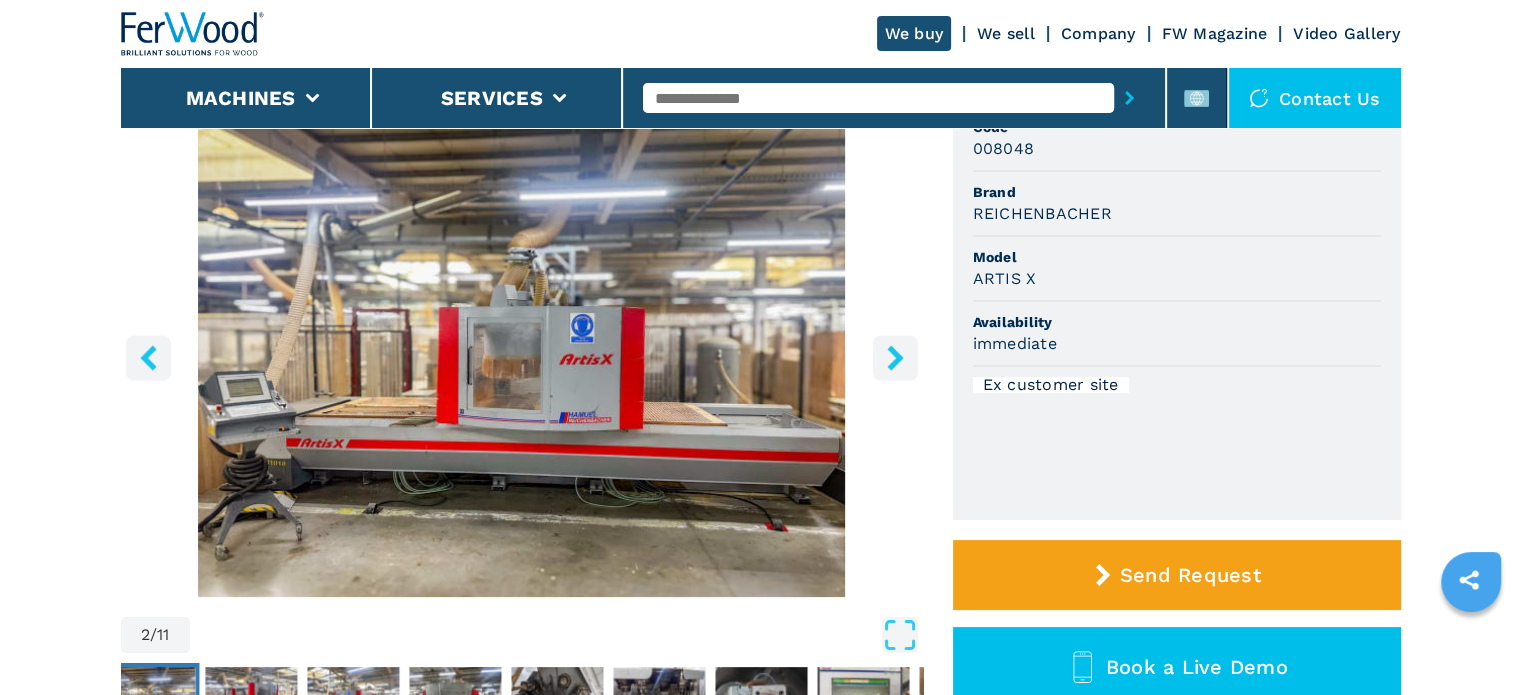 click 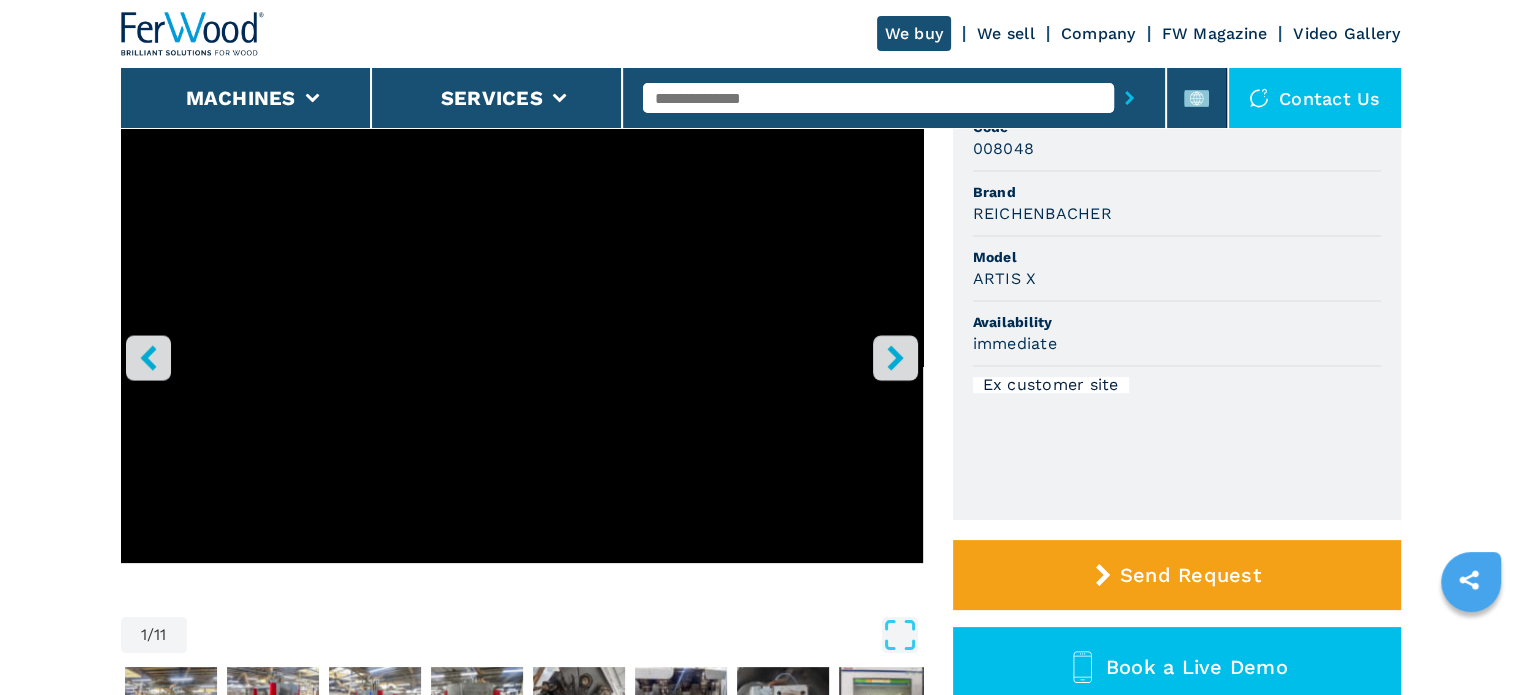 click 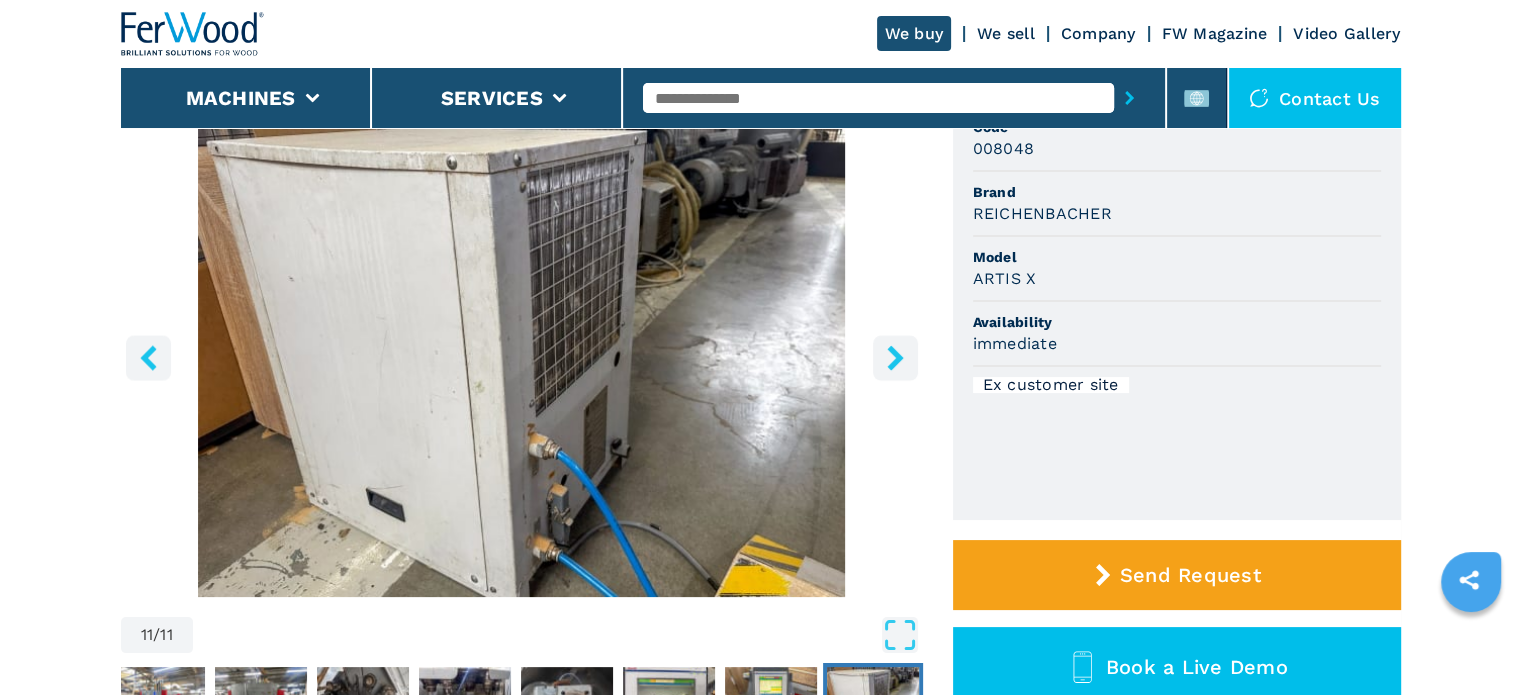 click 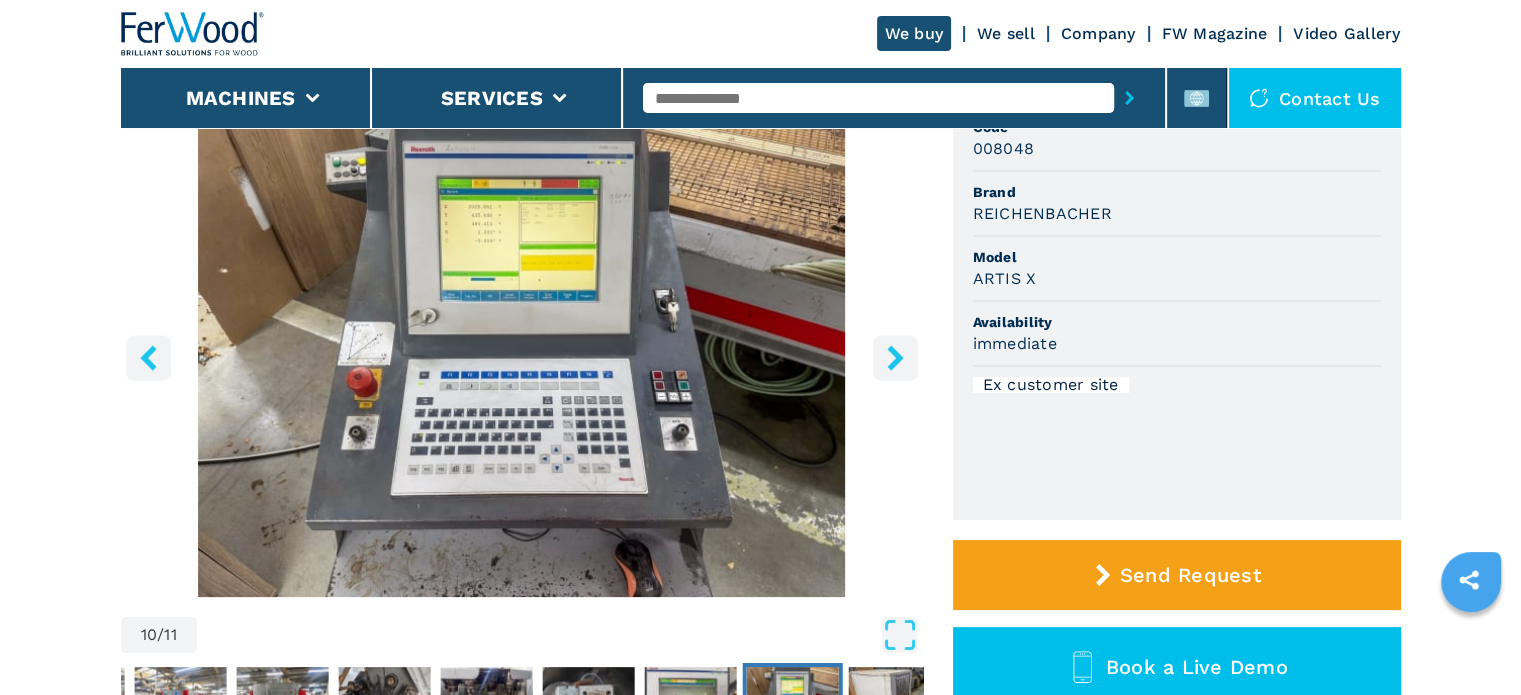 click 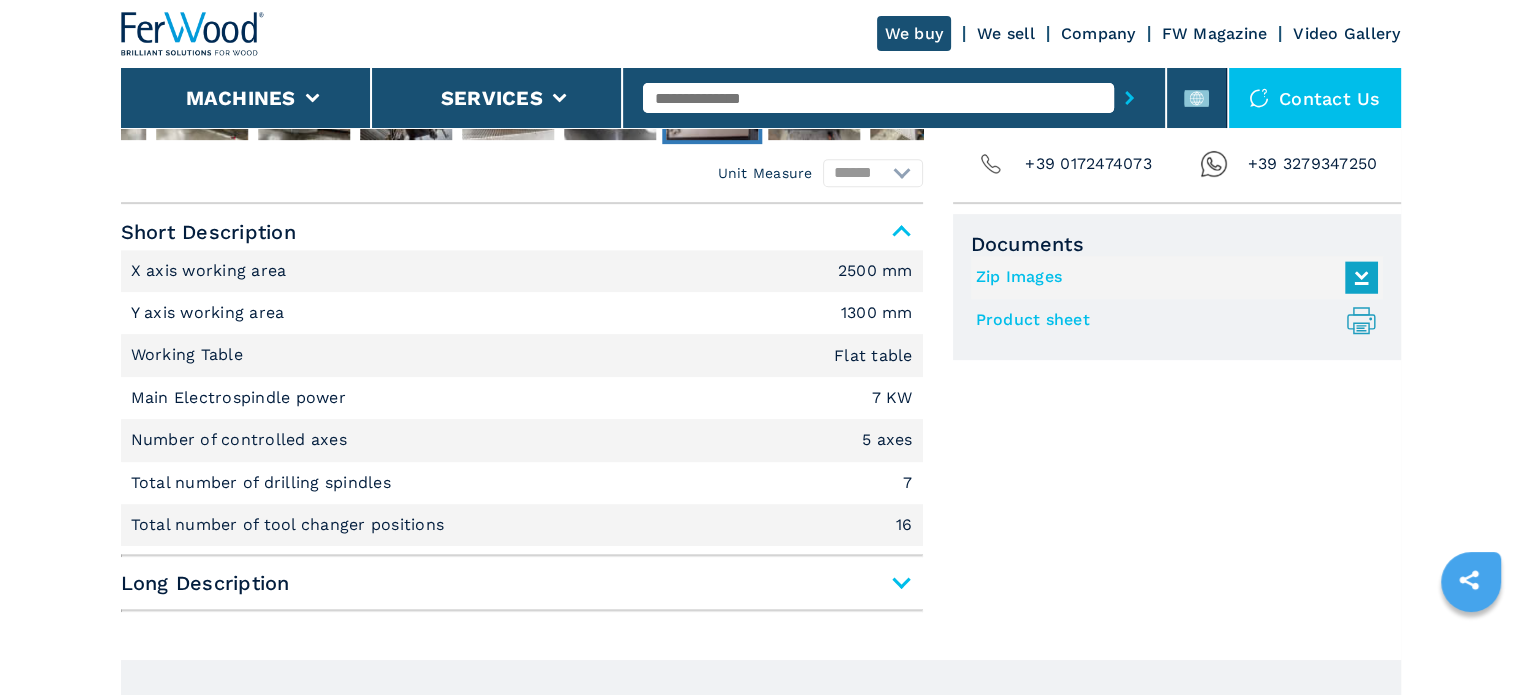 scroll, scrollTop: 800, scrollLeft: 0, axis: vertical 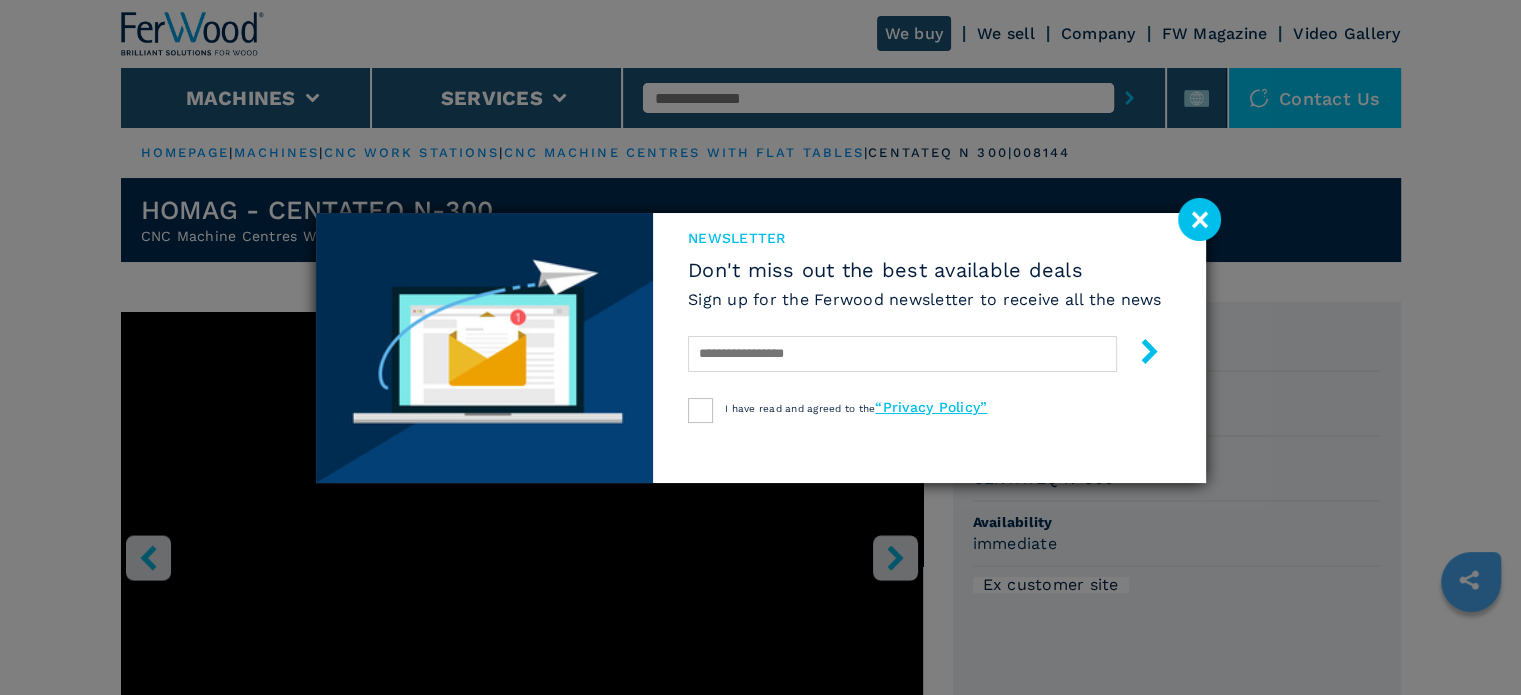 click 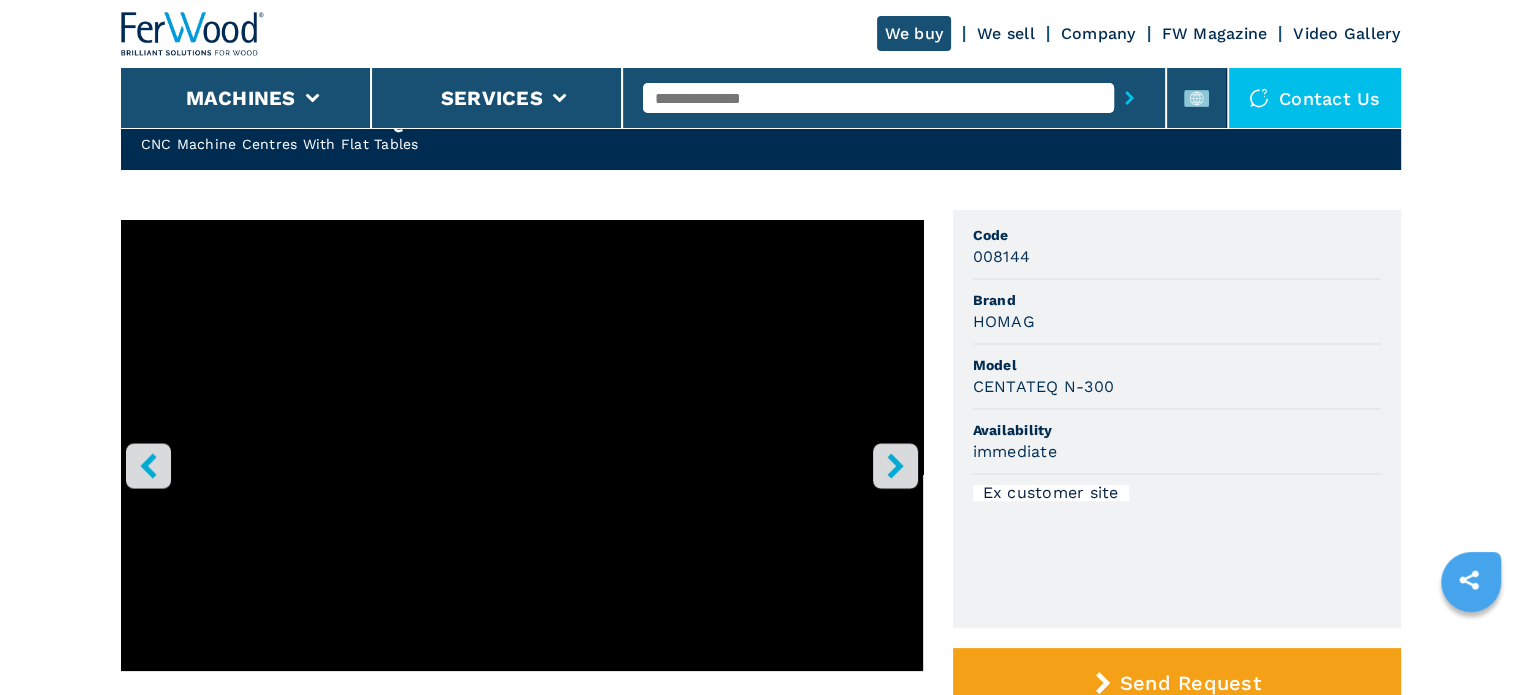 scroll, scrollTop: 100, scrollLeft: 0, axis: vertical 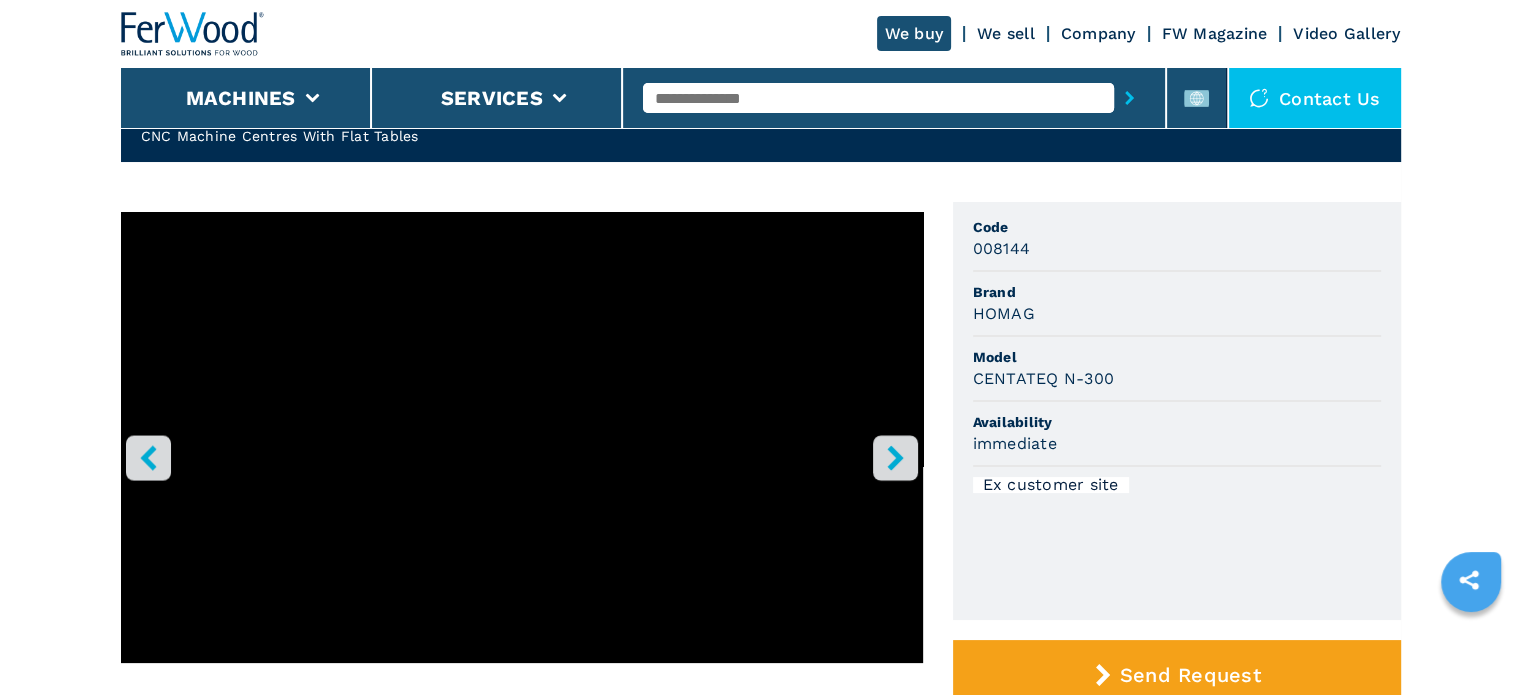 click 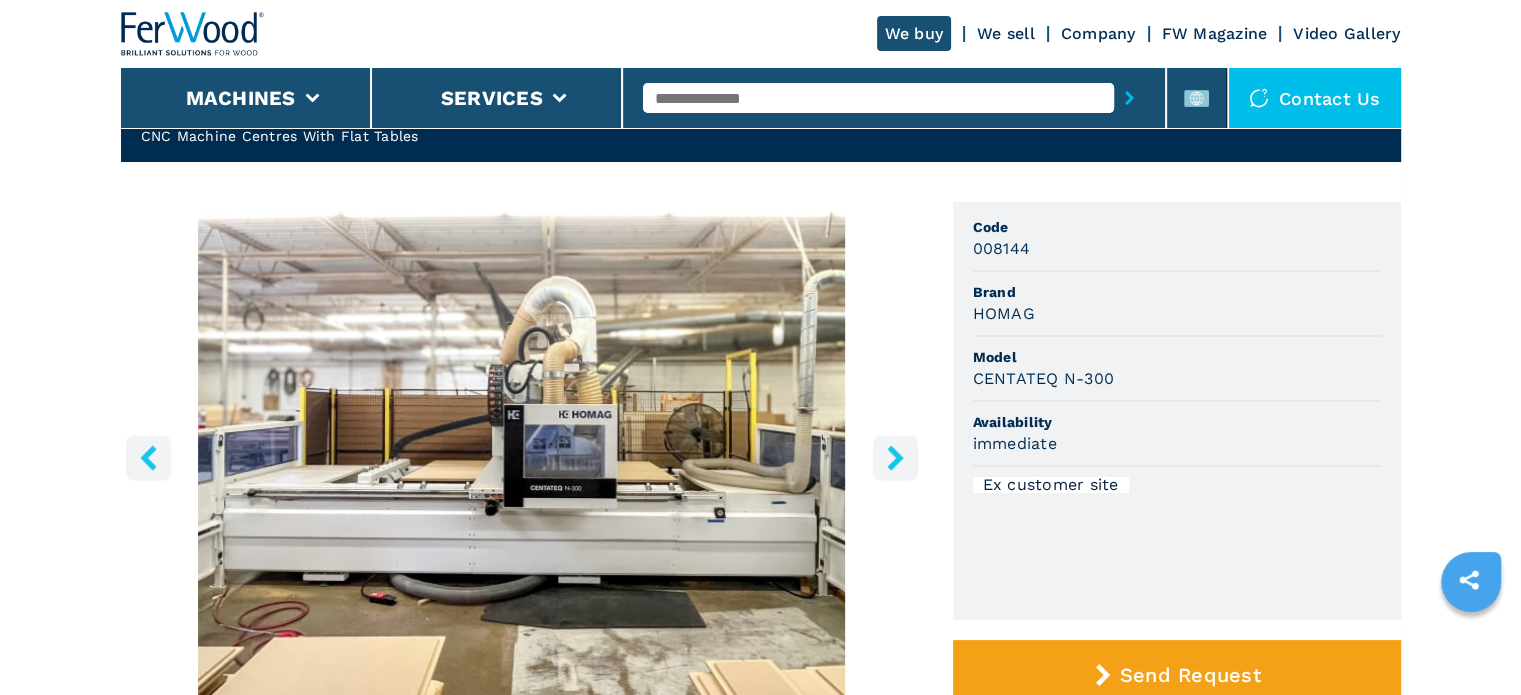 click 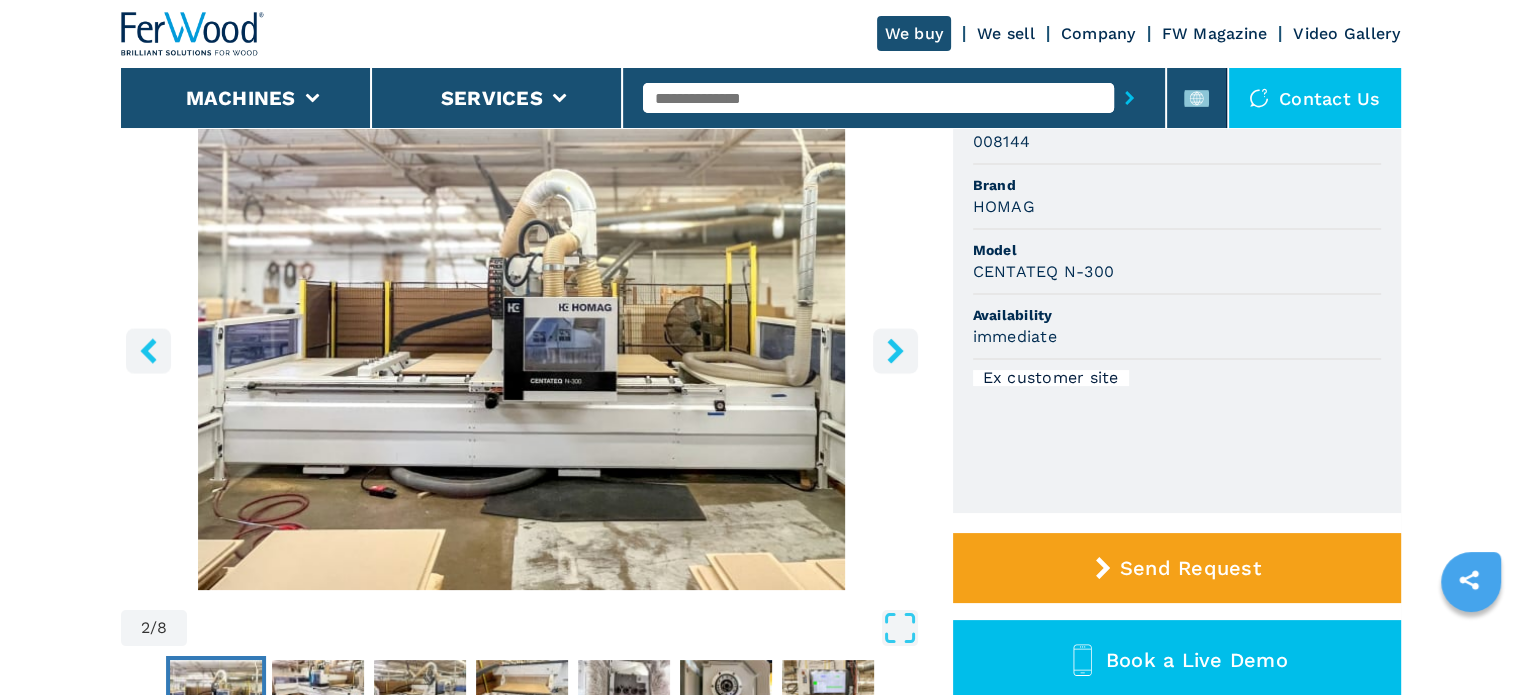 scroll, scrollTop: 200, scrollLeft: 0, axis: vertical 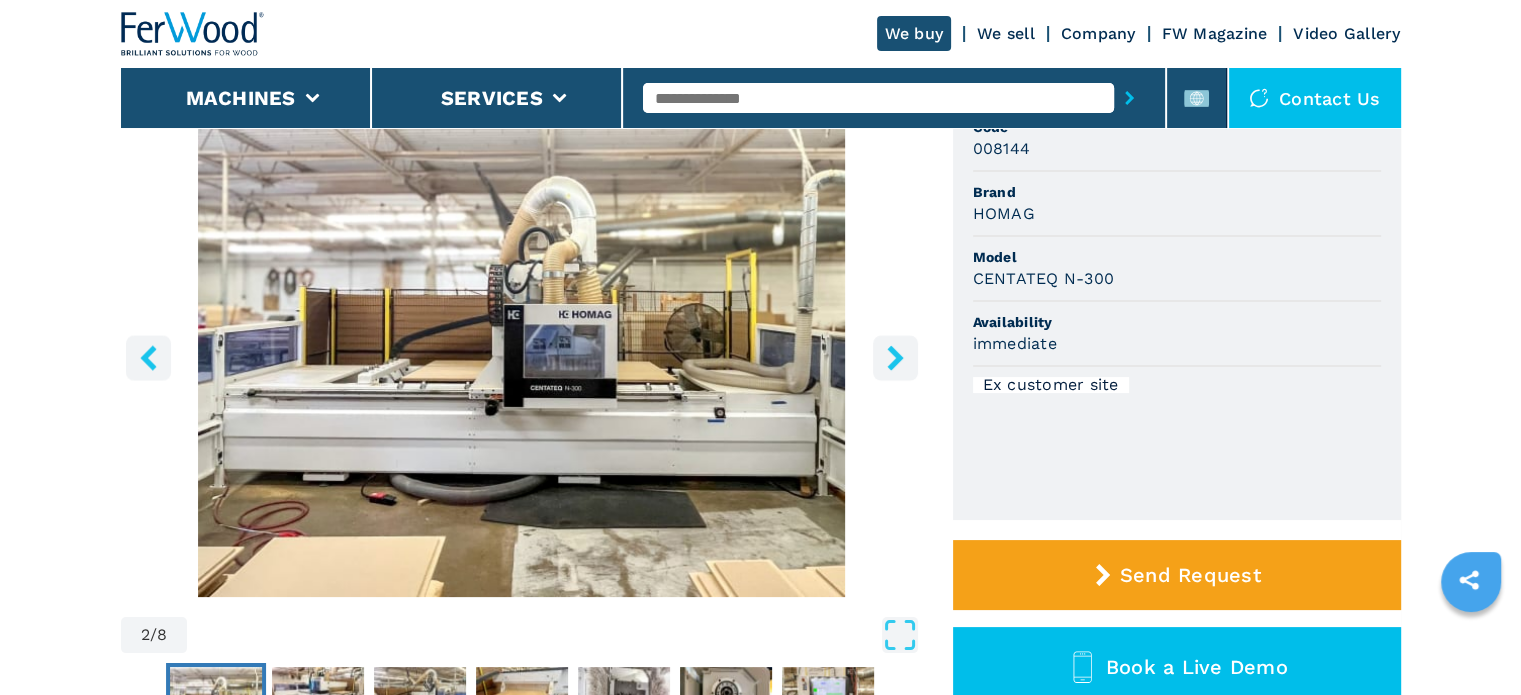 click 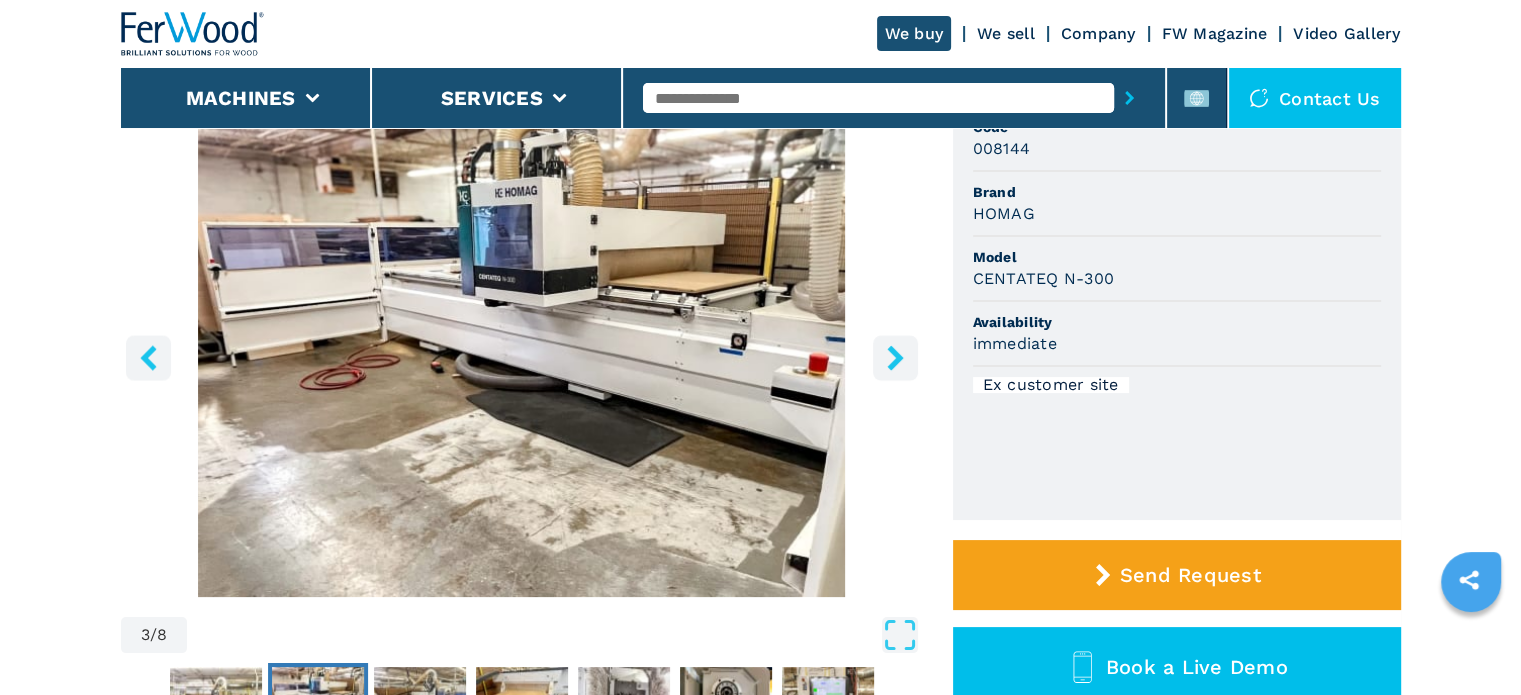 click 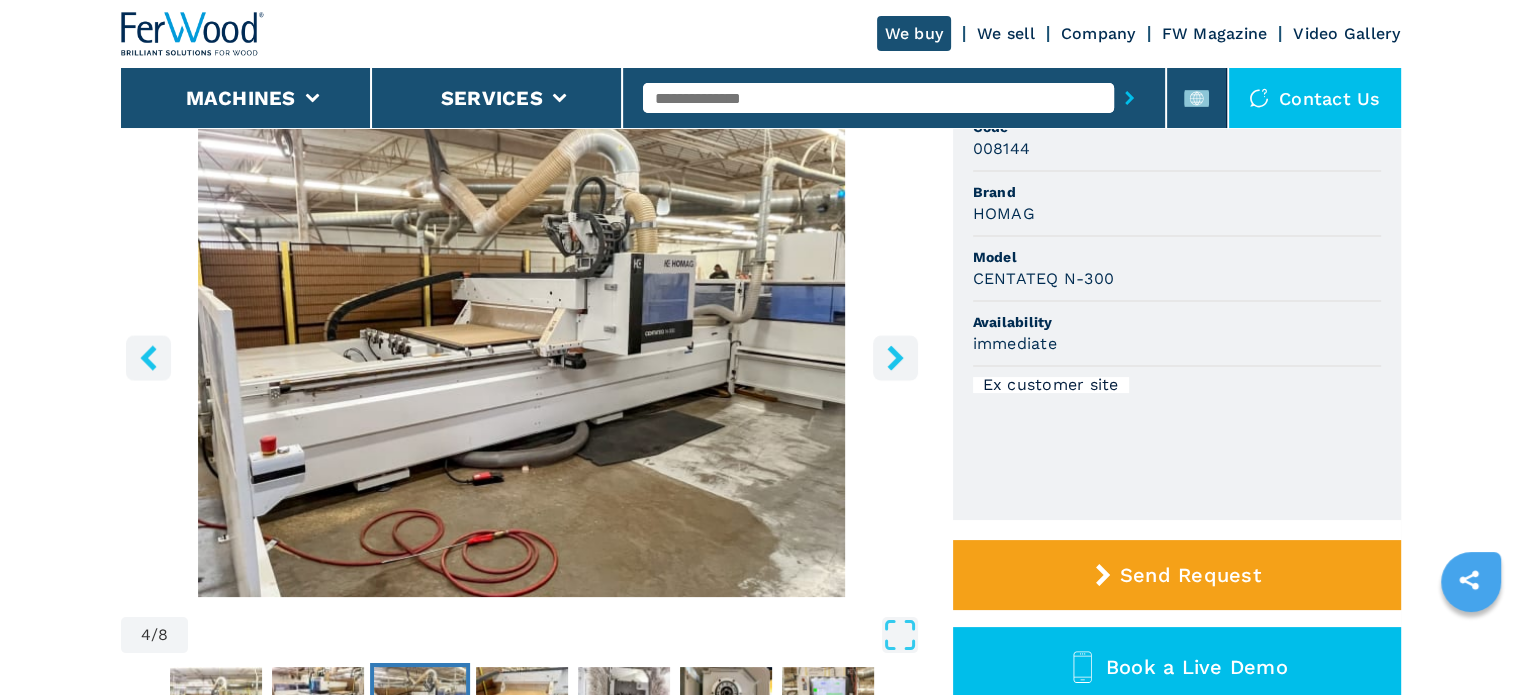 click 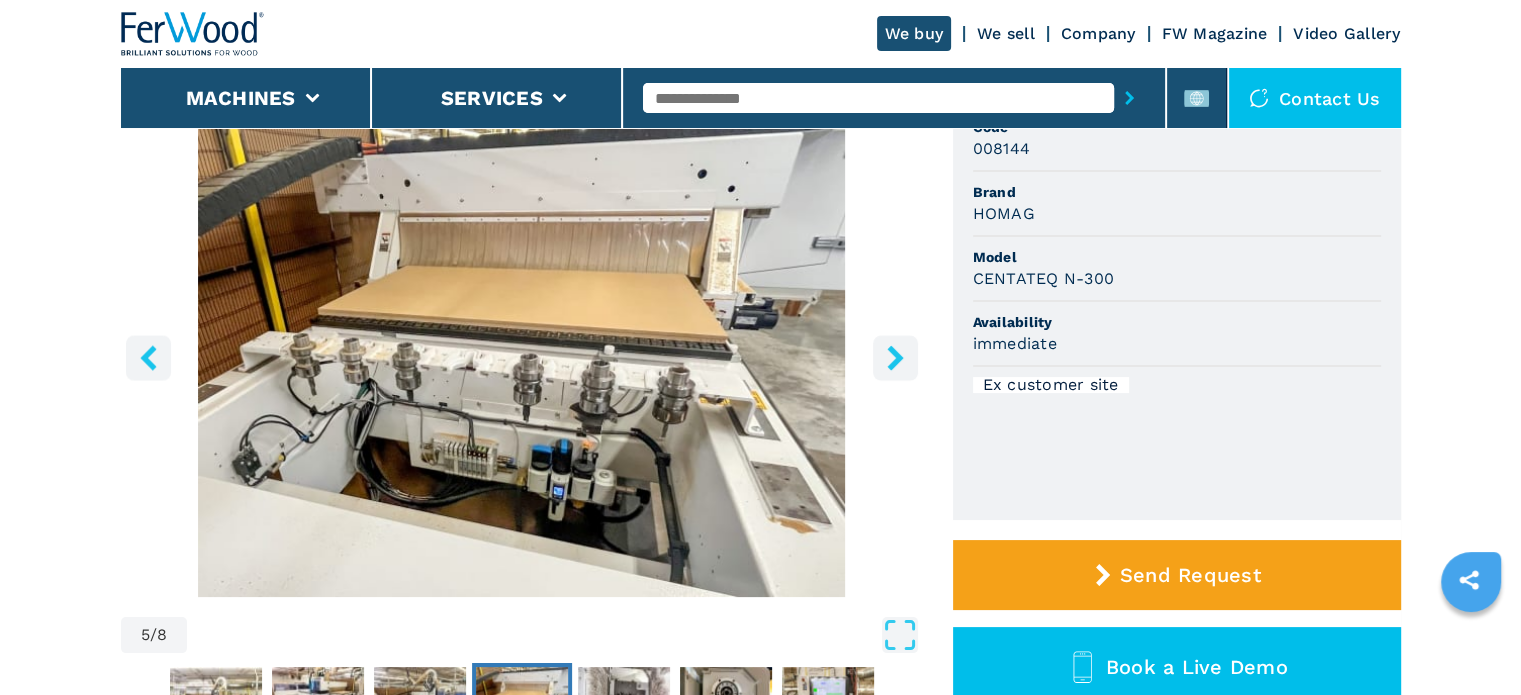 drag, startPoint x: 893, startPoint y: 358, endPoint x: 904, endPoint y: 366, distance: 13.601471 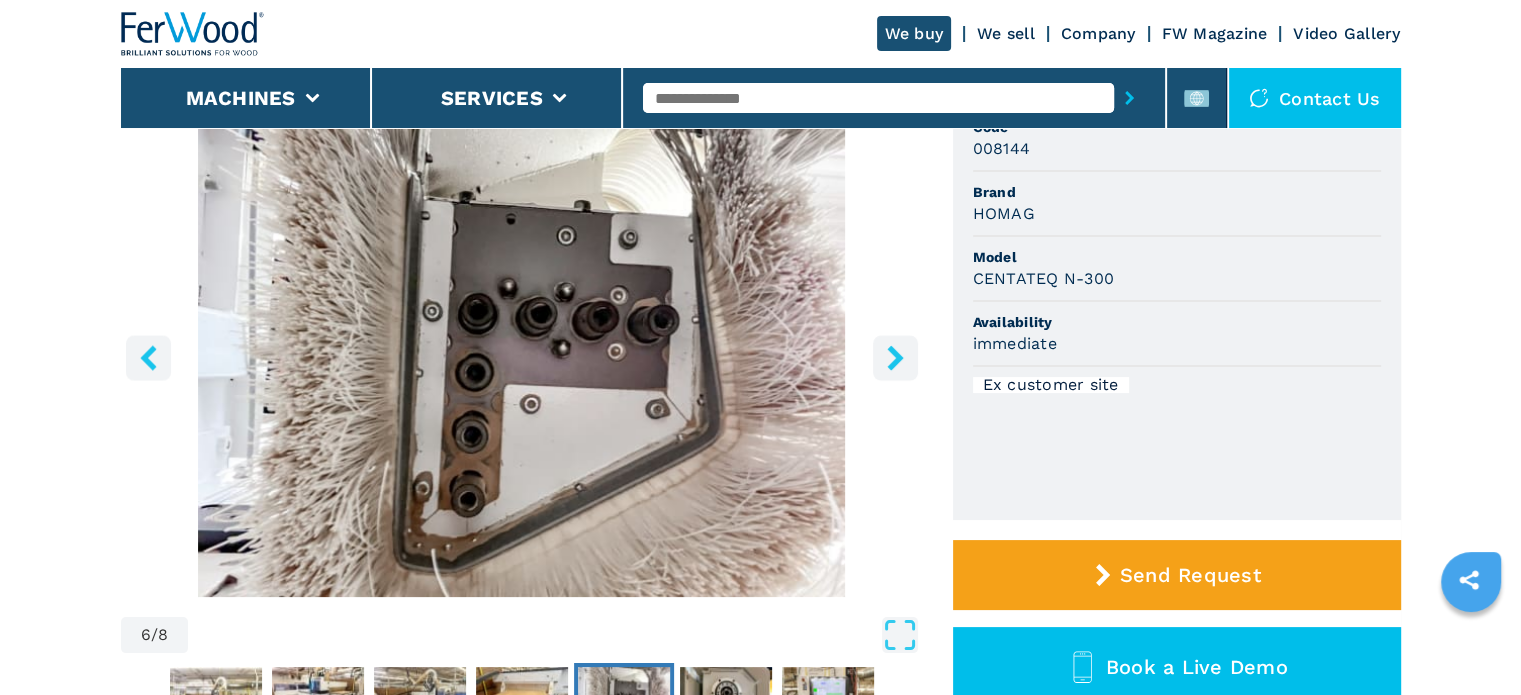 click 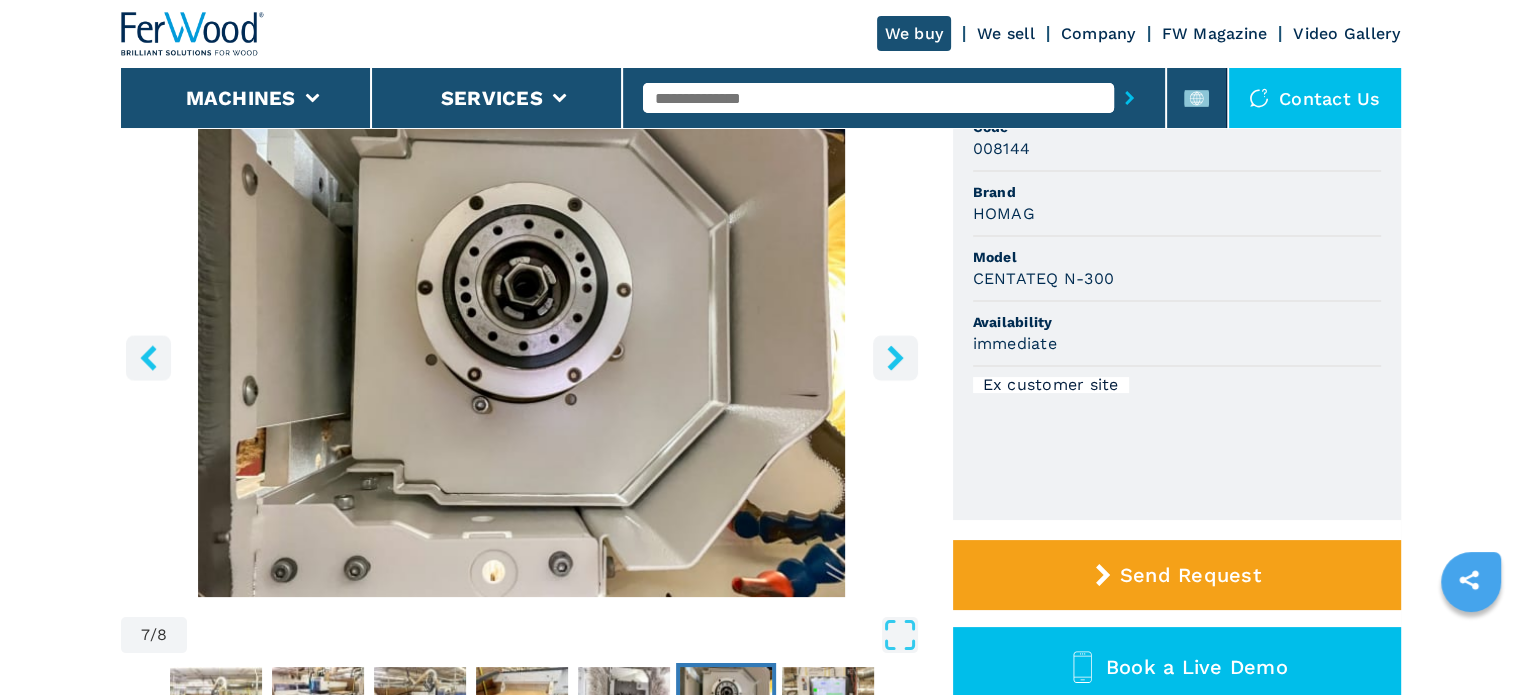 click 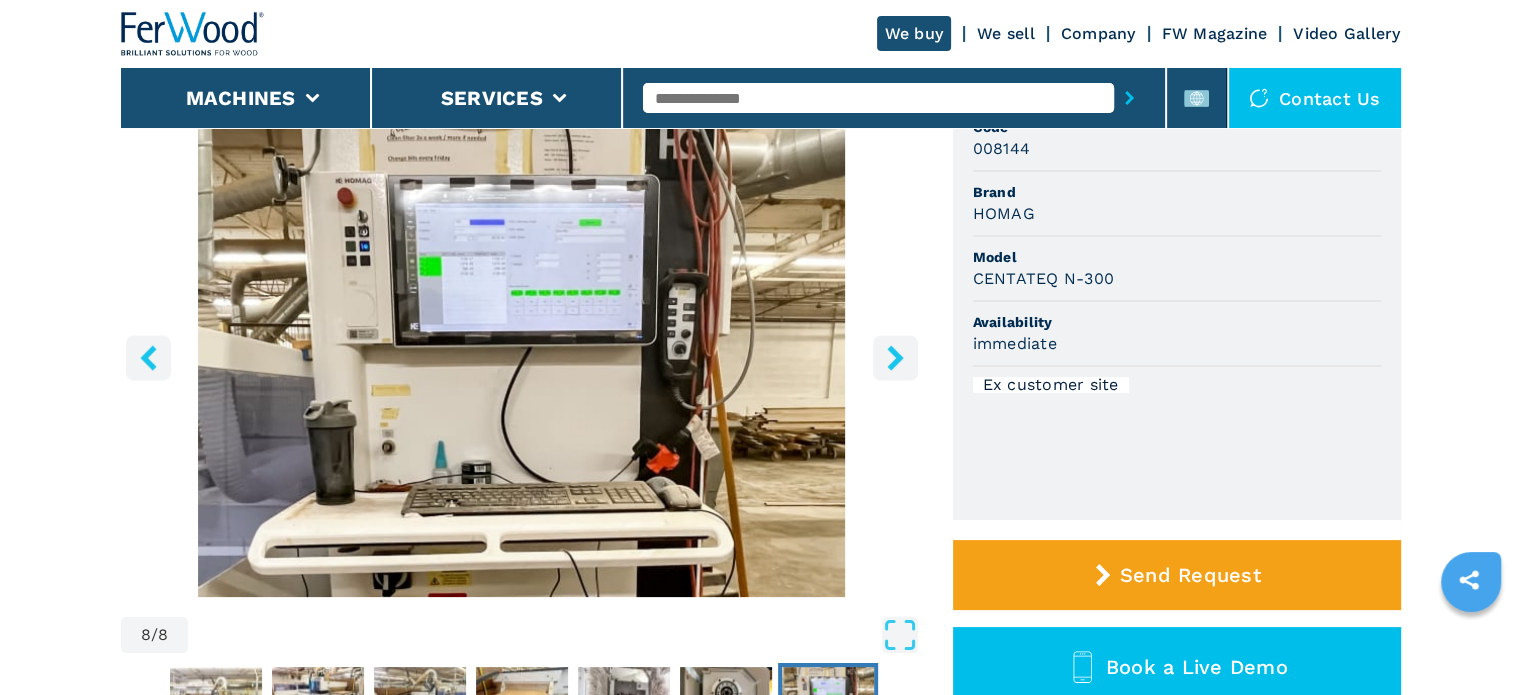 click 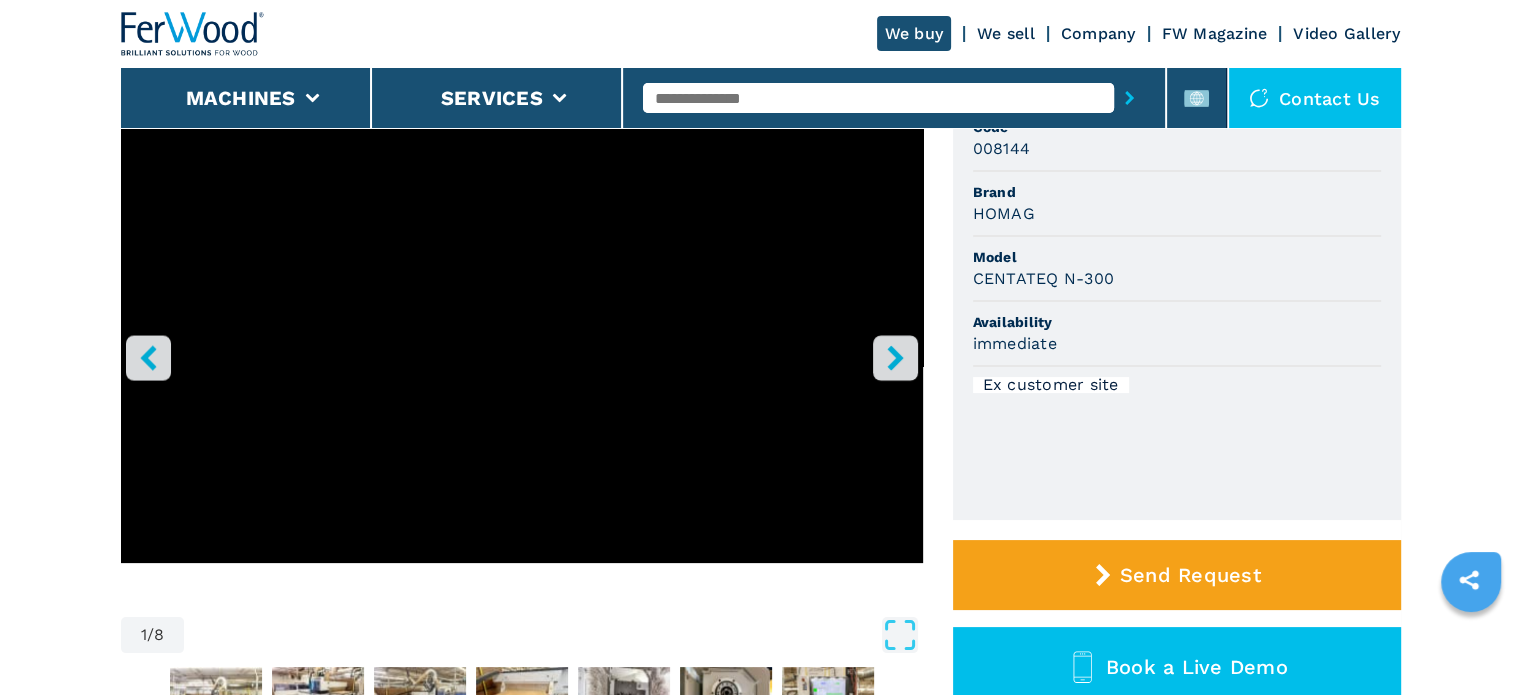 click 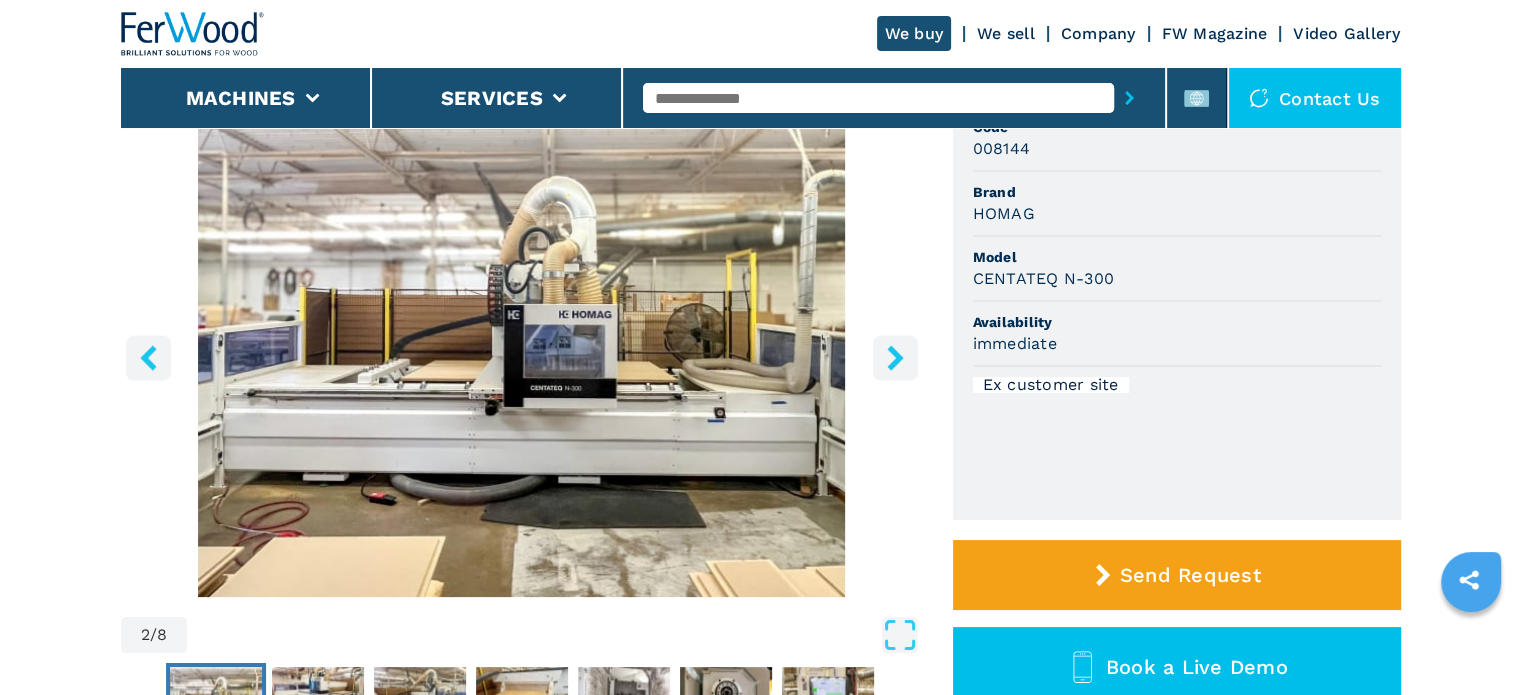 click 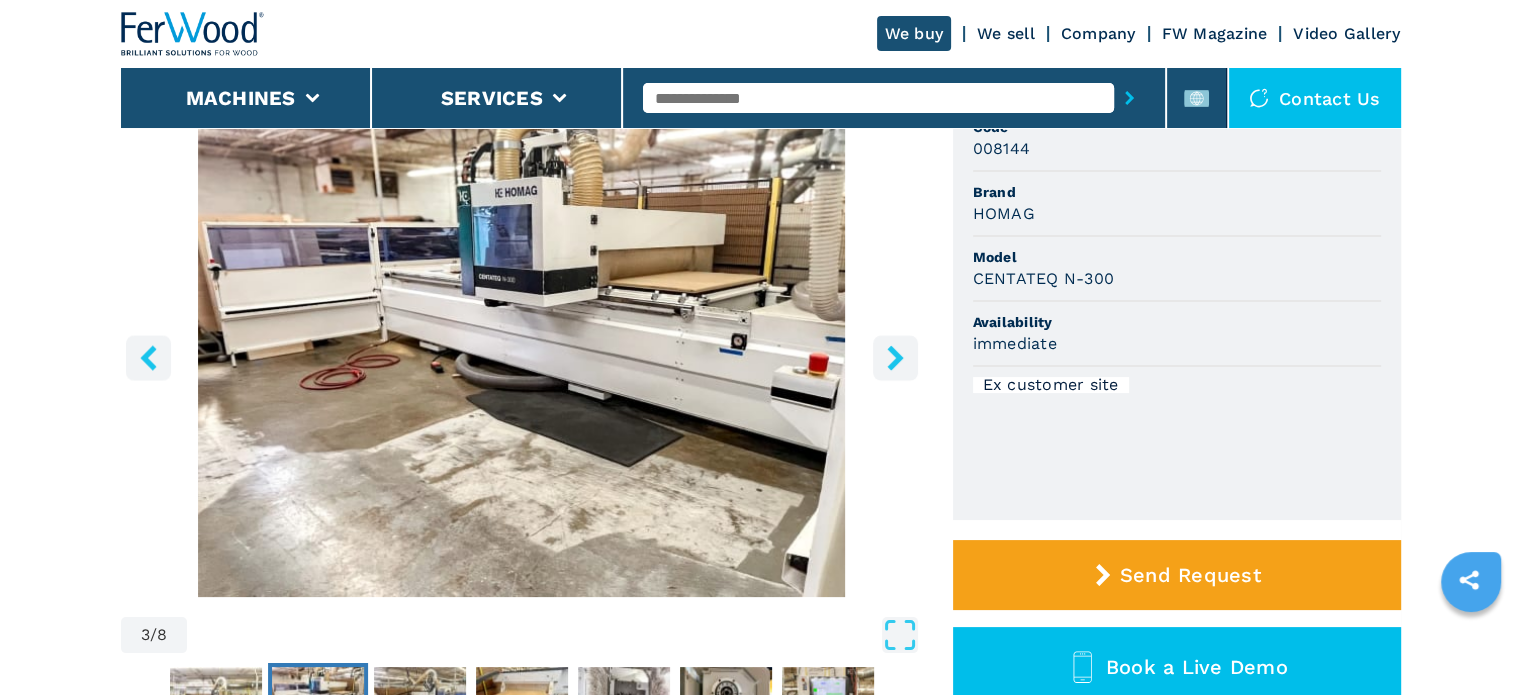 click 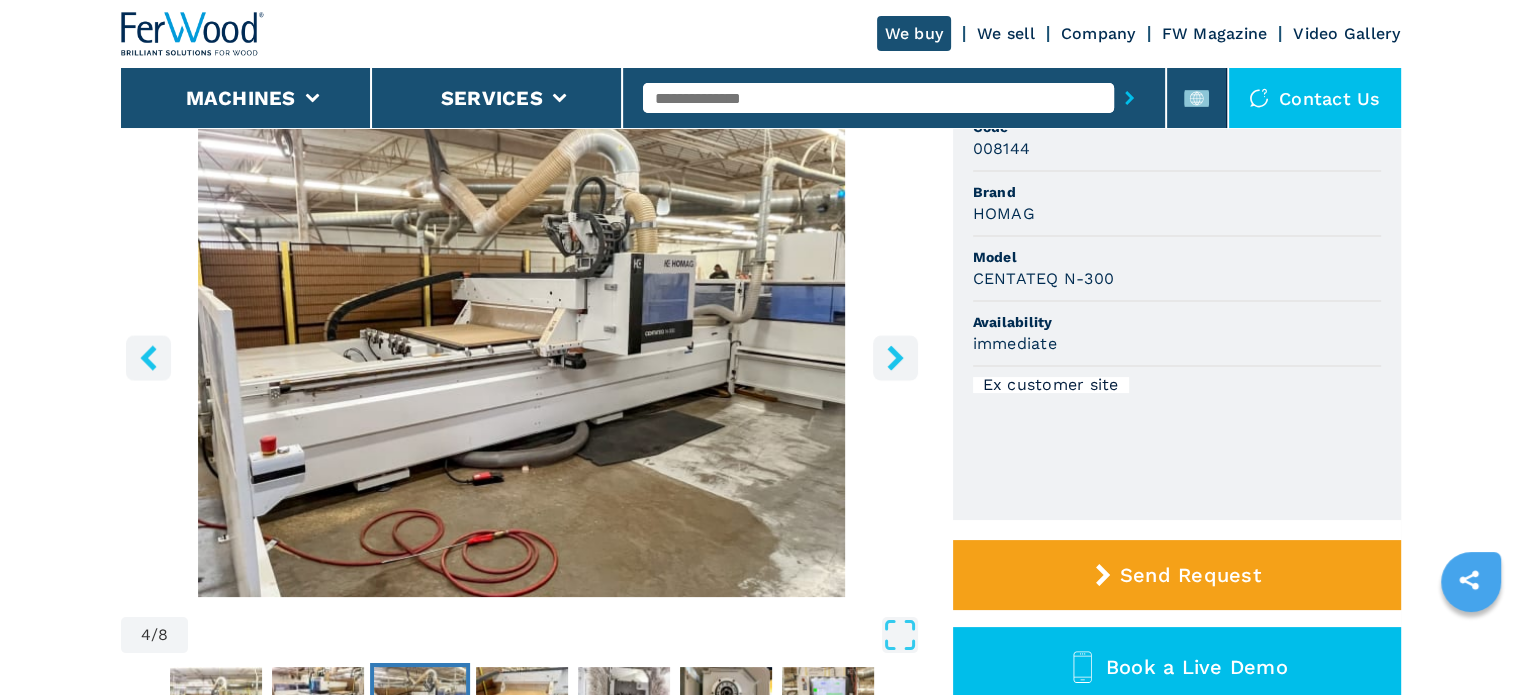 click at bounding box center (895, 357) 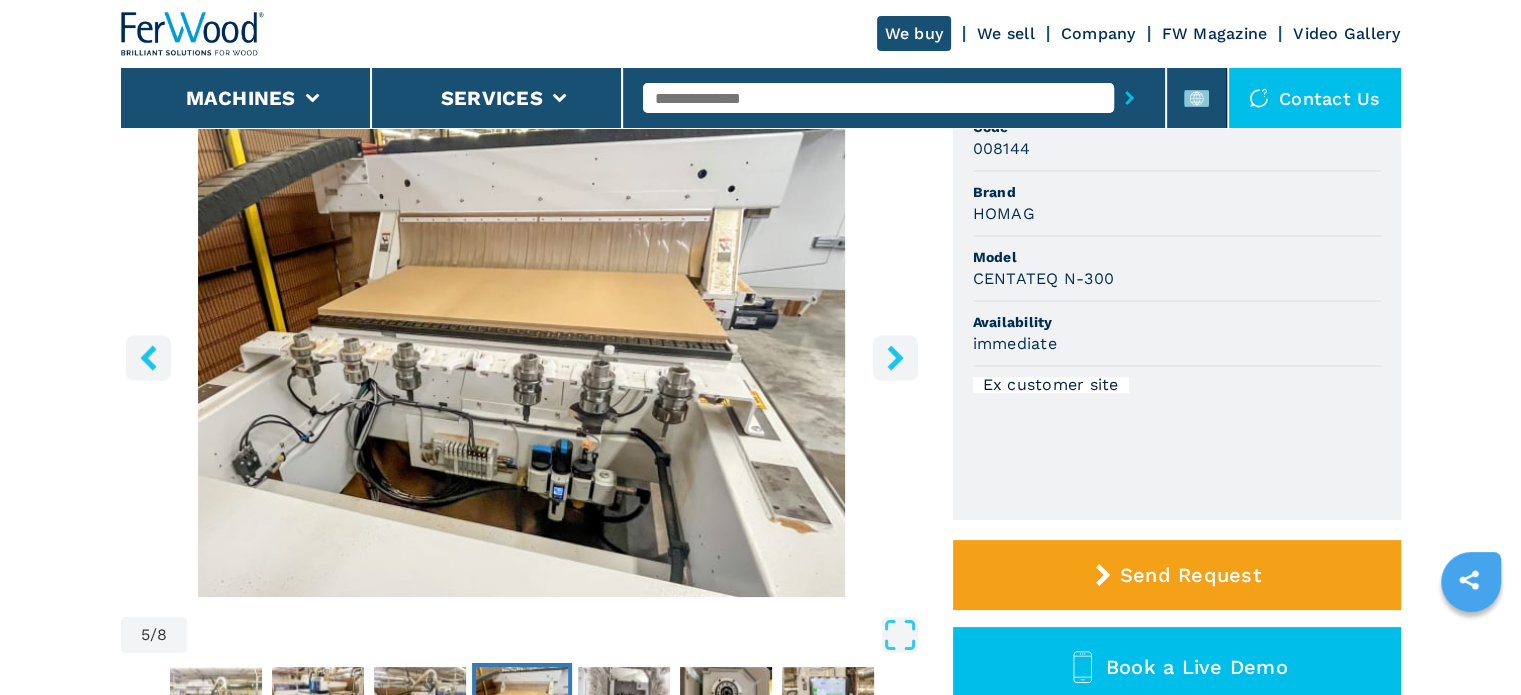 click at bounding box center [895, 357] 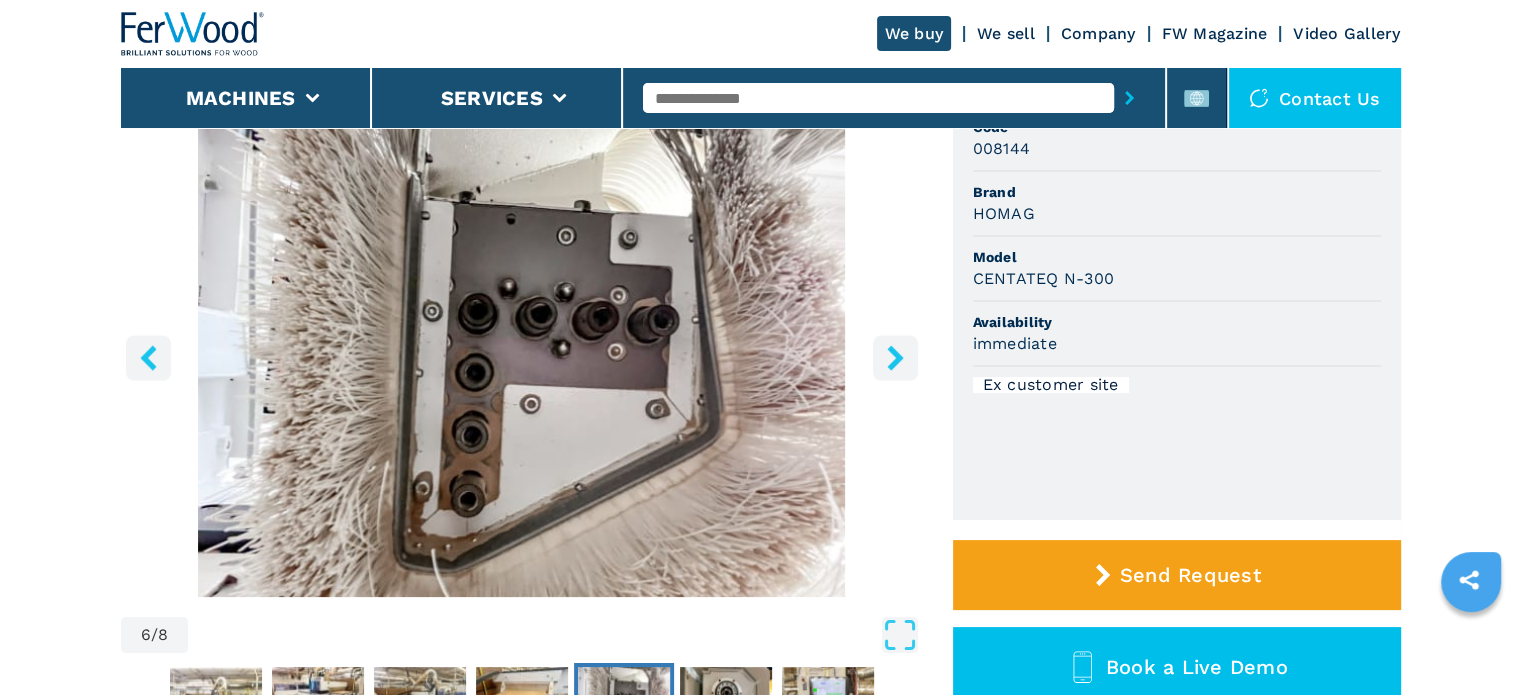 click at bounding box center [895, 357] 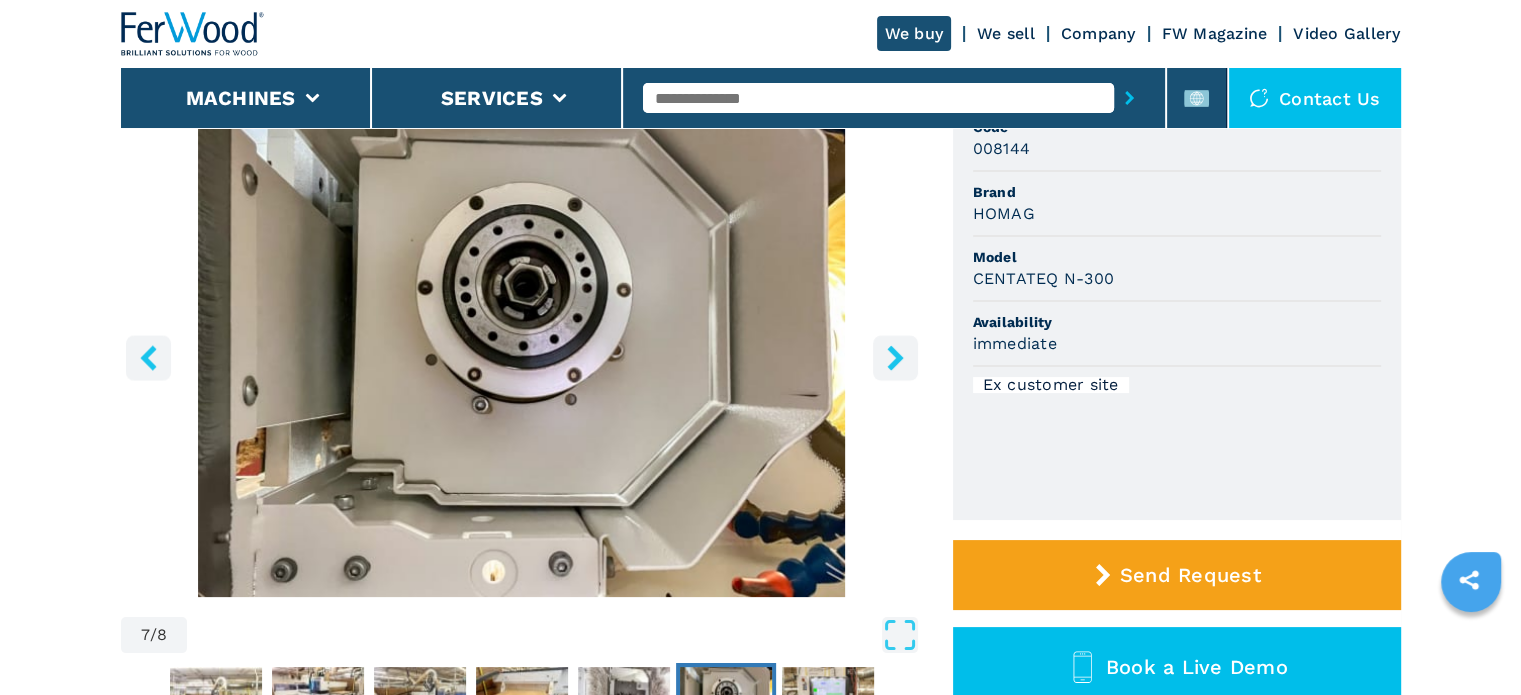 click at bounding box center [895, 357] 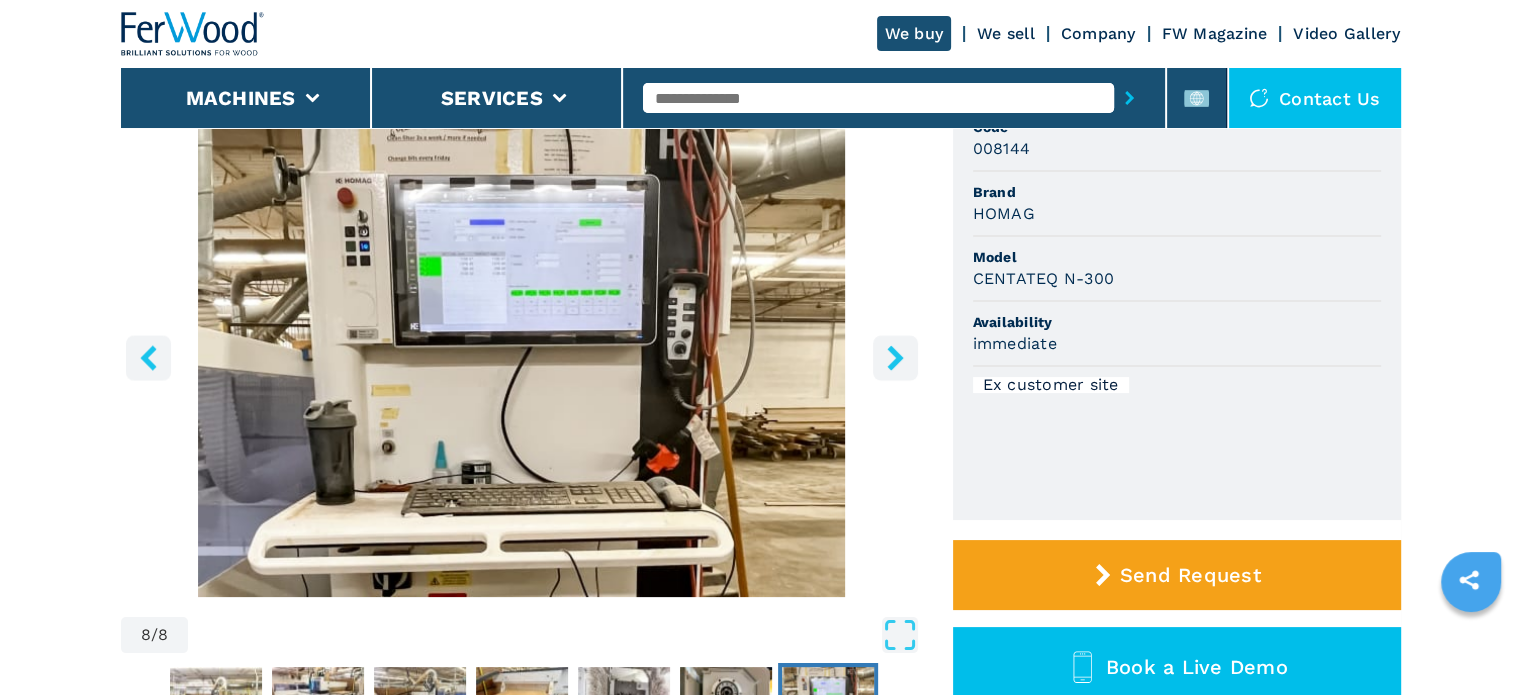 click at bounding box center (895, 357) 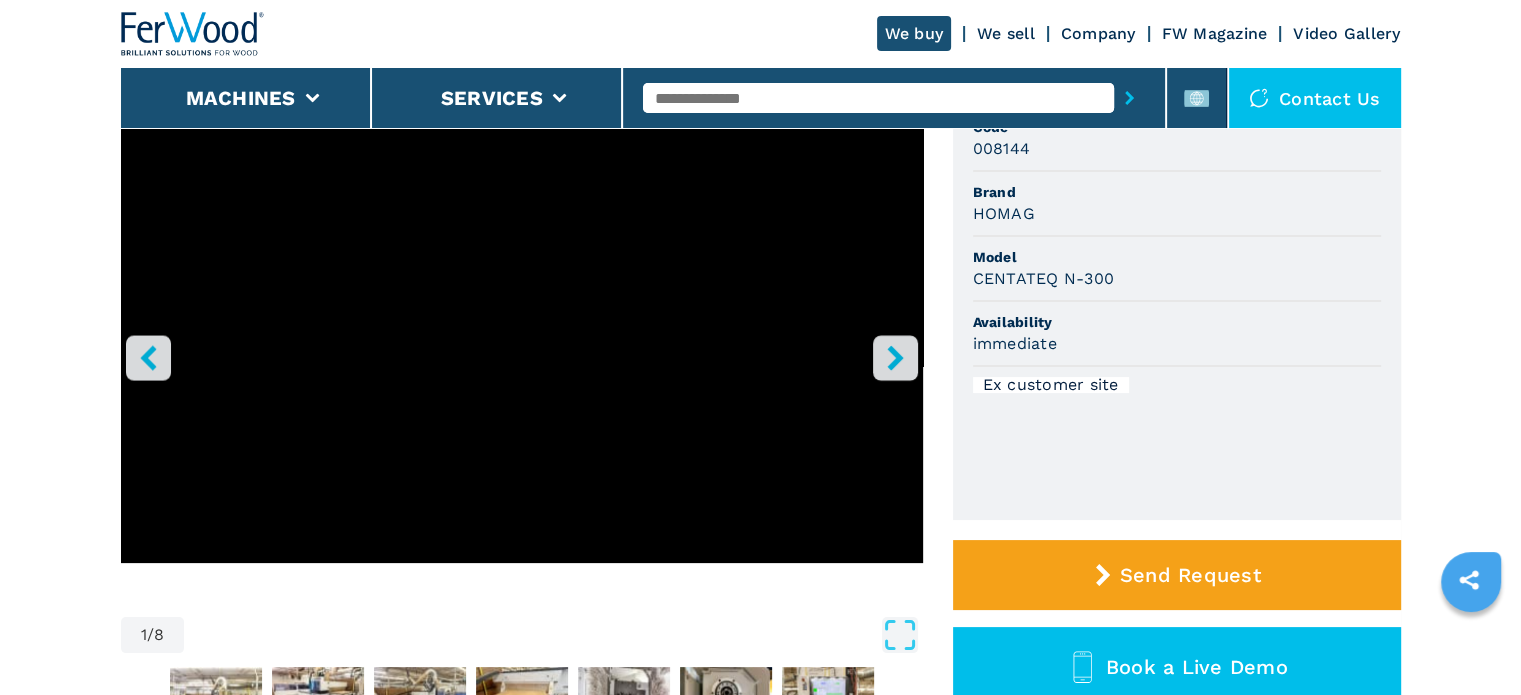click at bounding box center (895, 357) 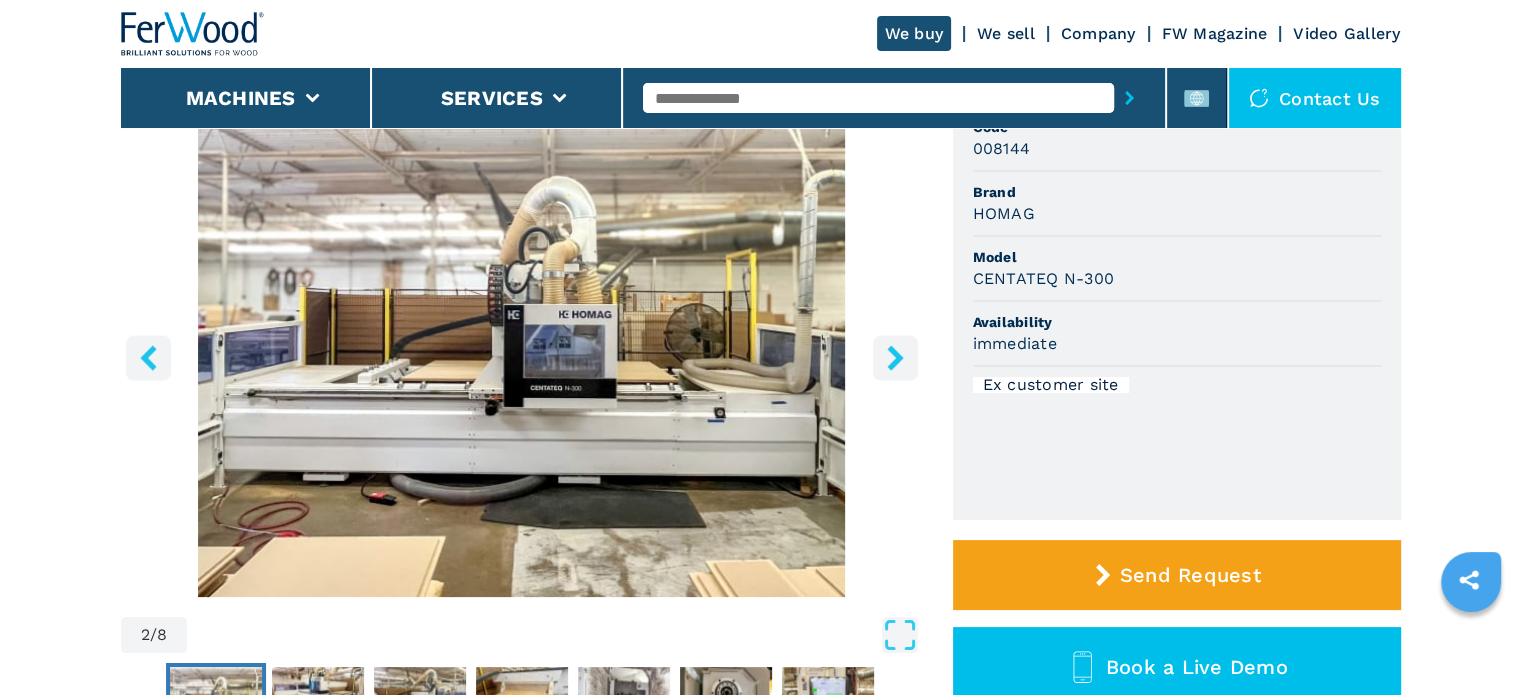 click at bounding box center (895, 357) 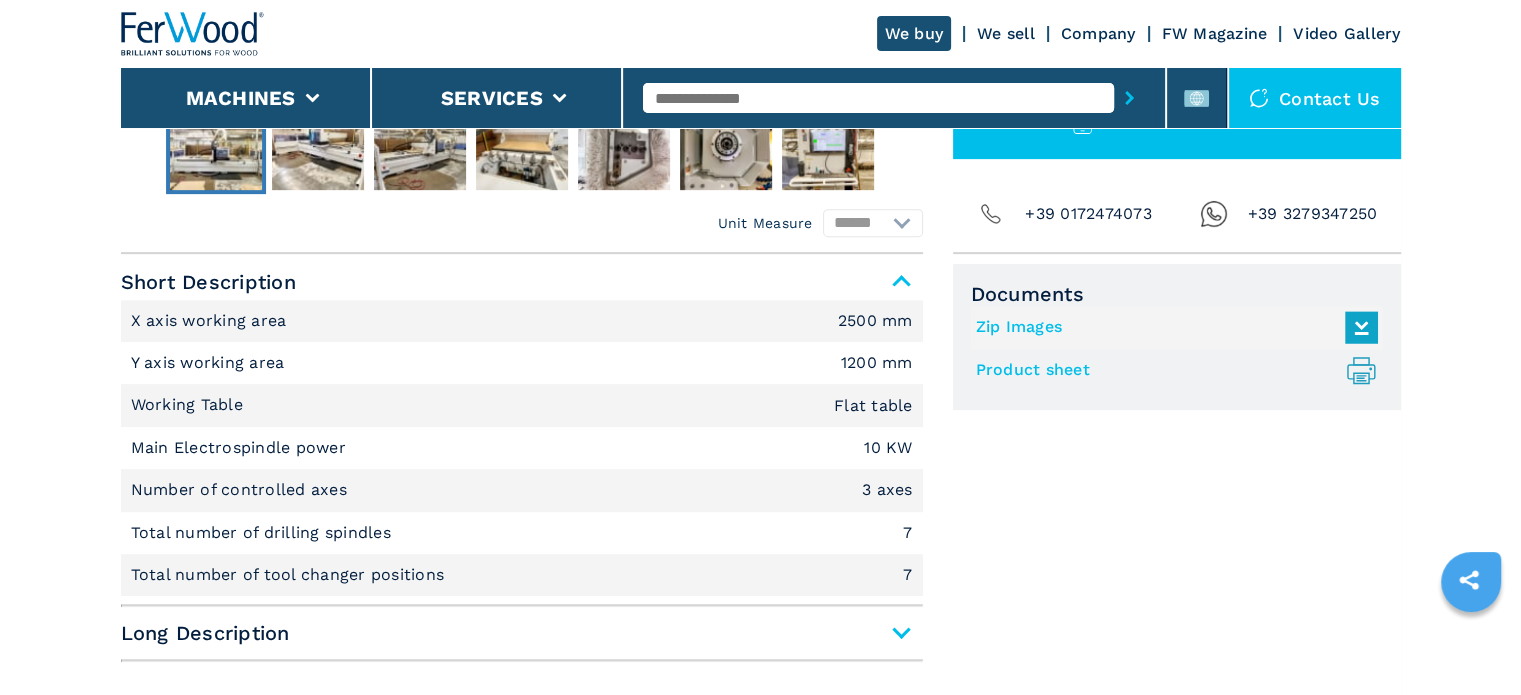 scroll, scrollTop: 800, scrollLeft: 0, axis: vertical 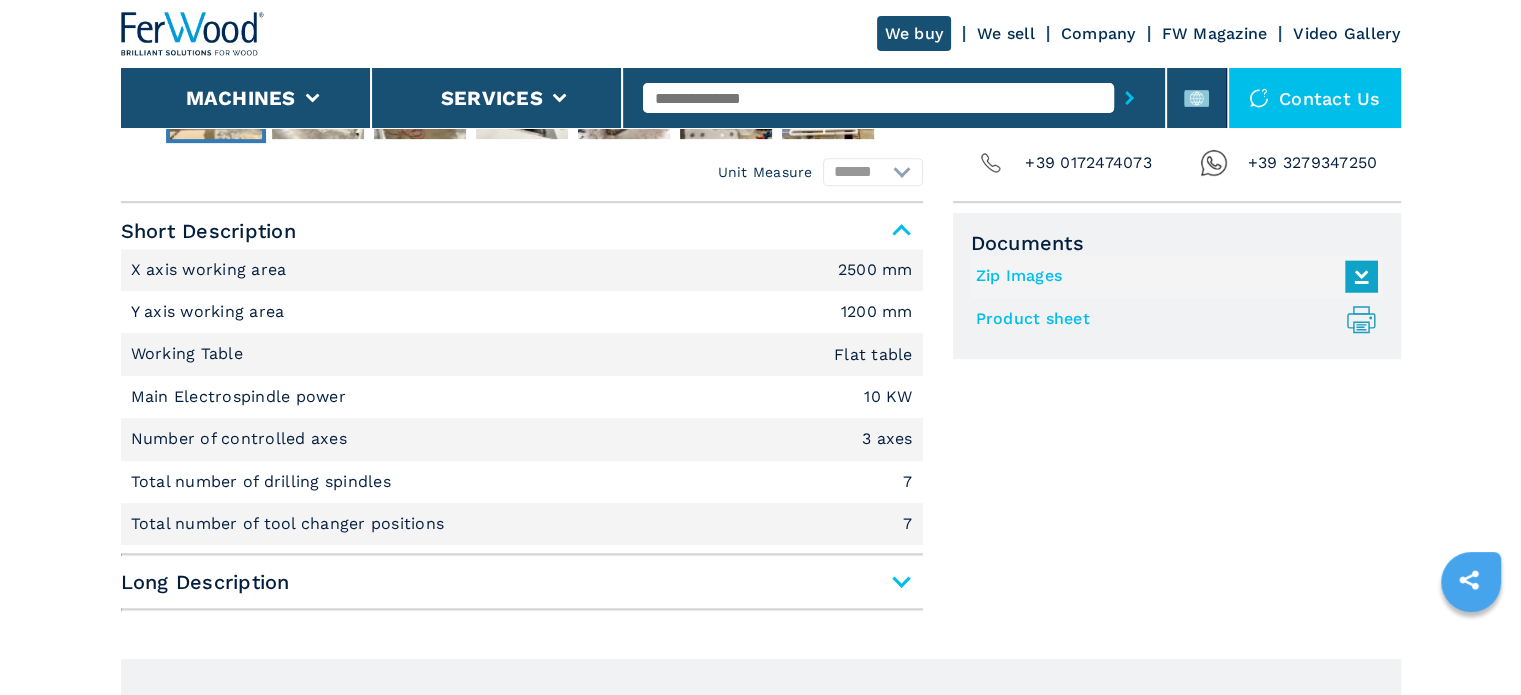 click on "Long Description" at bounding box center [522, 582] 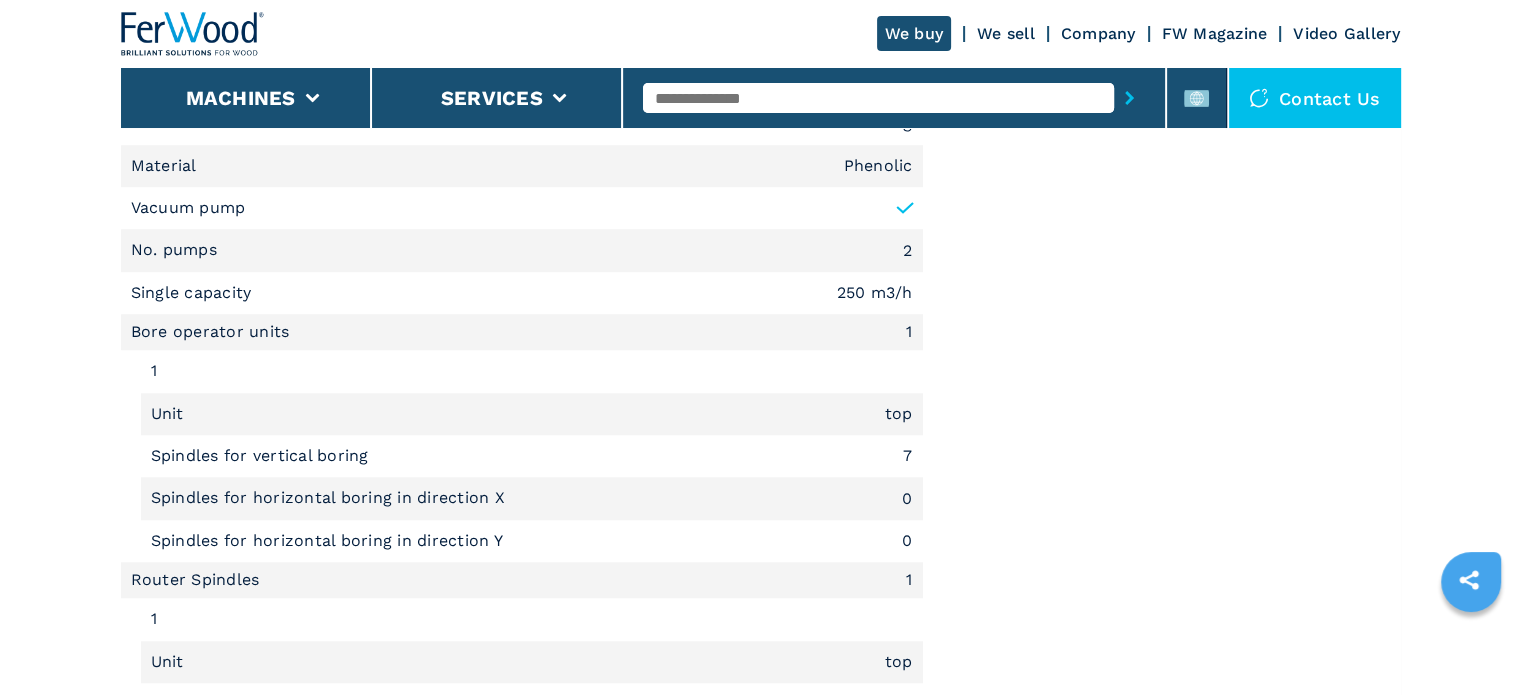 scroll, scrollTop: 1600, scrollLeft: 0, axis: vertical 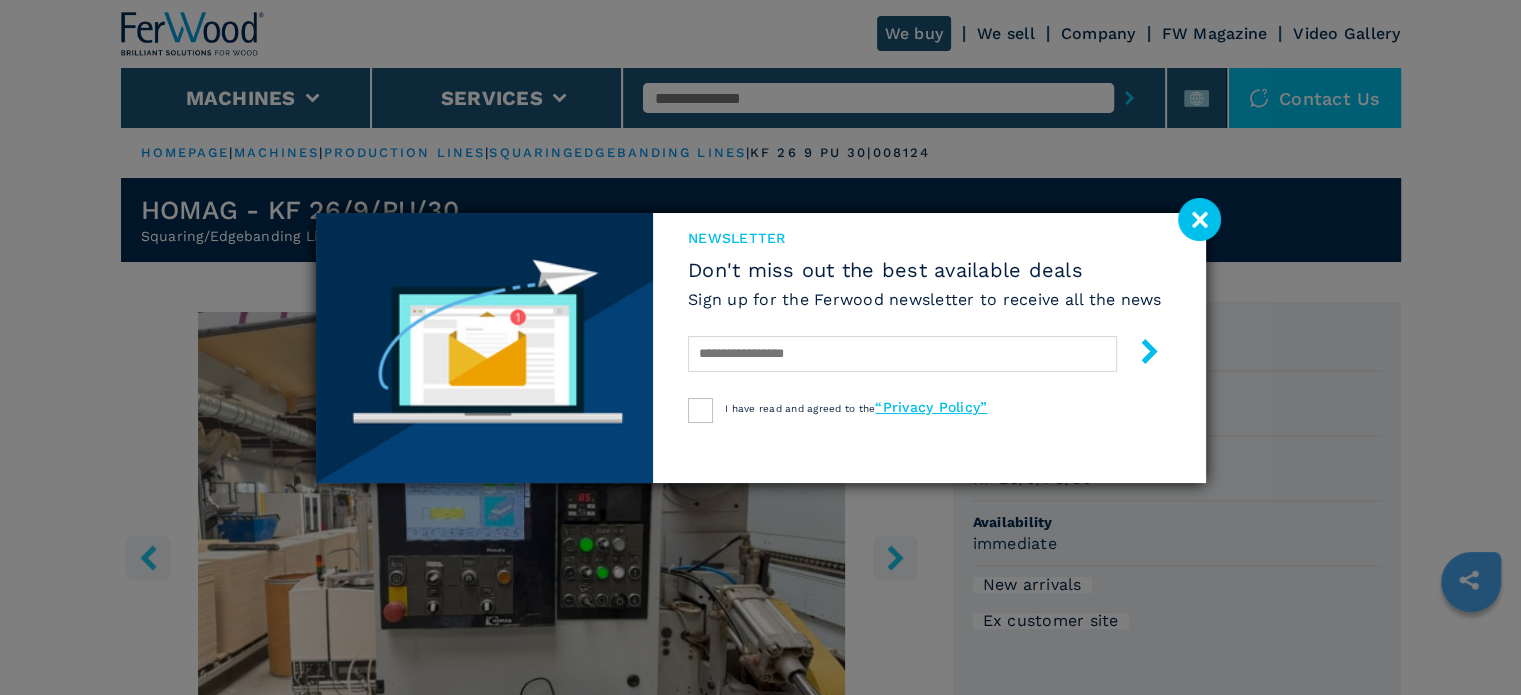 click 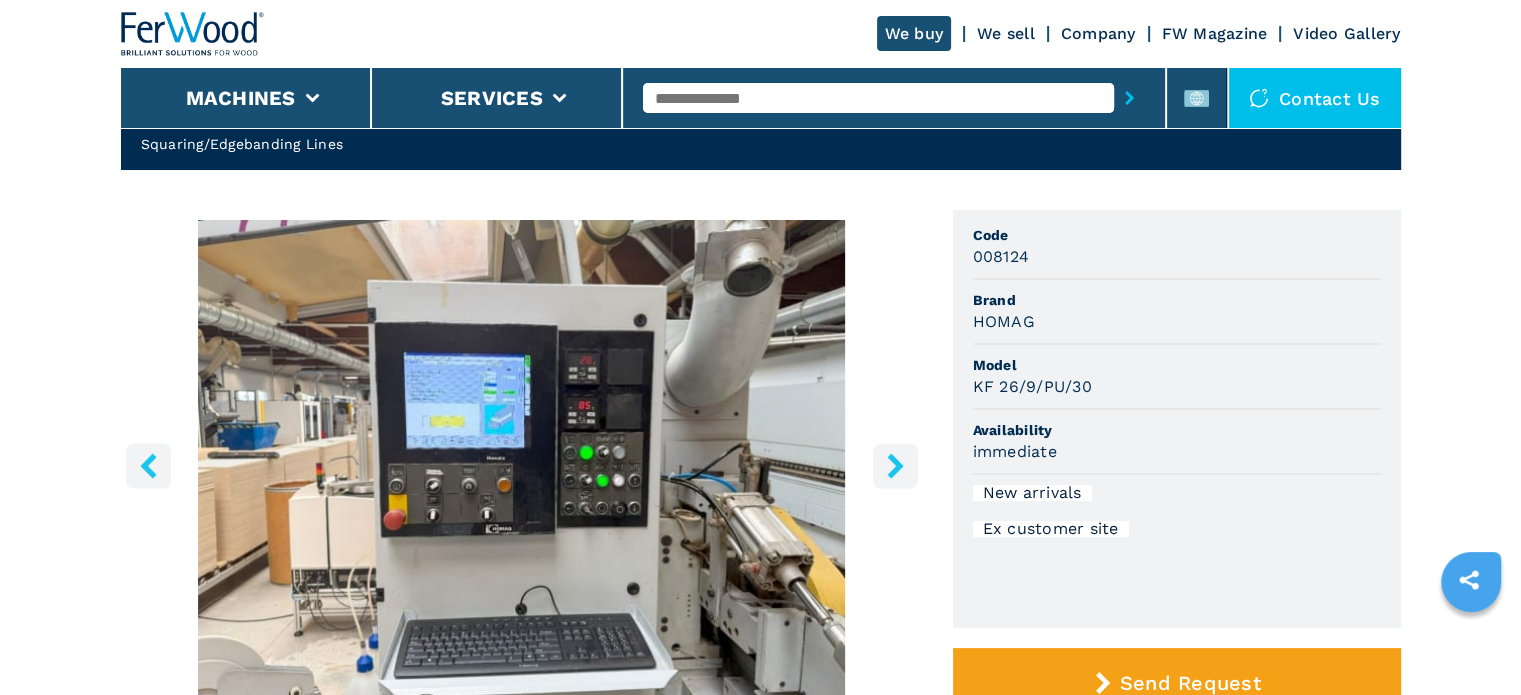 scroll, scrollTop: 100, scrollLeft: 0, axis: vertical 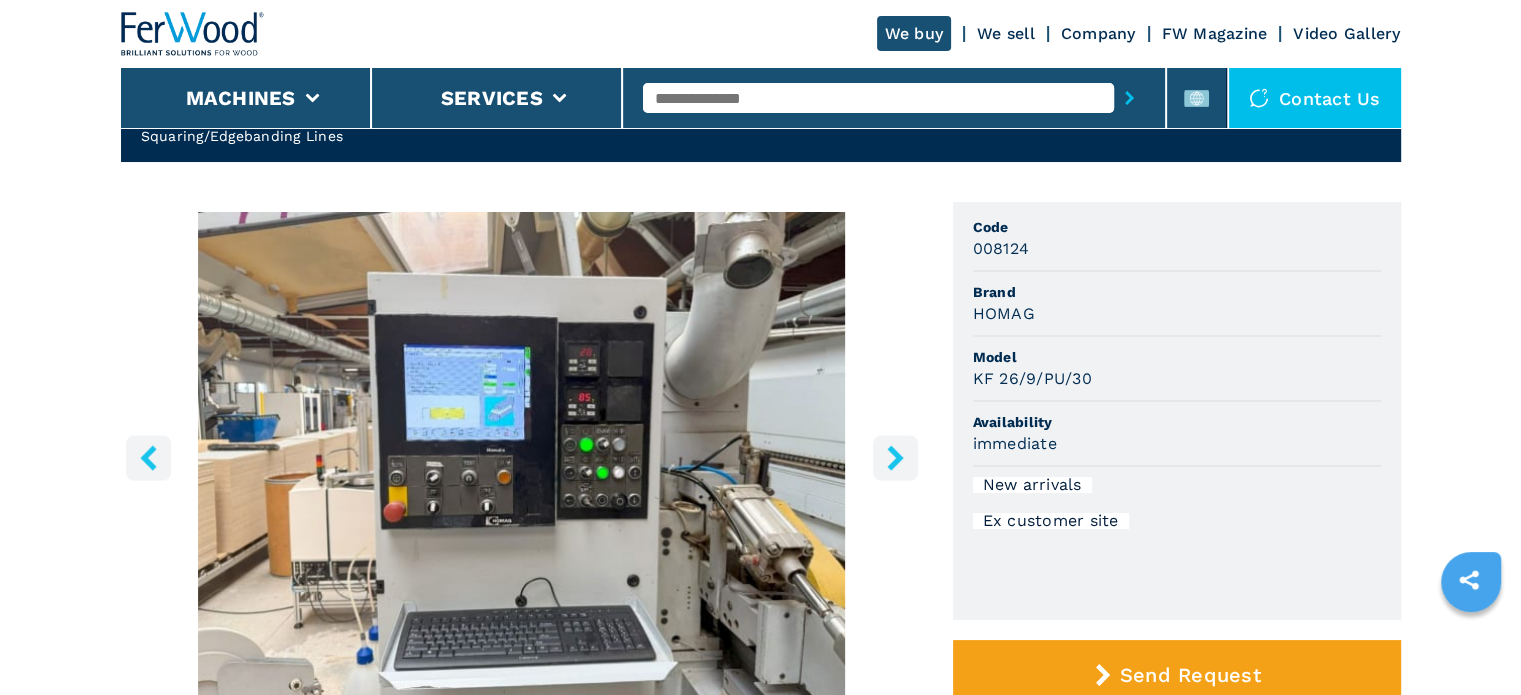 click 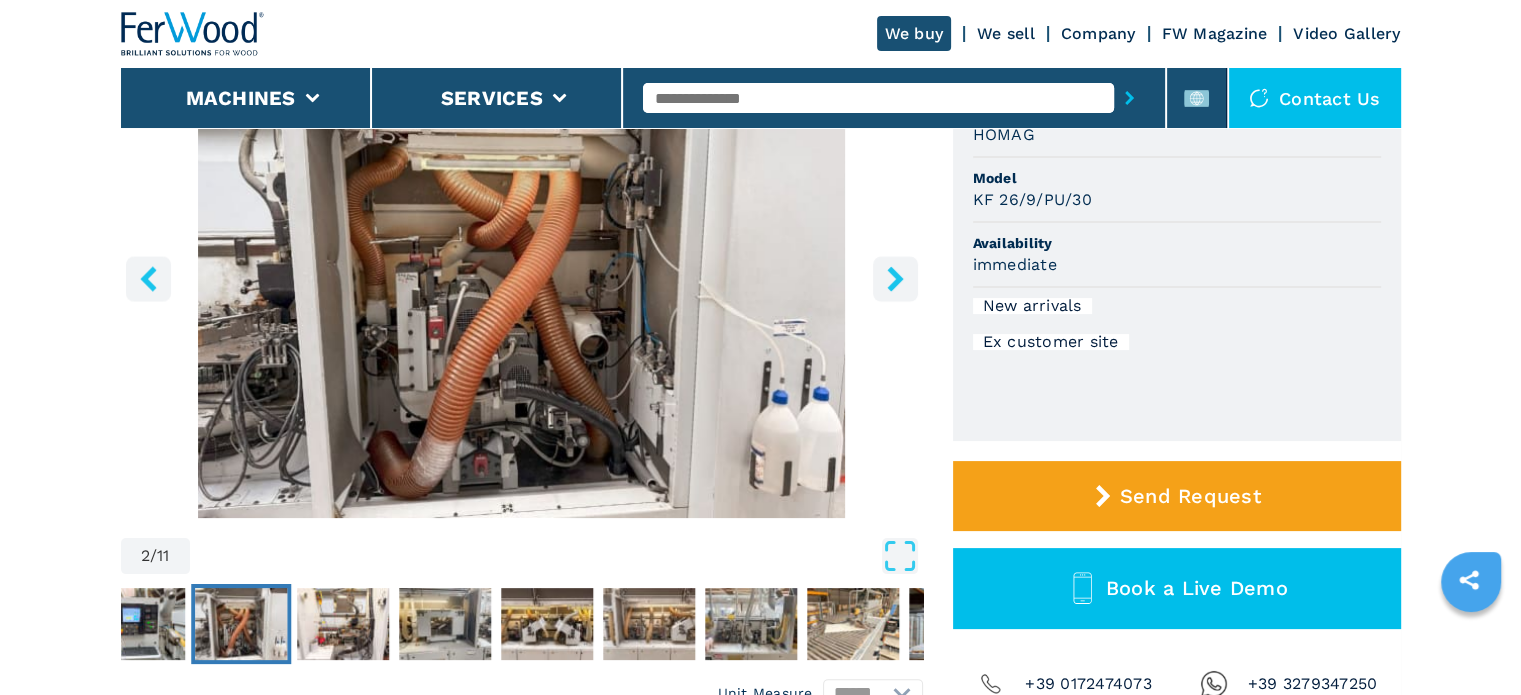 scroll, scrollTop: 300, scrollLeft: 0, axis: vertical 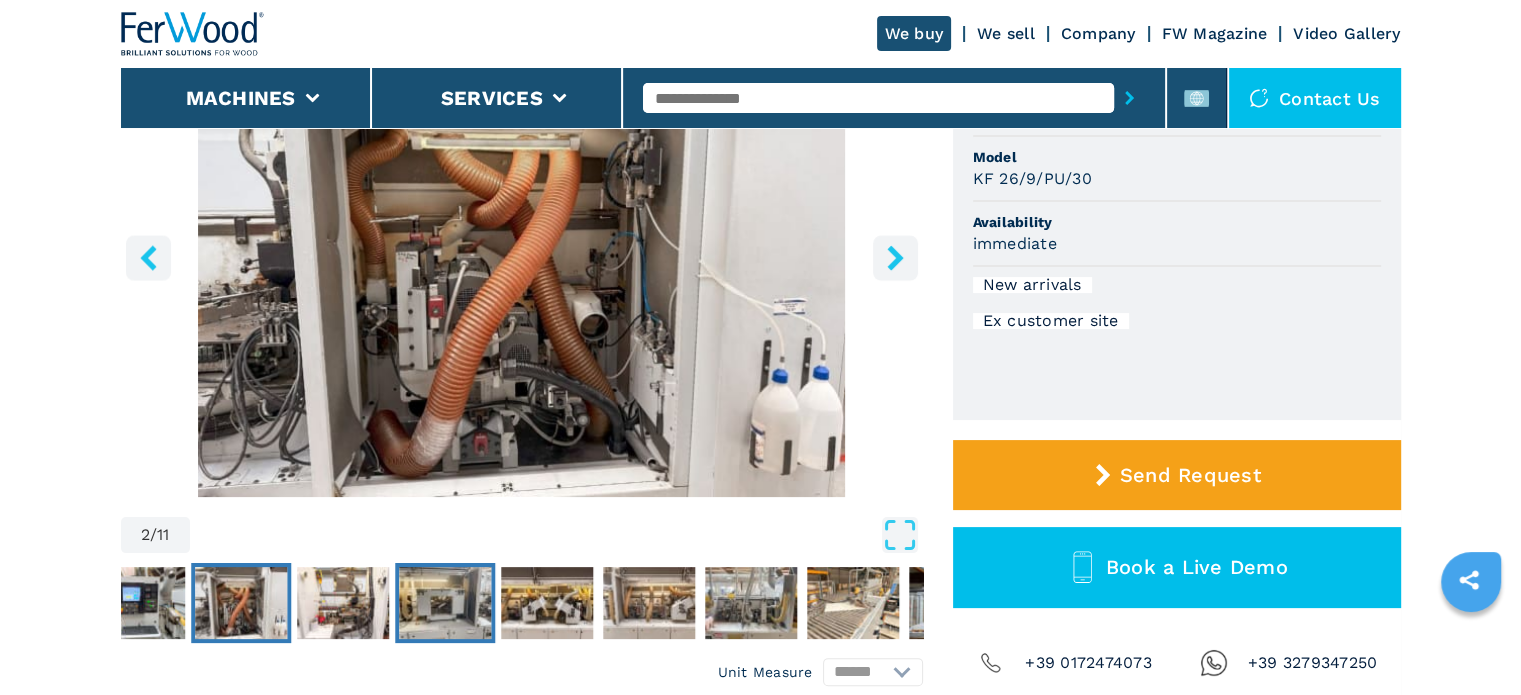 click at bounding box center [445, 603] 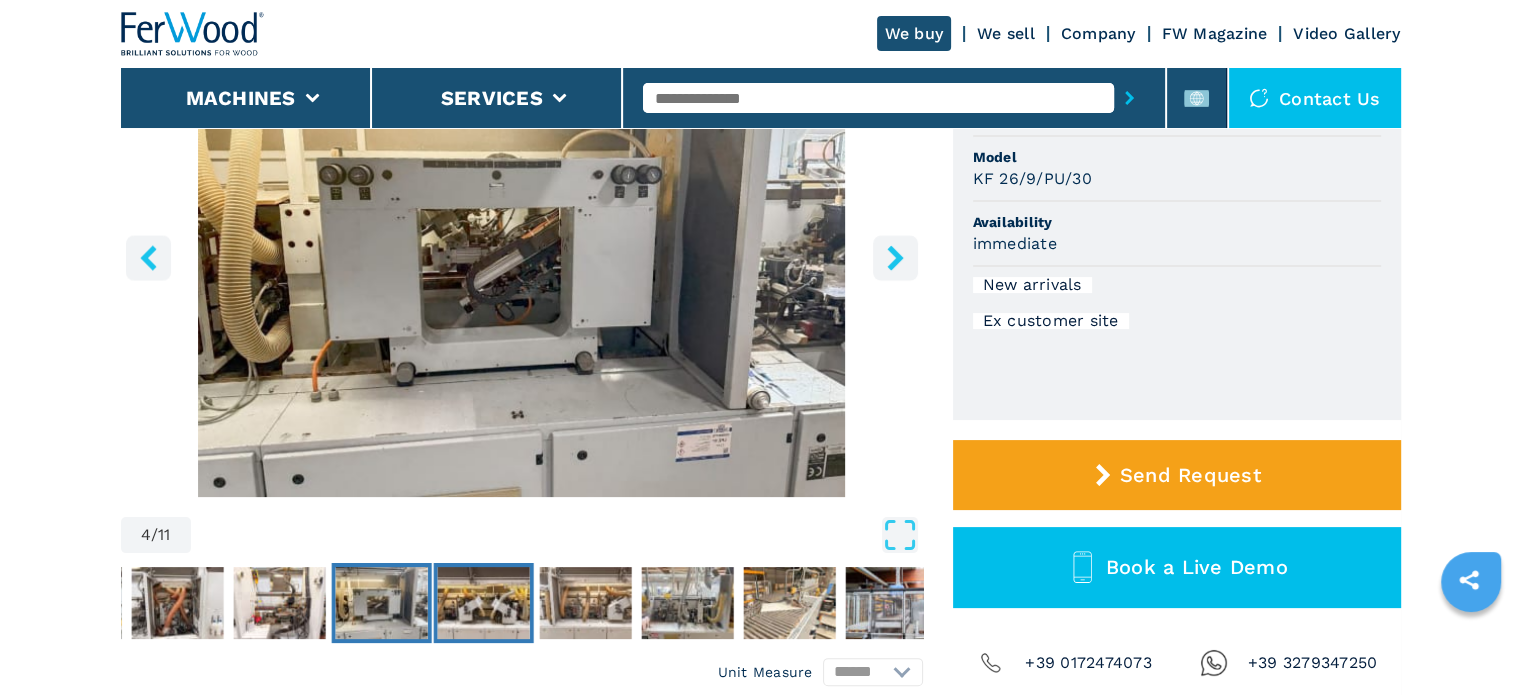 click at bounding box center (483, 603) 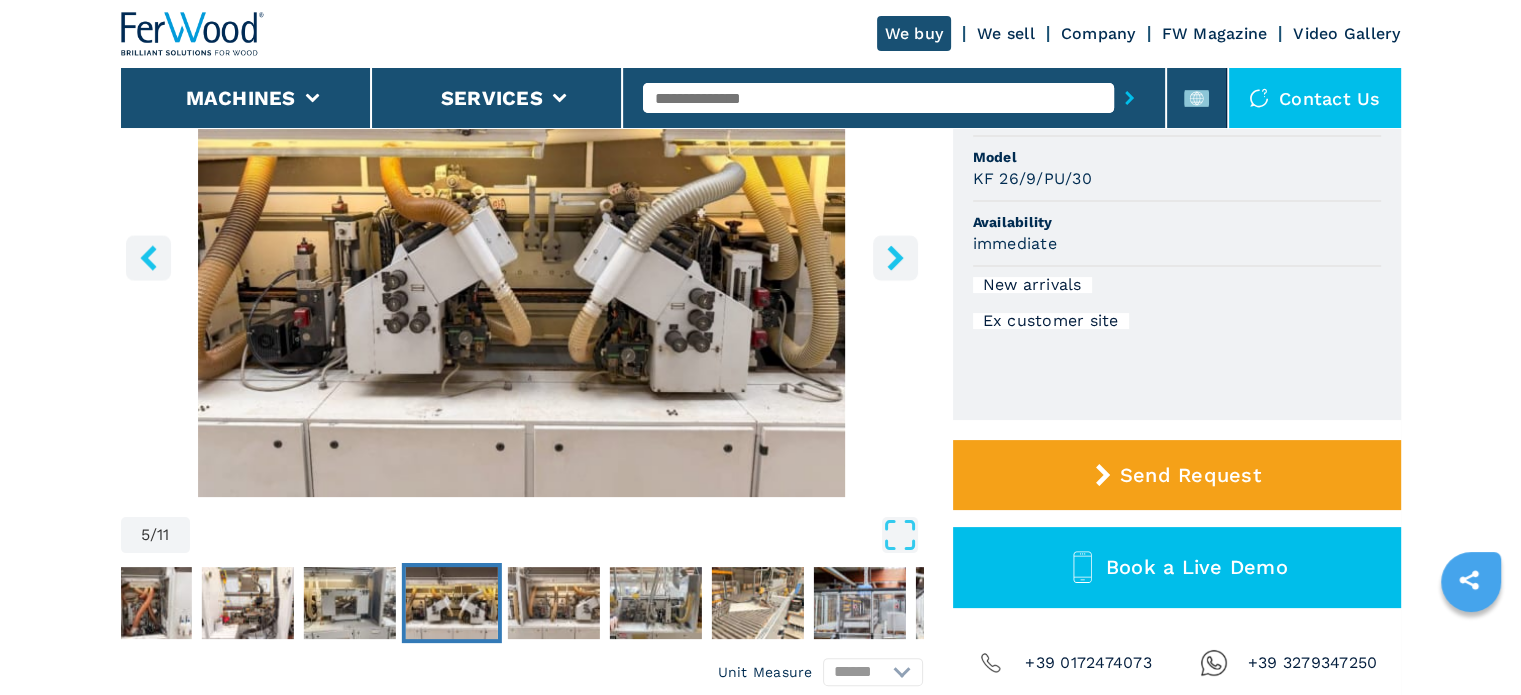 click at bounding box center [451, 603] 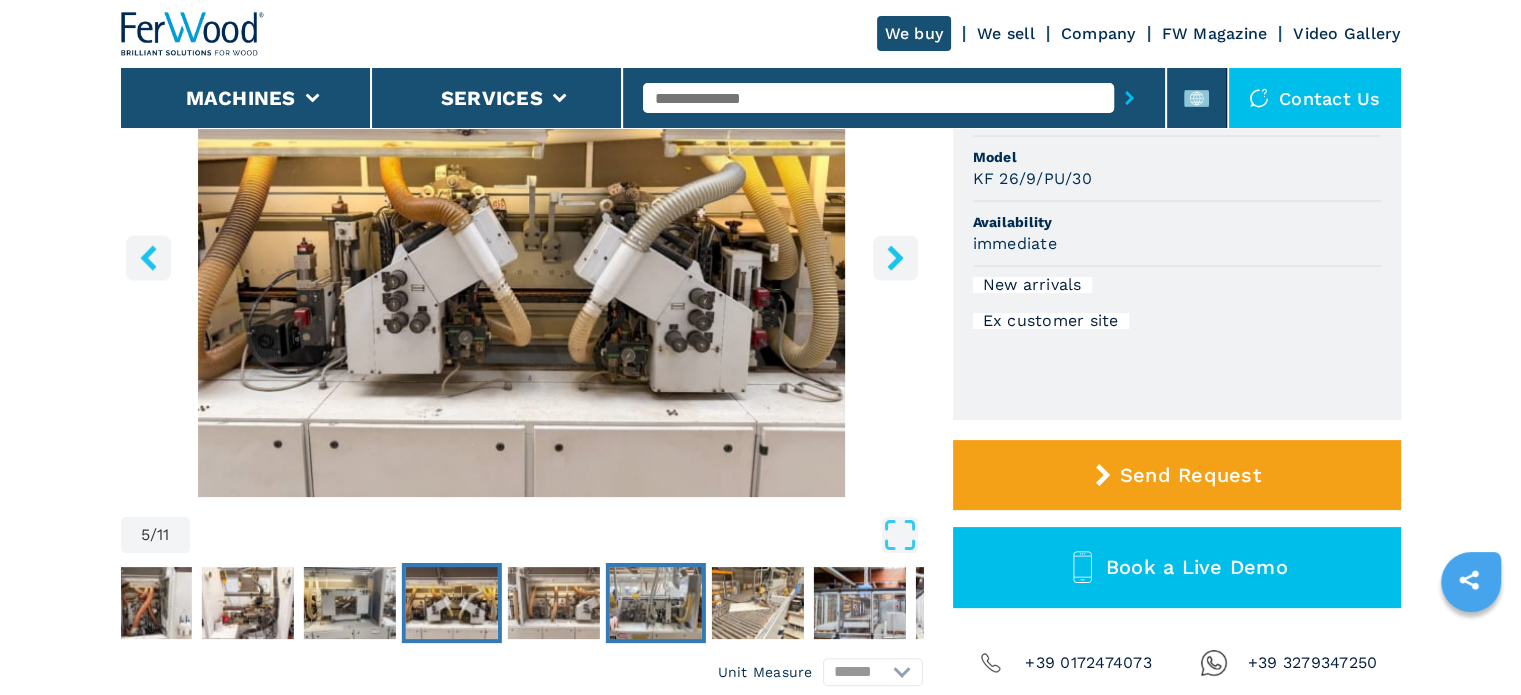 click at bounding box center (655, 603) 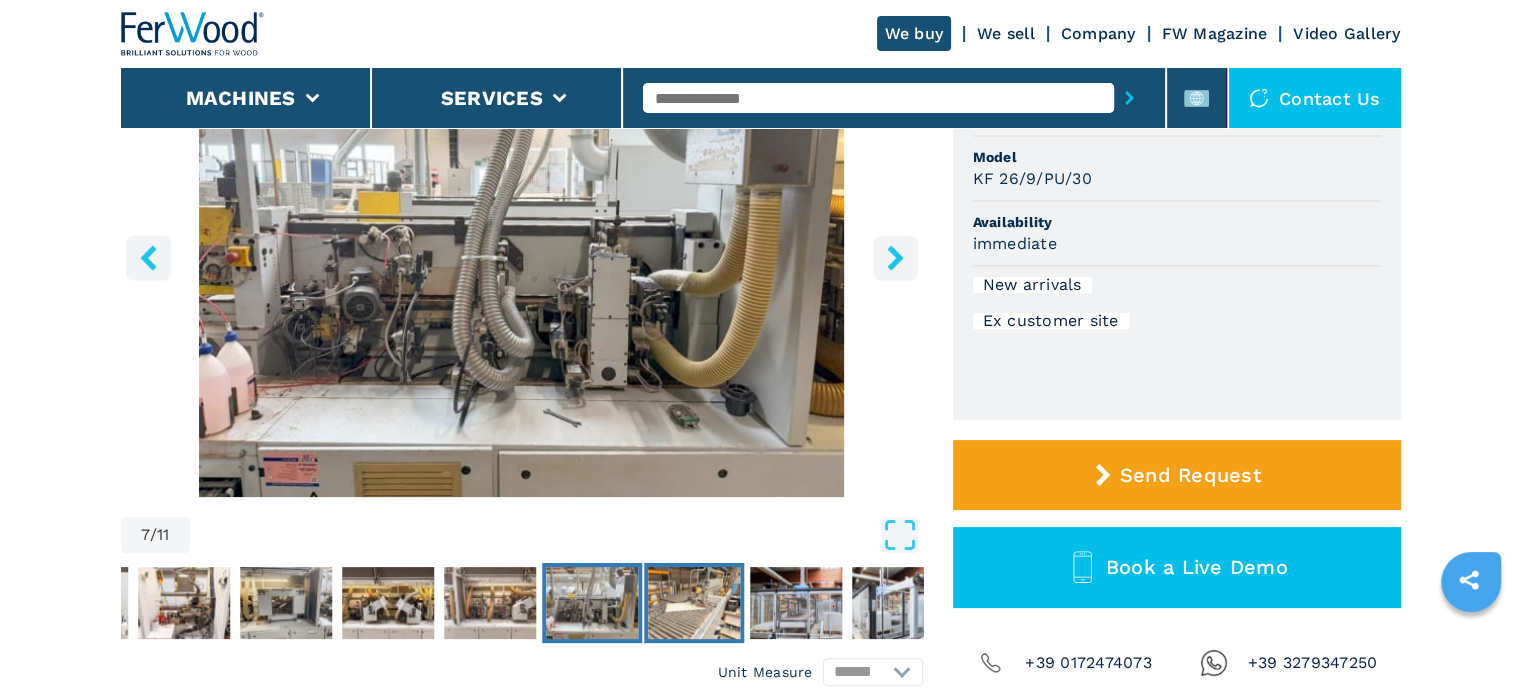 click at bounding box center [694, 603] 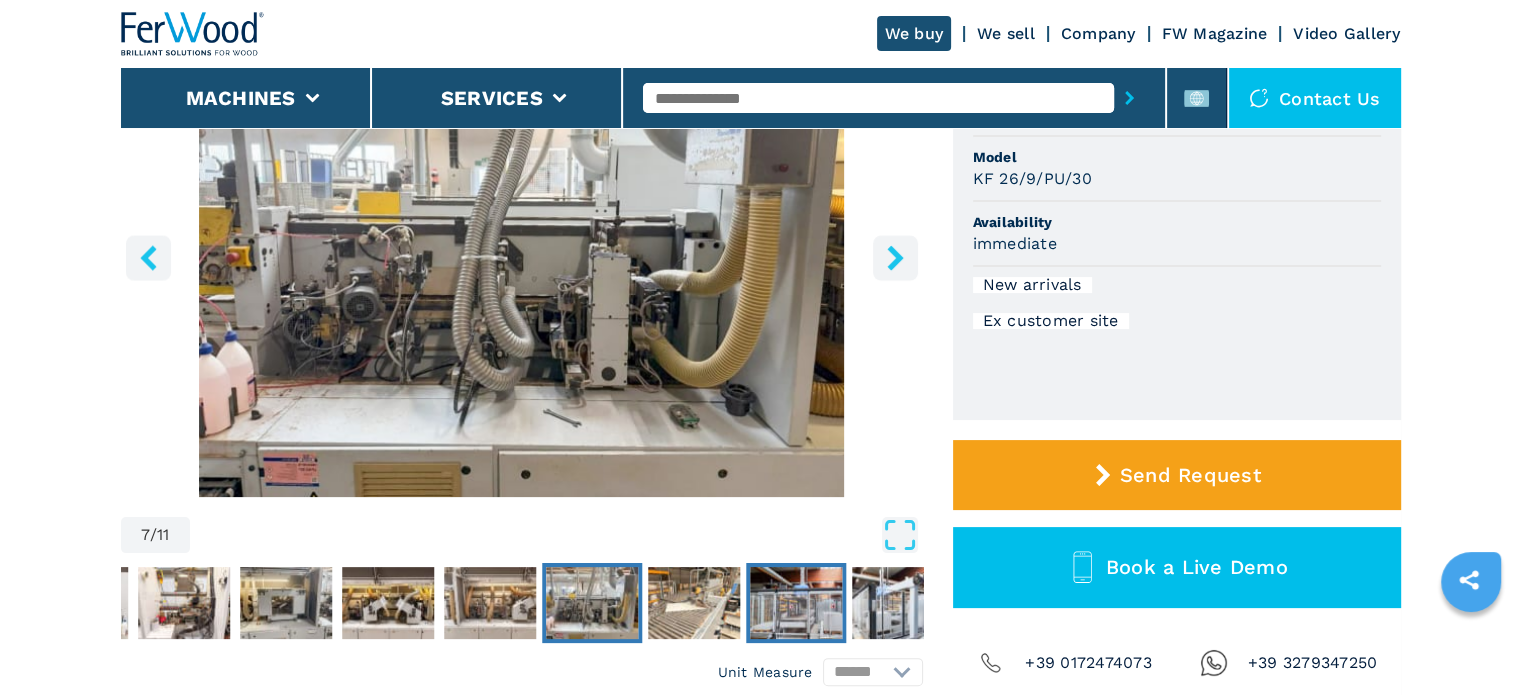click at bounding box center (796, 603) 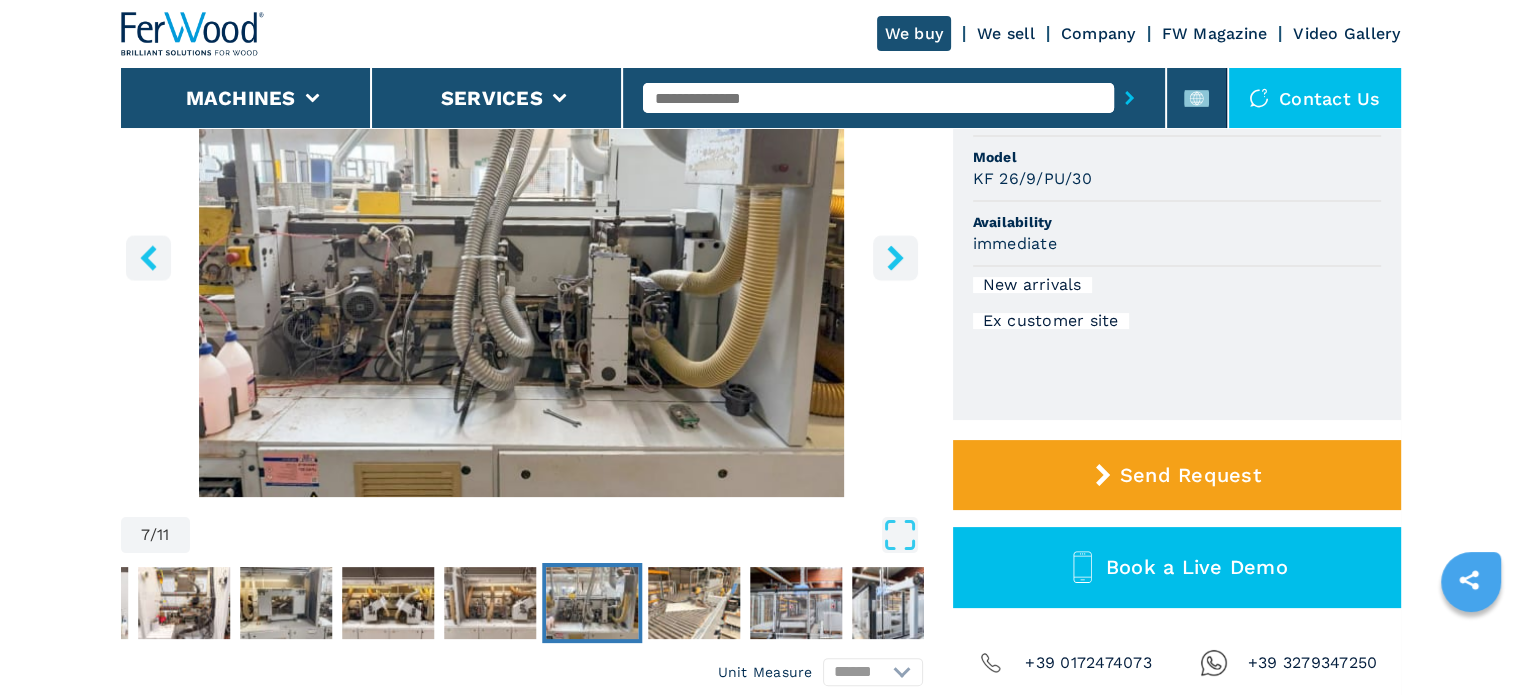 click on "7  /  11 Unit Measure   ****** ******** Code 008124 Brand HOMAG Model KF 26/9/PU/30 Availability immediate New arrivals Ex customer site   Send Request   Book a Live Demo [PHONE] [PHONE]" at bounding box center [761, 352] 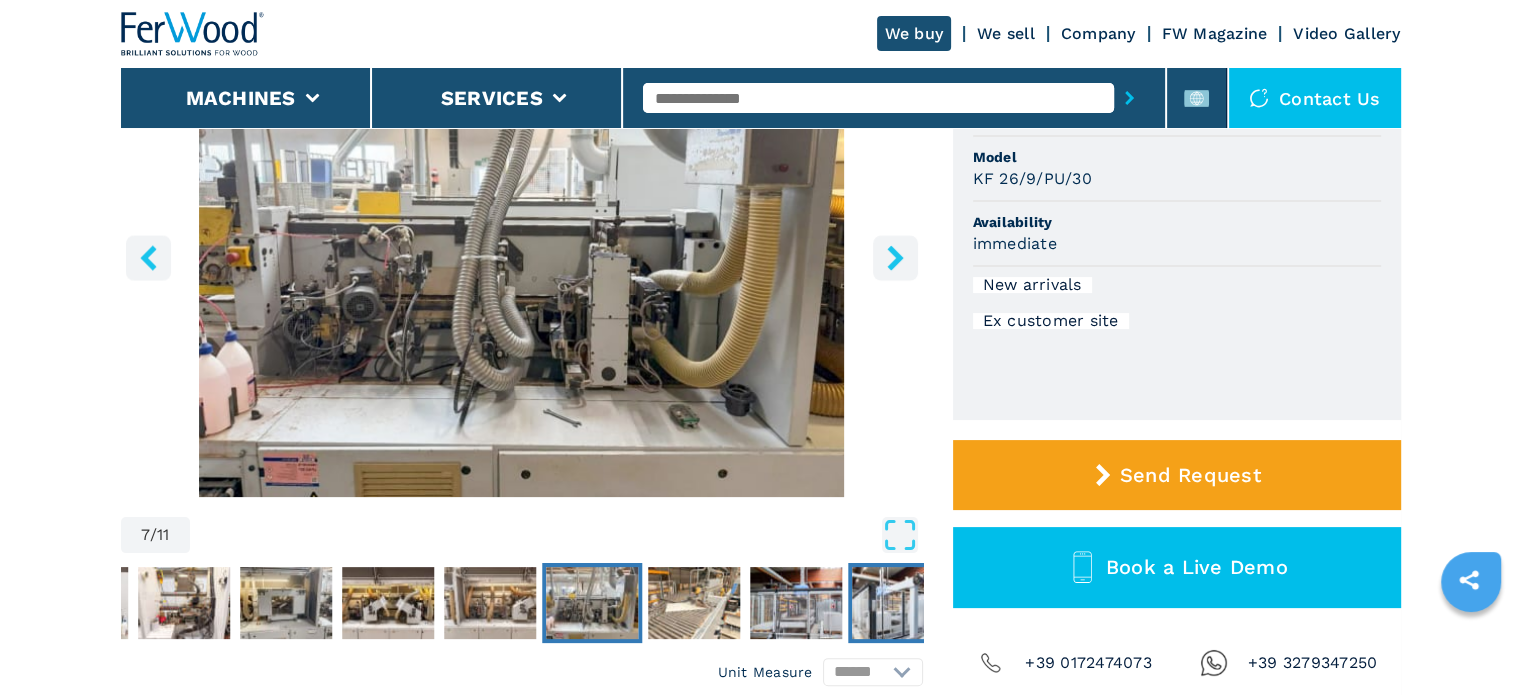 click at bounding box center [898, 603] 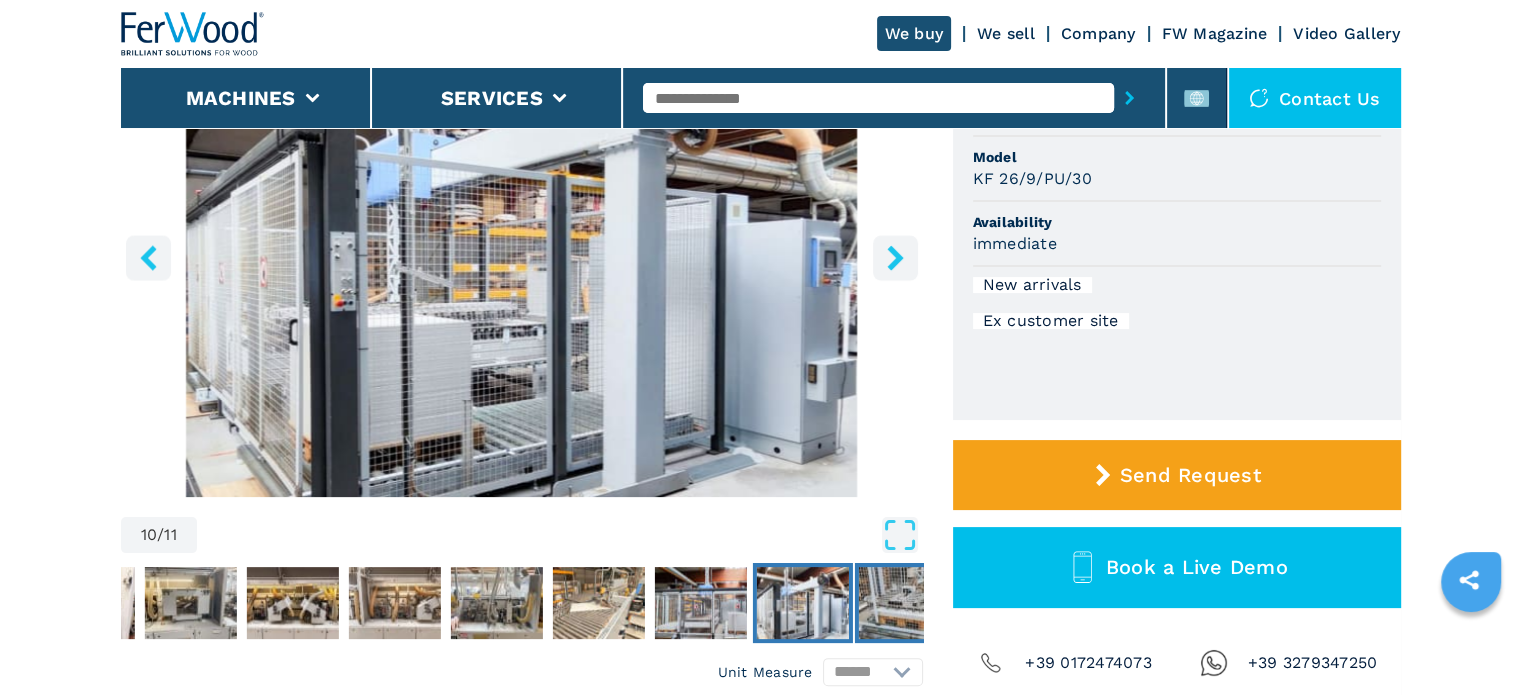 click at bounding box center (904, 603) 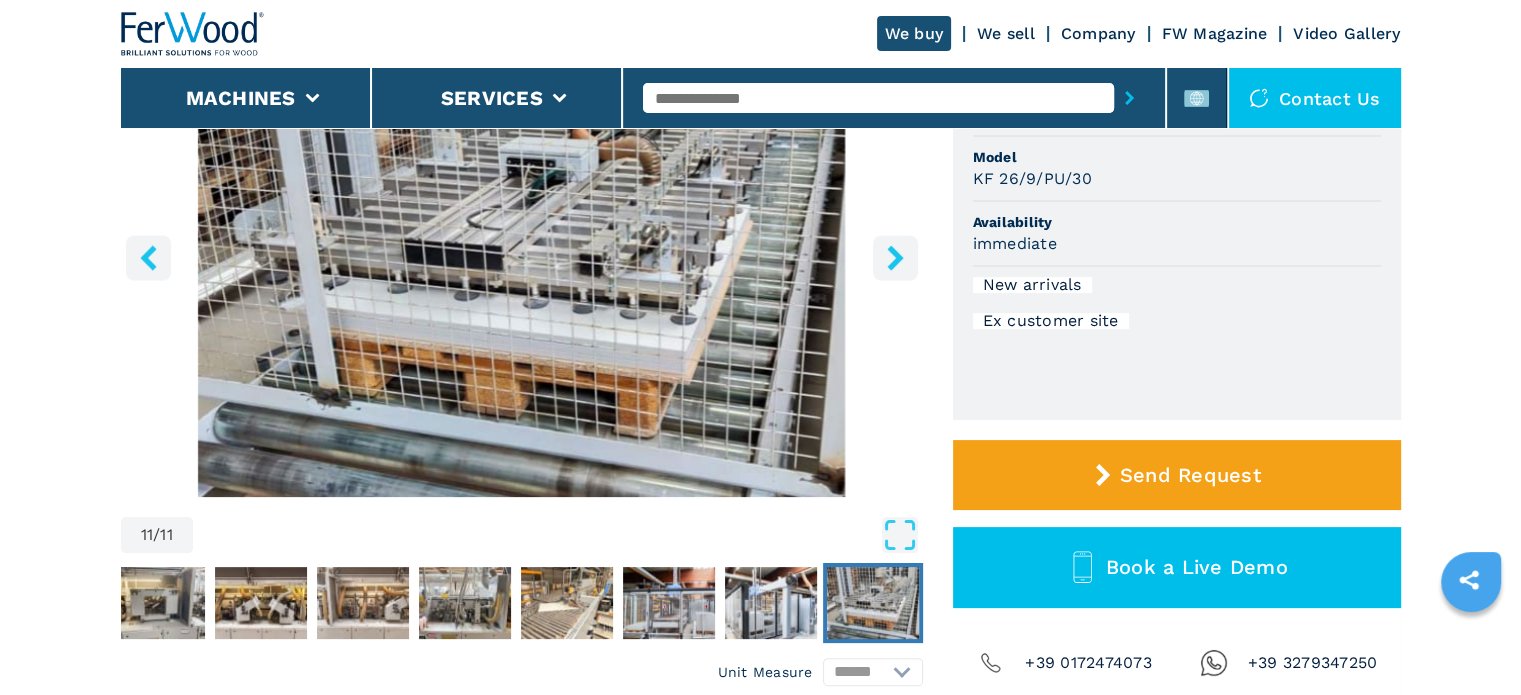 click at bounding box center (873, 603) 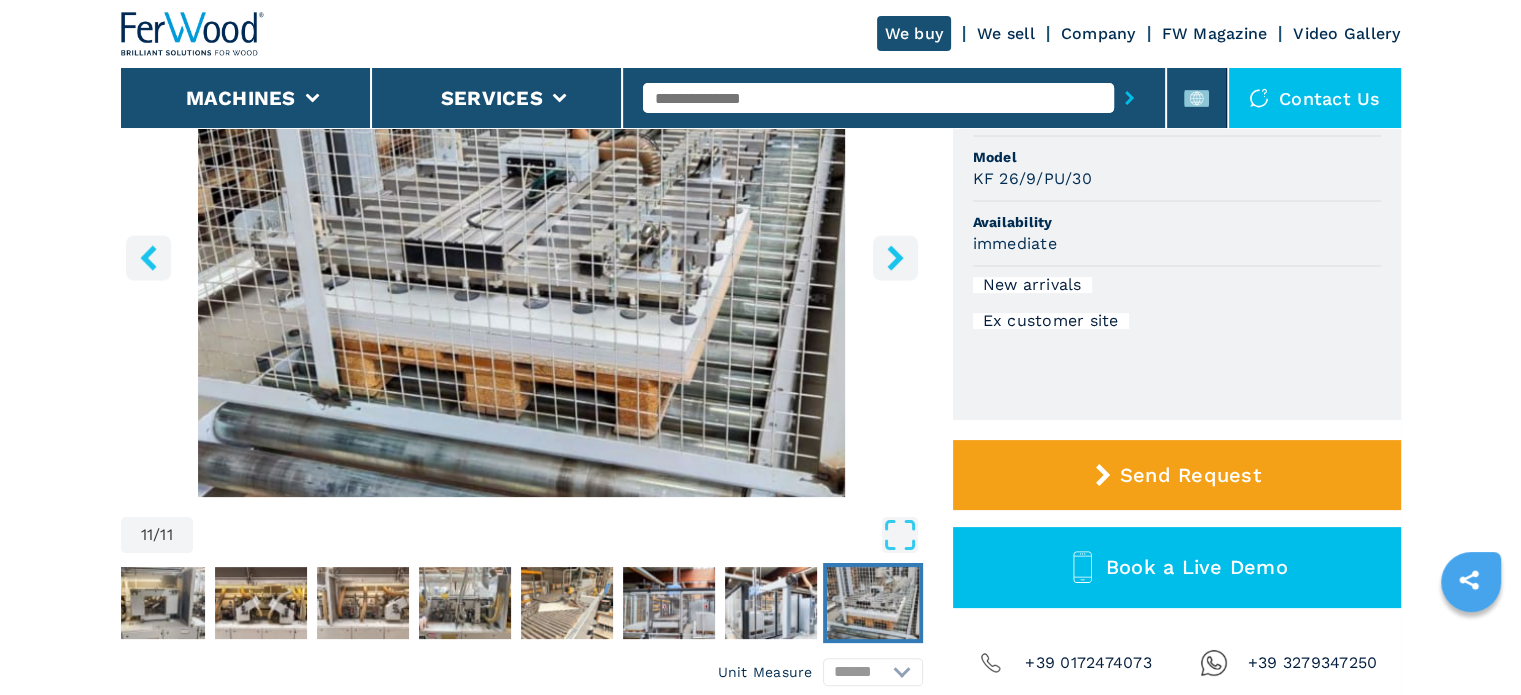 click at bounding box center (895, 257) 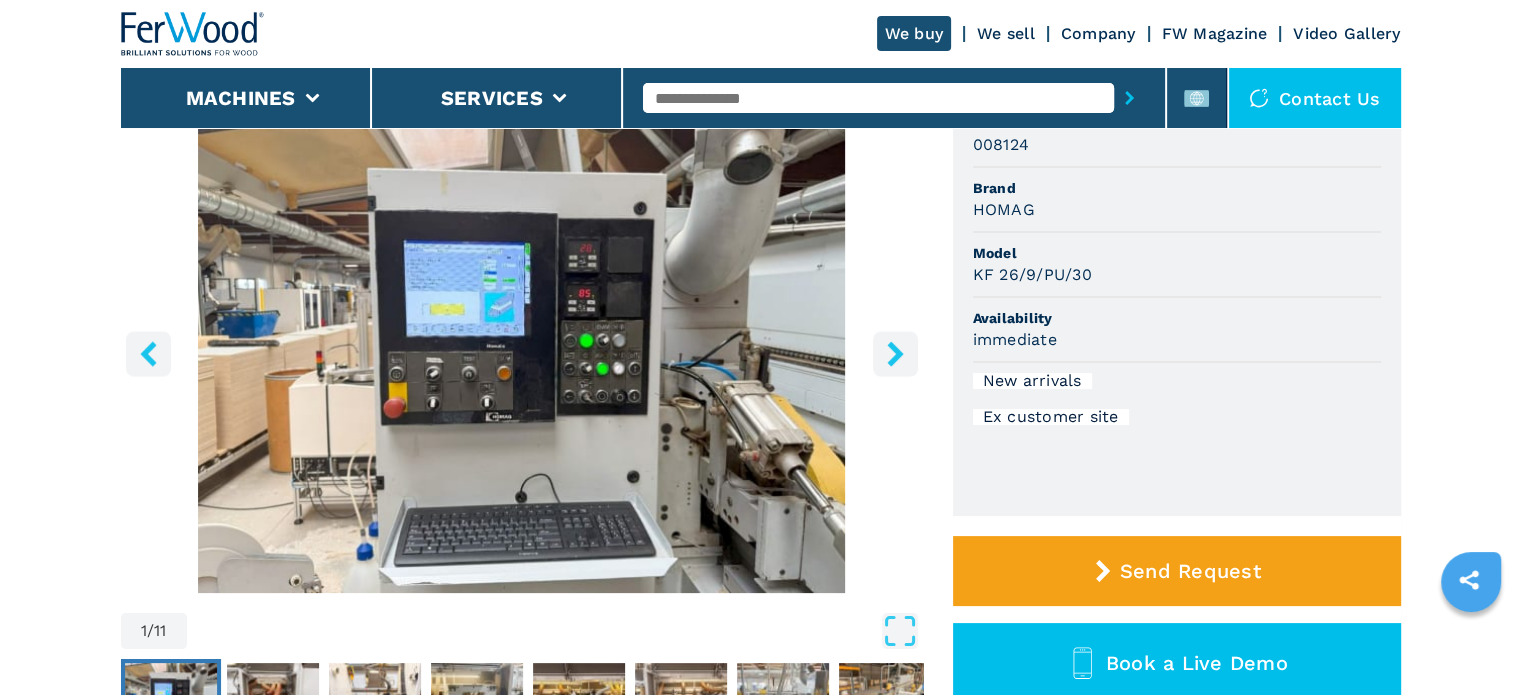 scroll, scrollTop: 200, scrollLeft: 0, axis: vertical 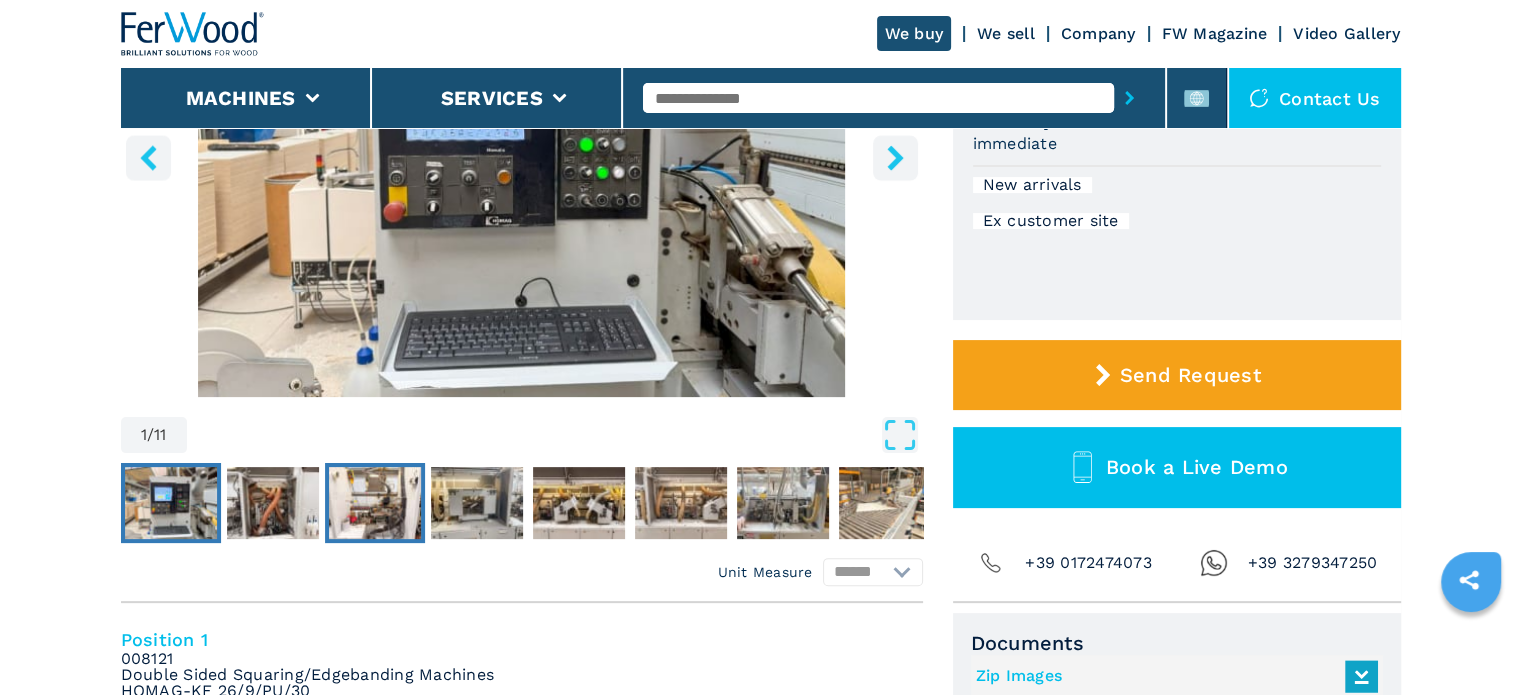 click at bounding box center [375, 503] 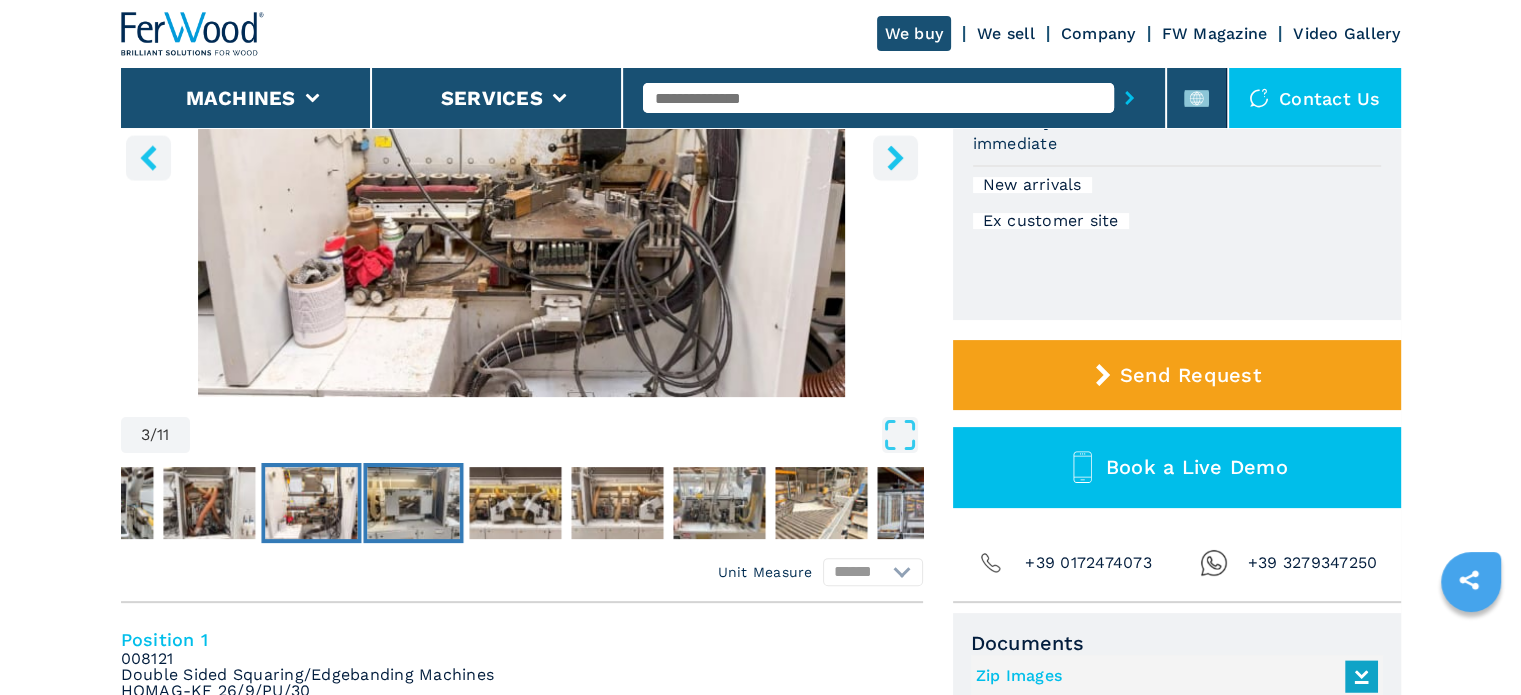 click at bounding box center [413, 503] 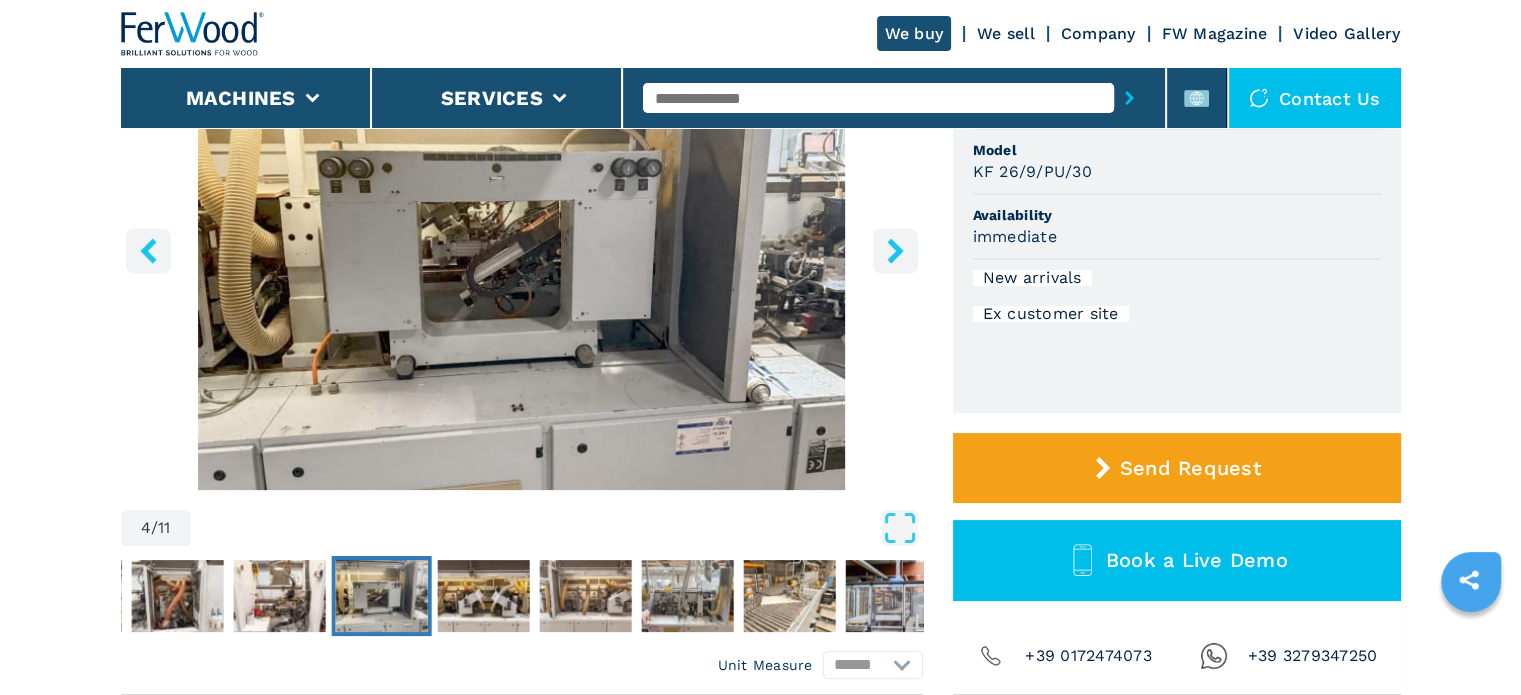 scroll, scrollTop: 300, scrollLeft: 0, axis: vertical 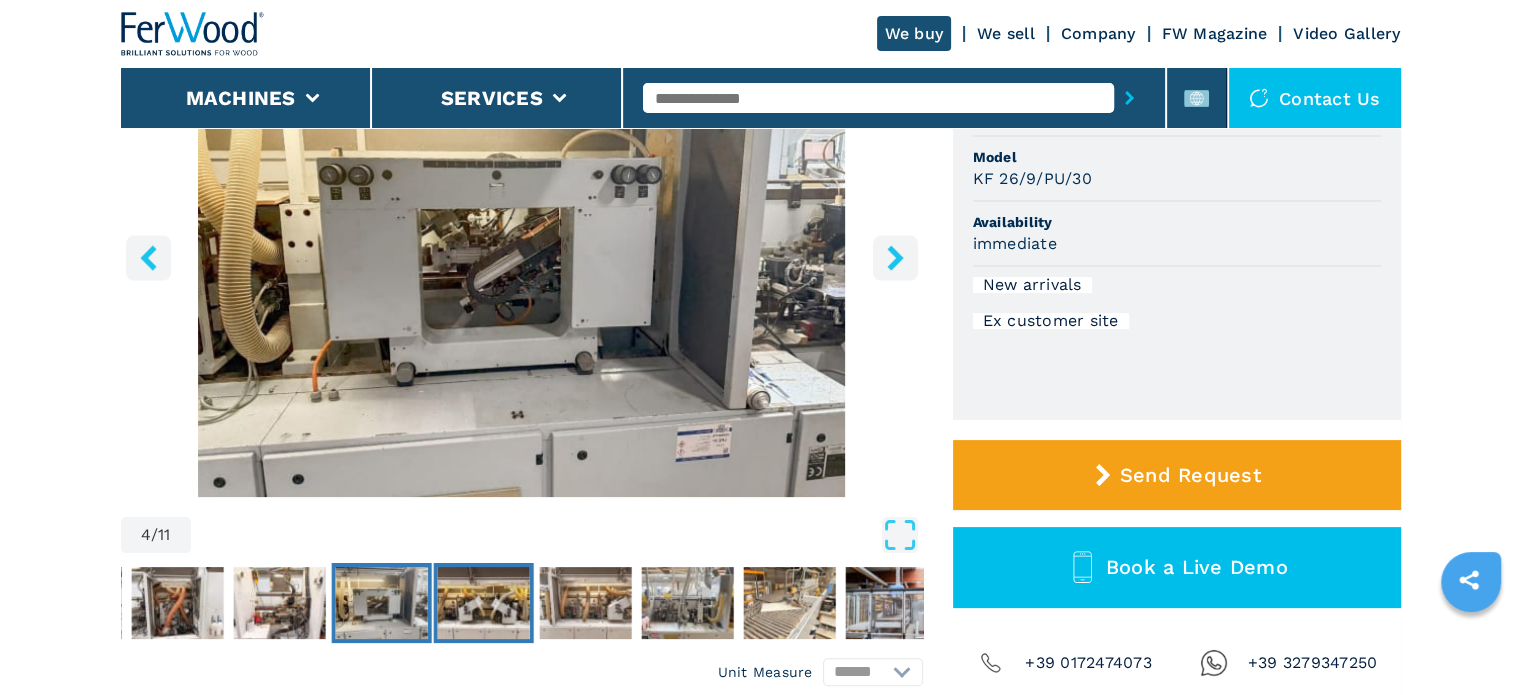 click at bounding box center (483, 603) 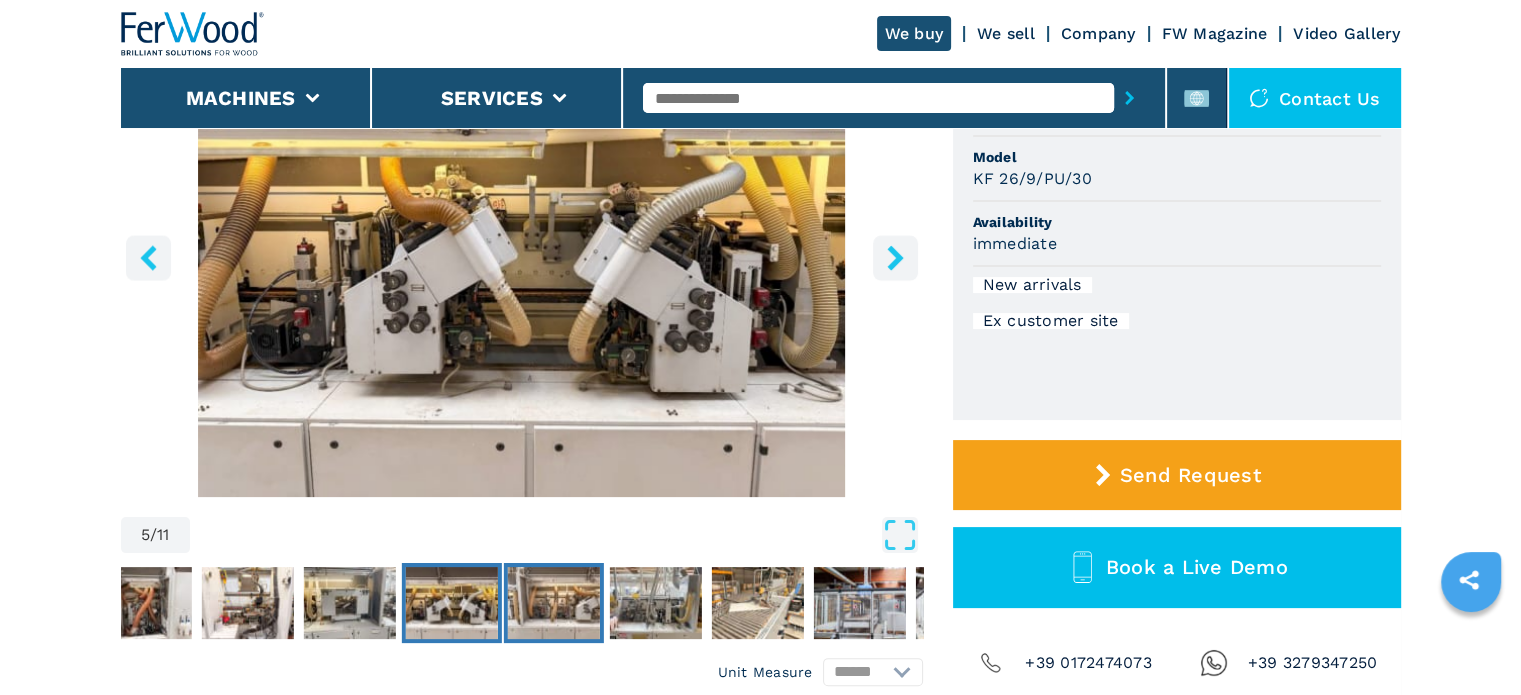 click at bounding box center (553, 603) 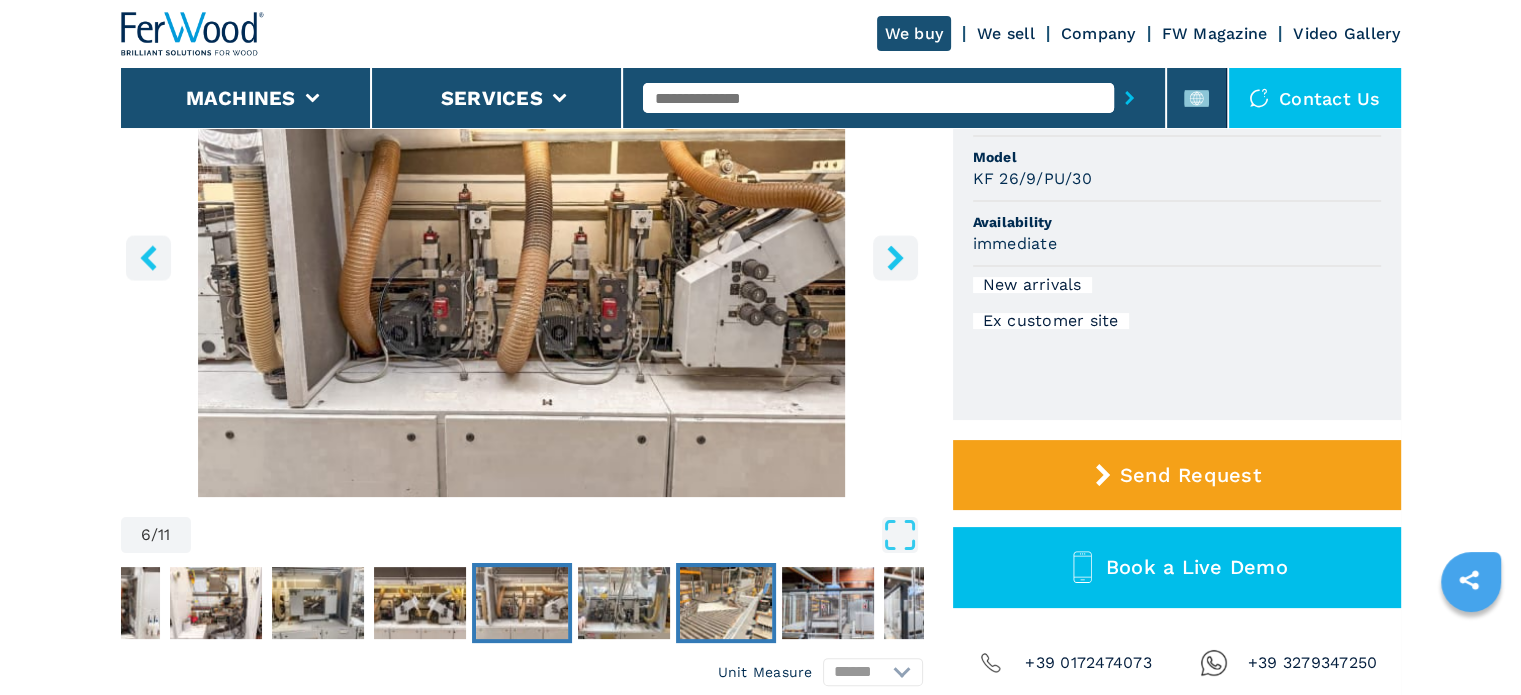 click at bounding box center (726, 603) 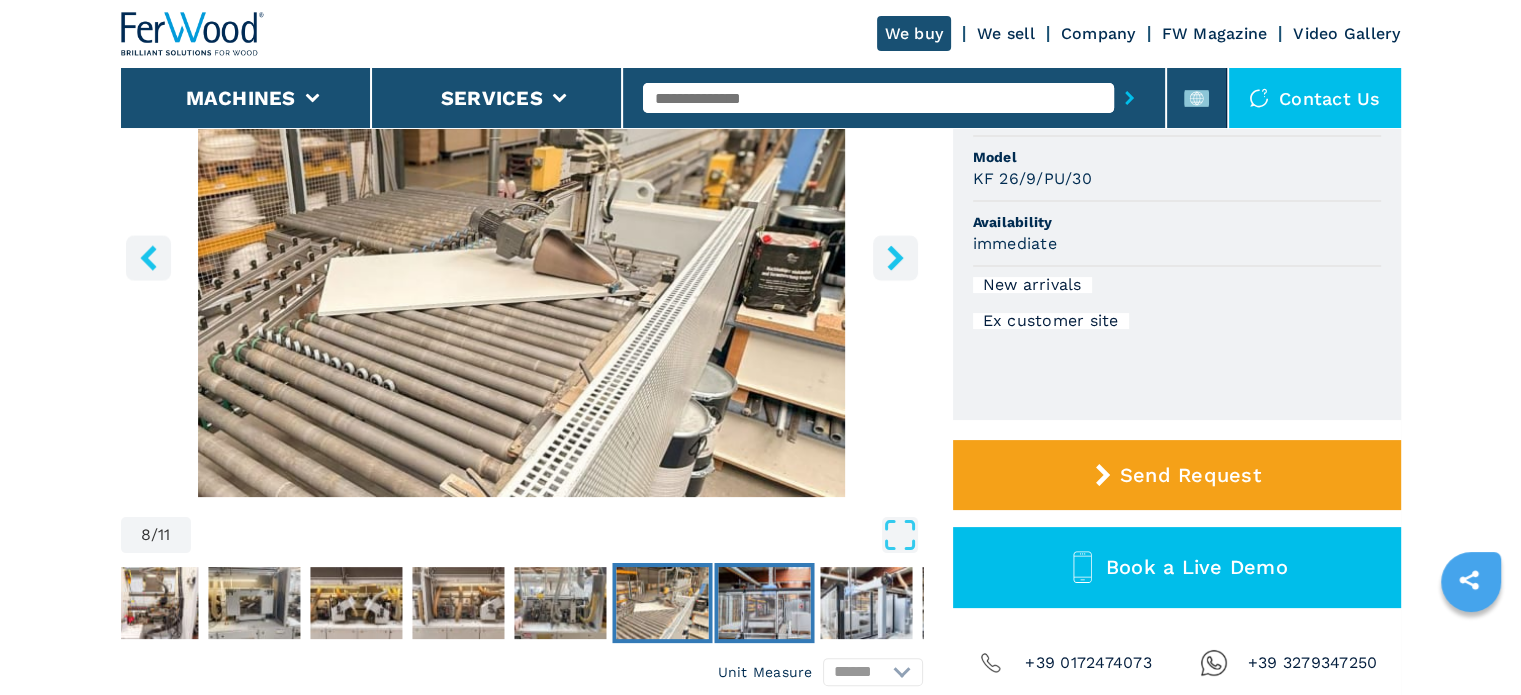 click at bounding box center [764, 603] 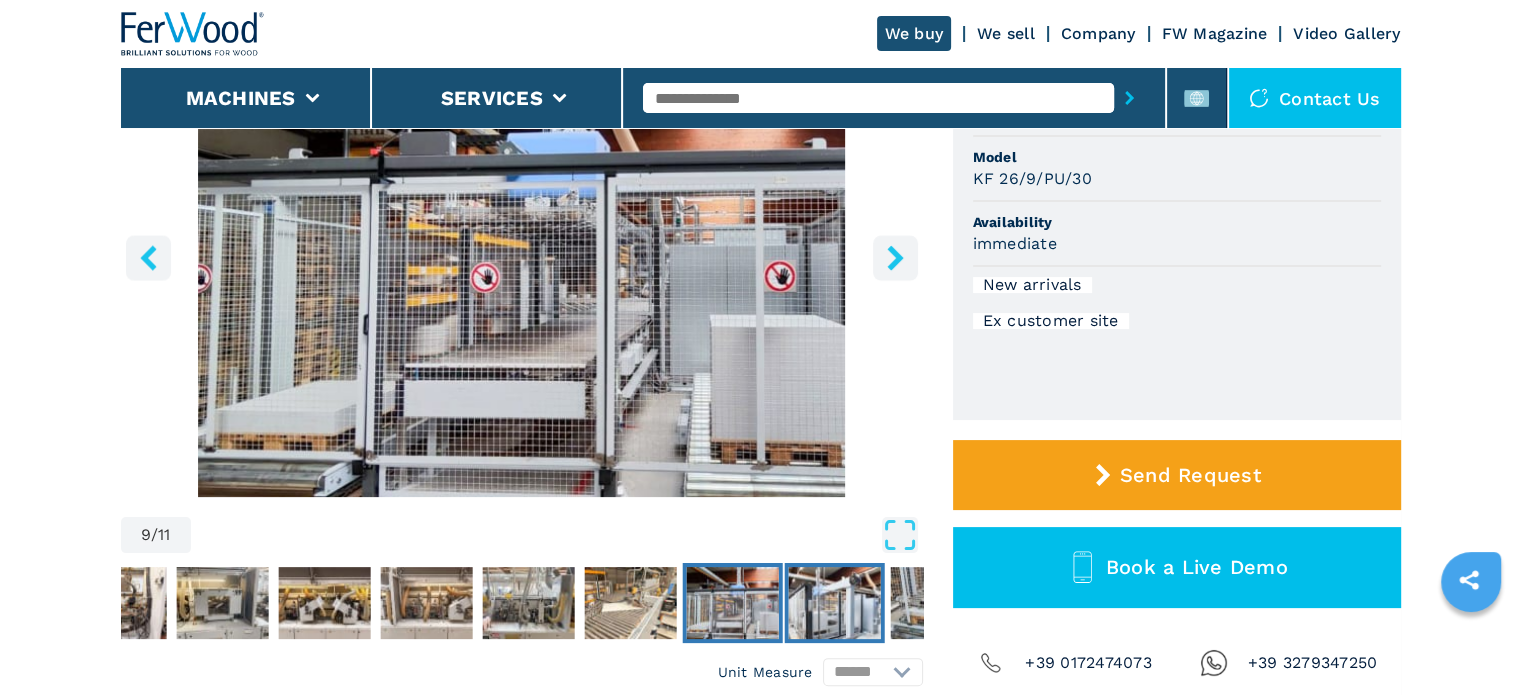 click at bounding box center (834, 603) 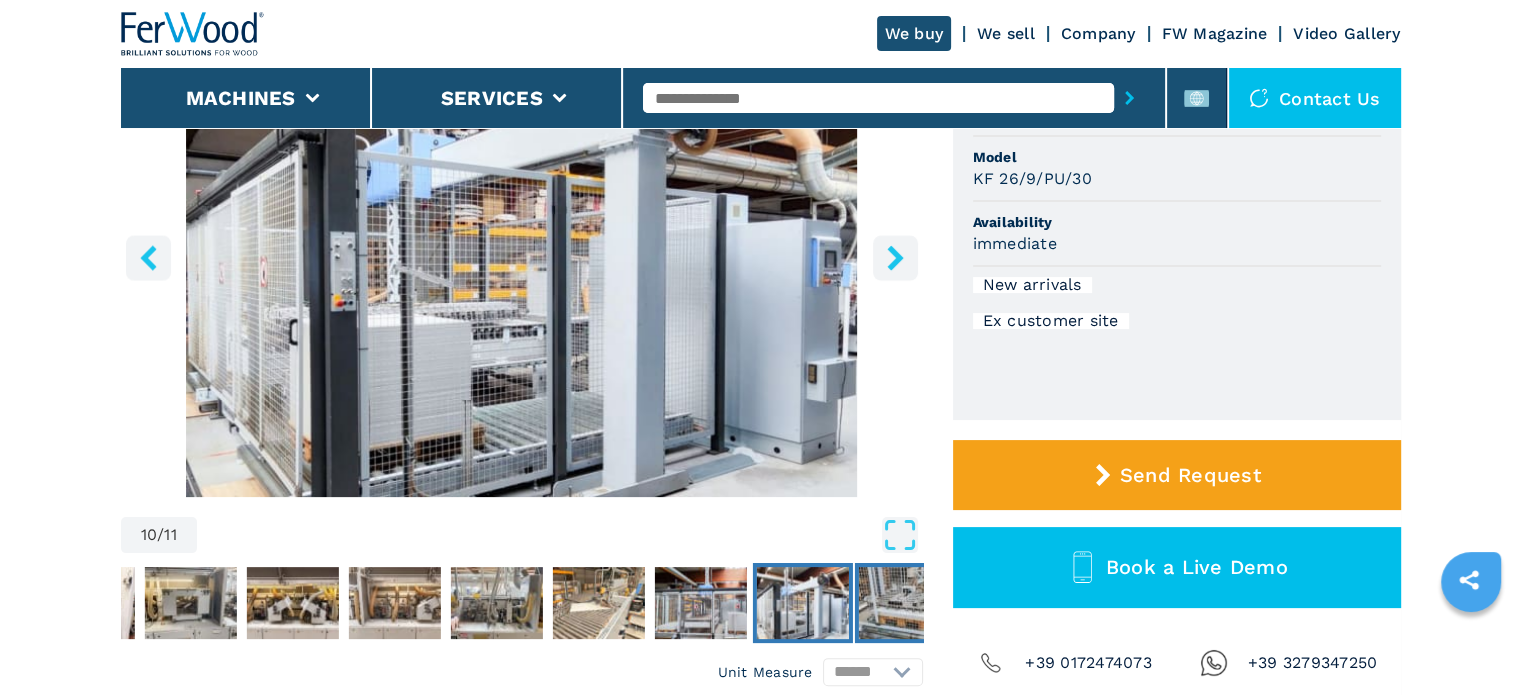 click at bounding box center [904, 603] 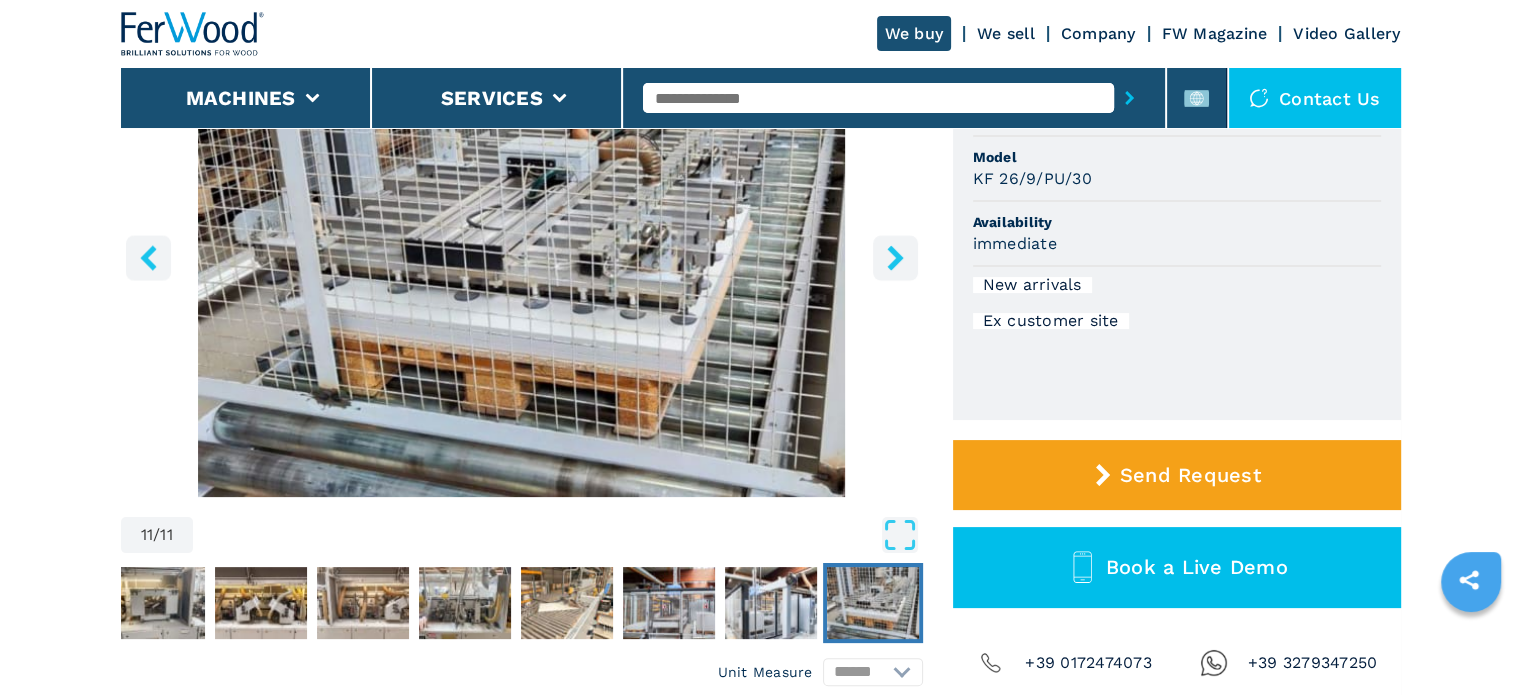 click 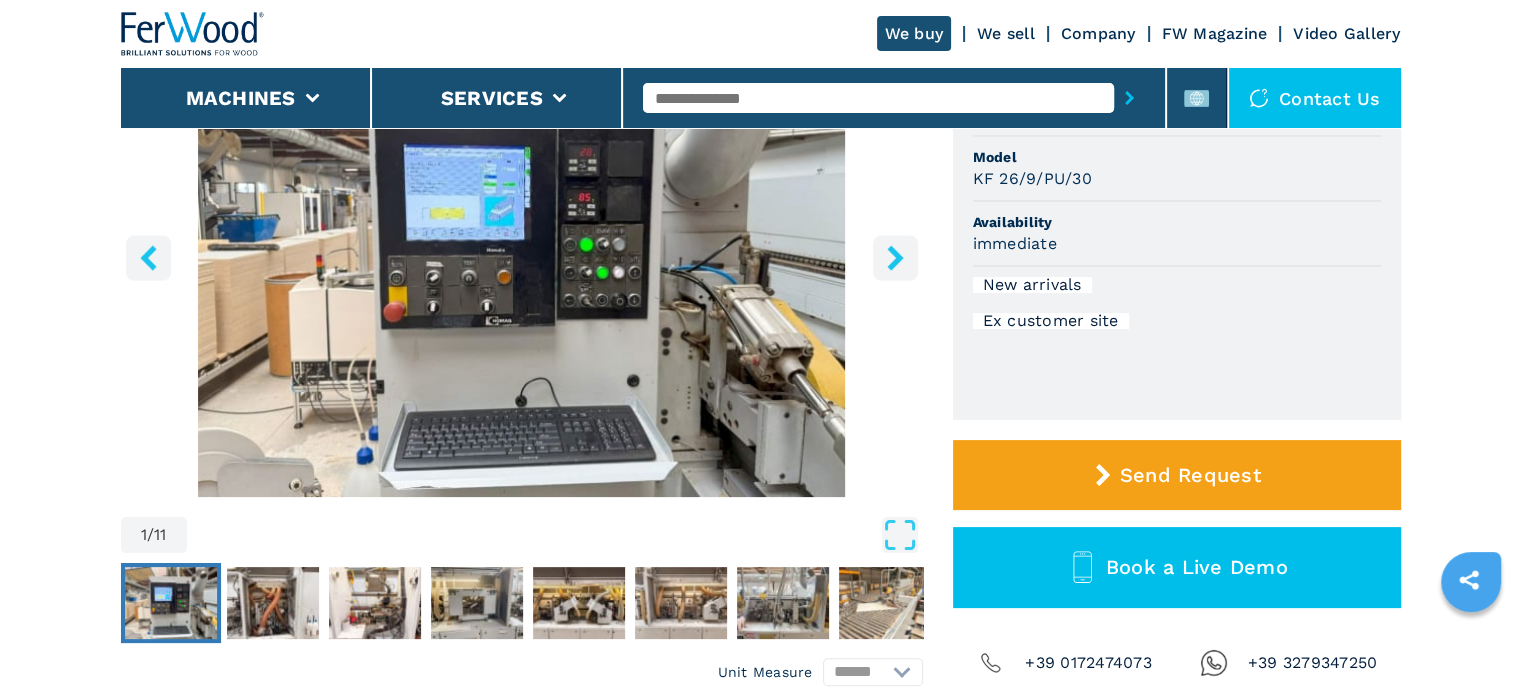 click 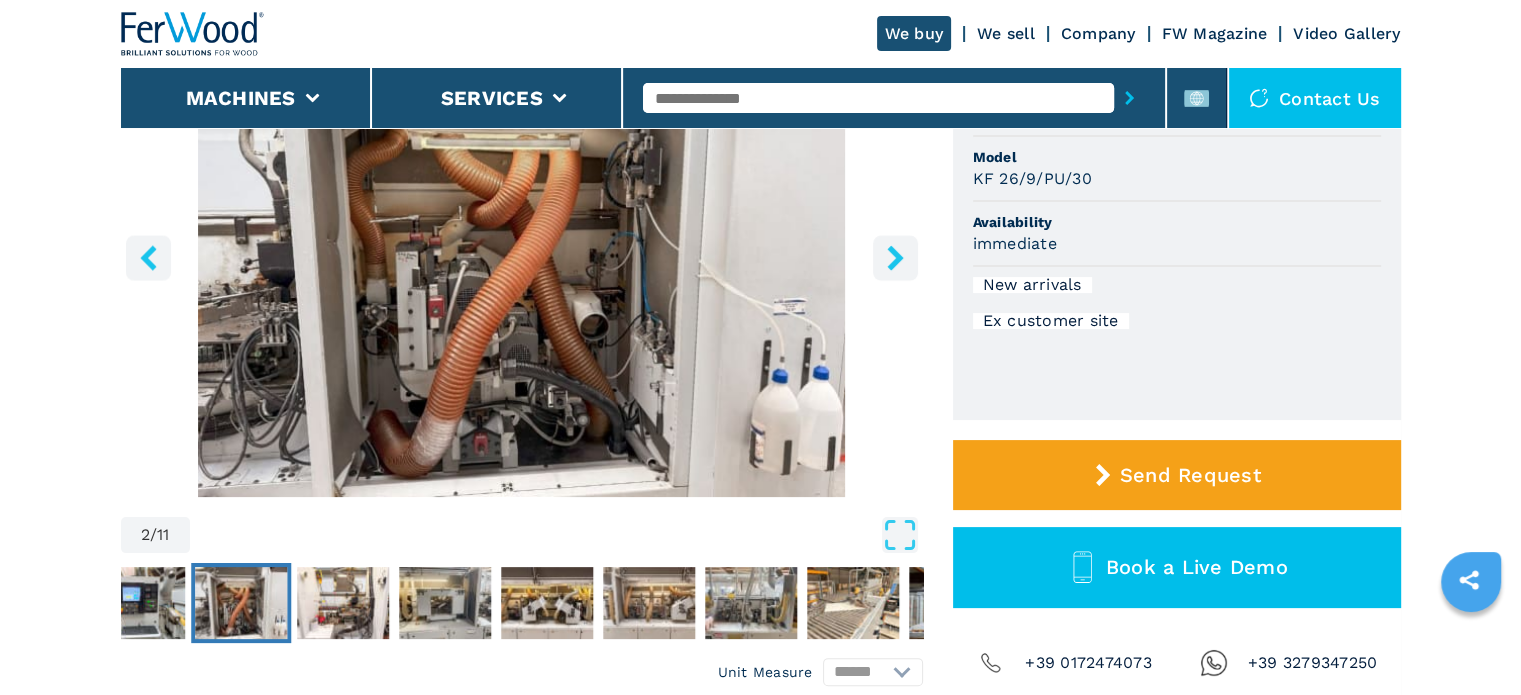 click 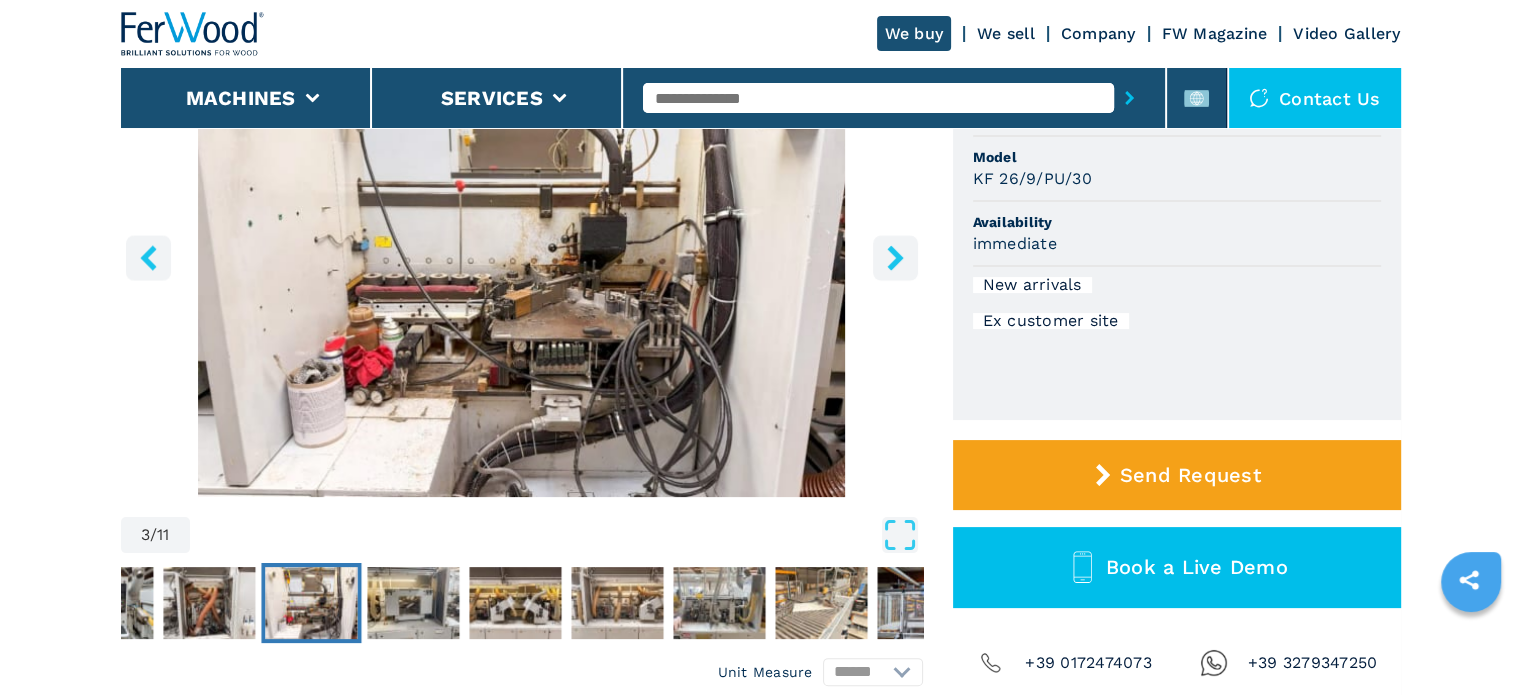 click 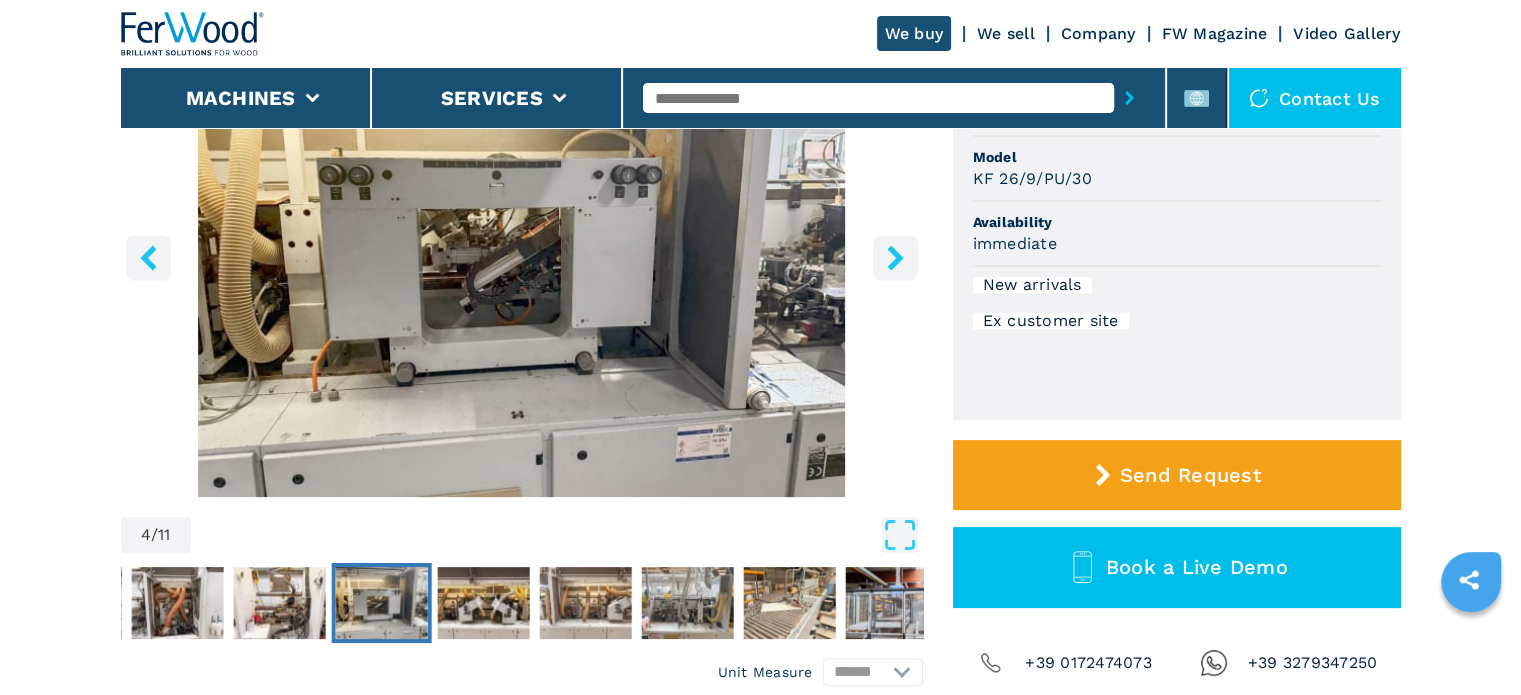 click 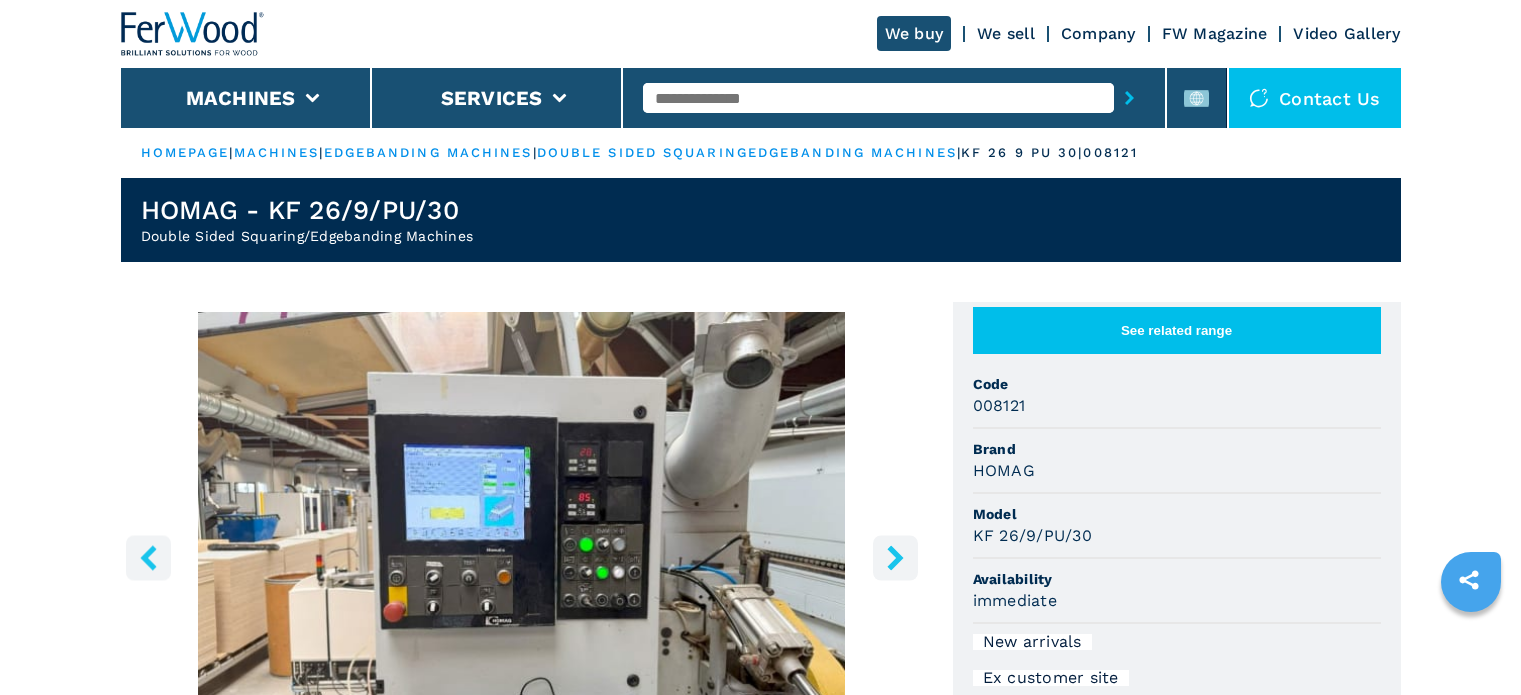 scroll, scrollTop: 0, scrollLeft: 0, axis: both 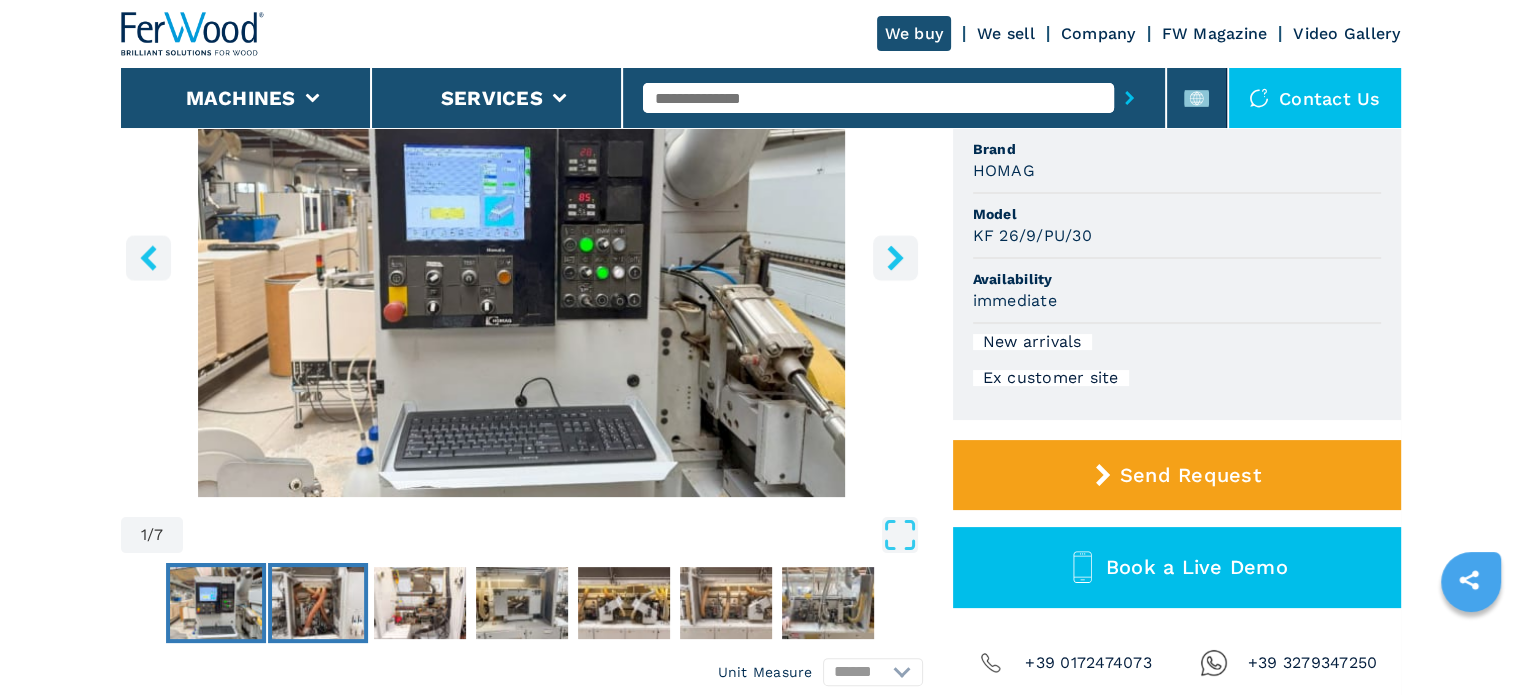 drag, startPoint x: 360, startPoint y: 632, endPoint x: 371, endPoint y: 634, distance: 11.18034 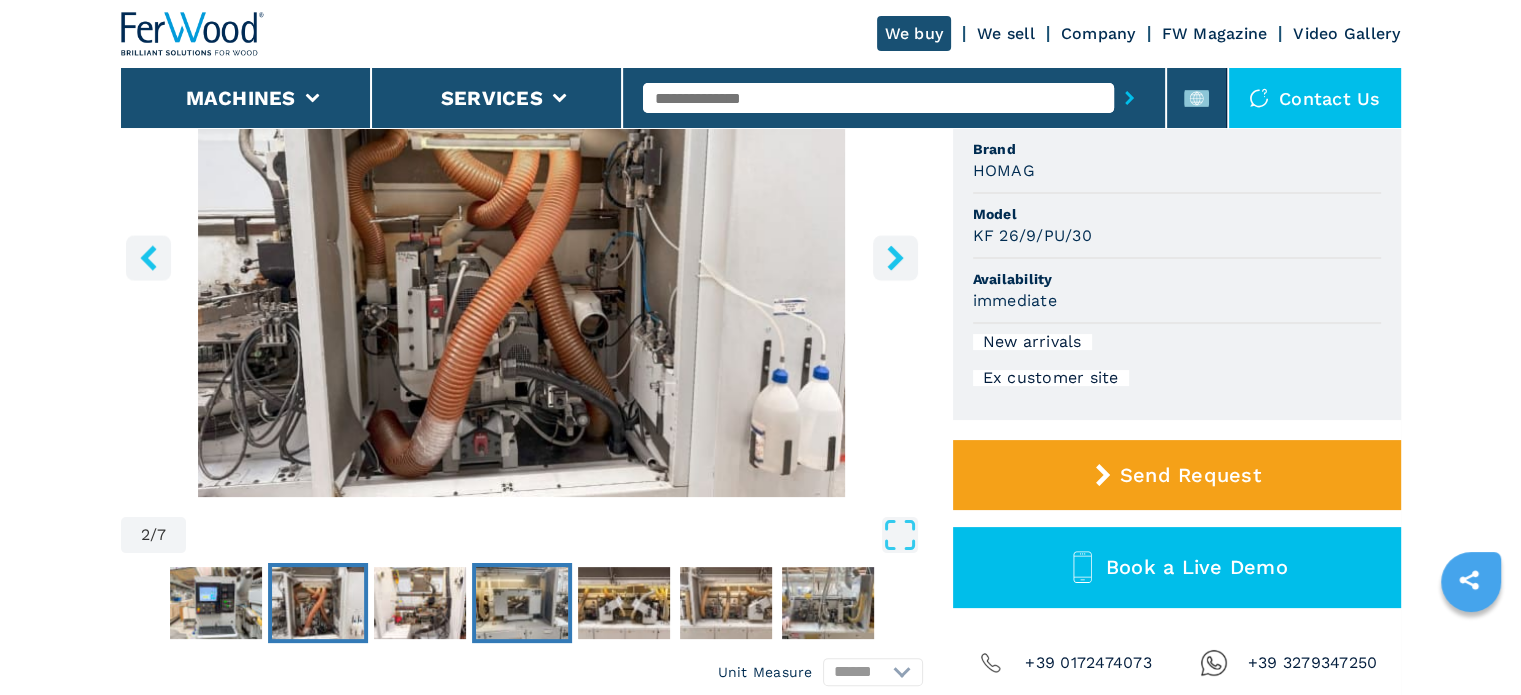 click at bounding box center [522, 603] 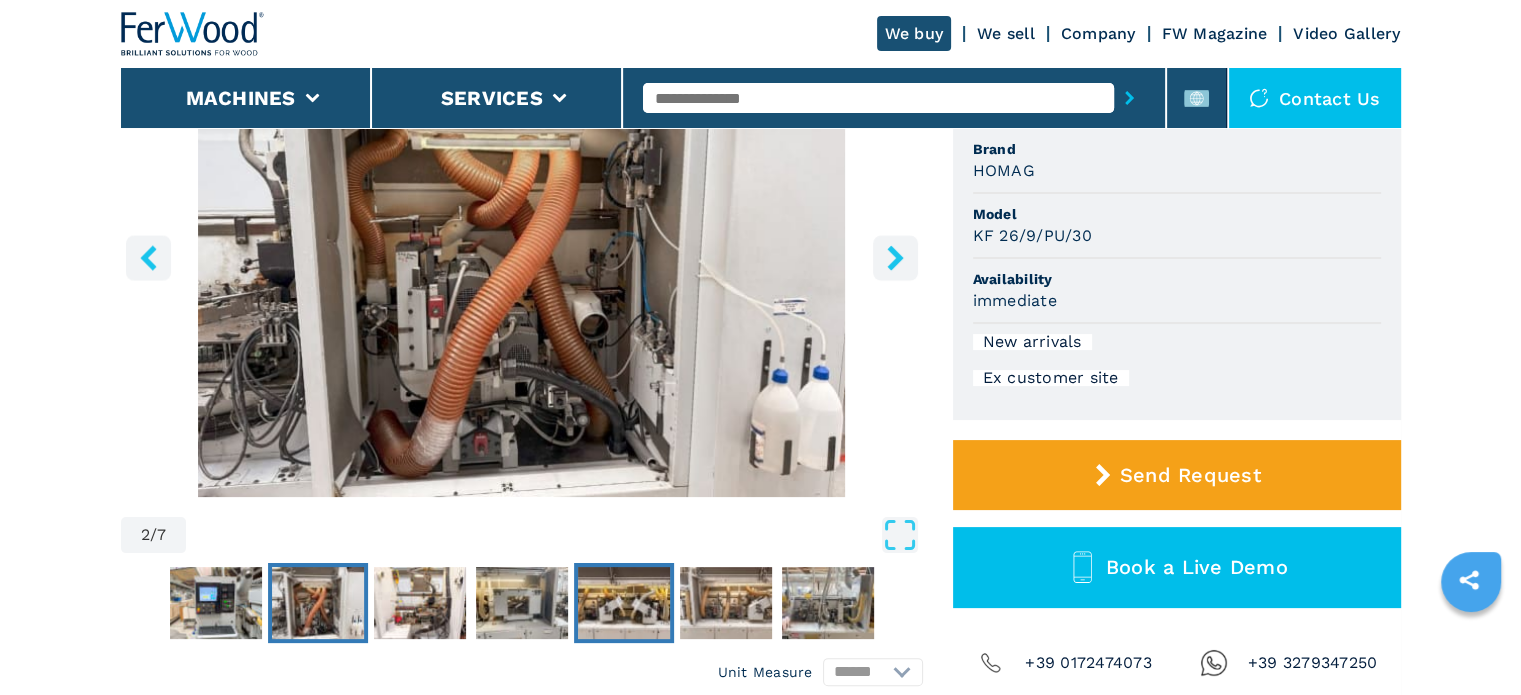 click at bounding box center [624, 603] 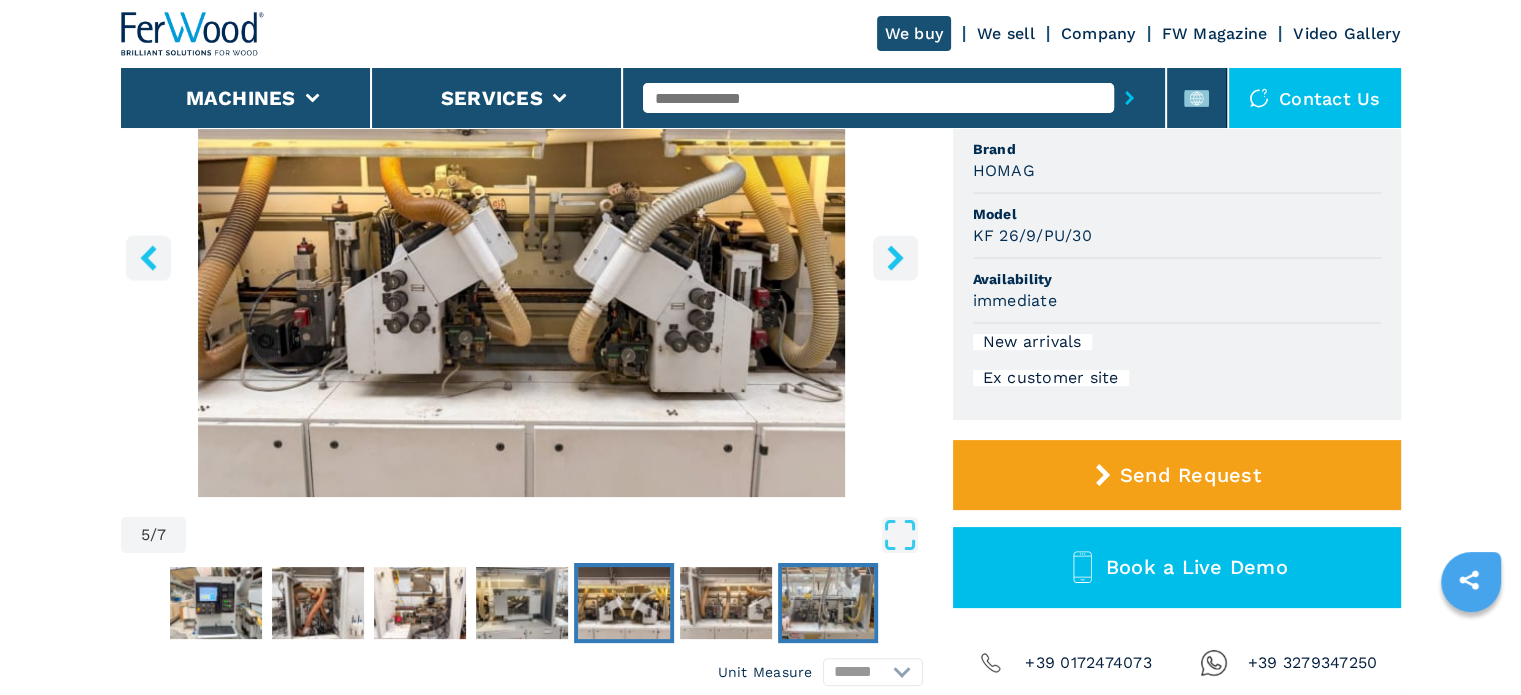 click at bounding box center [828, 603] 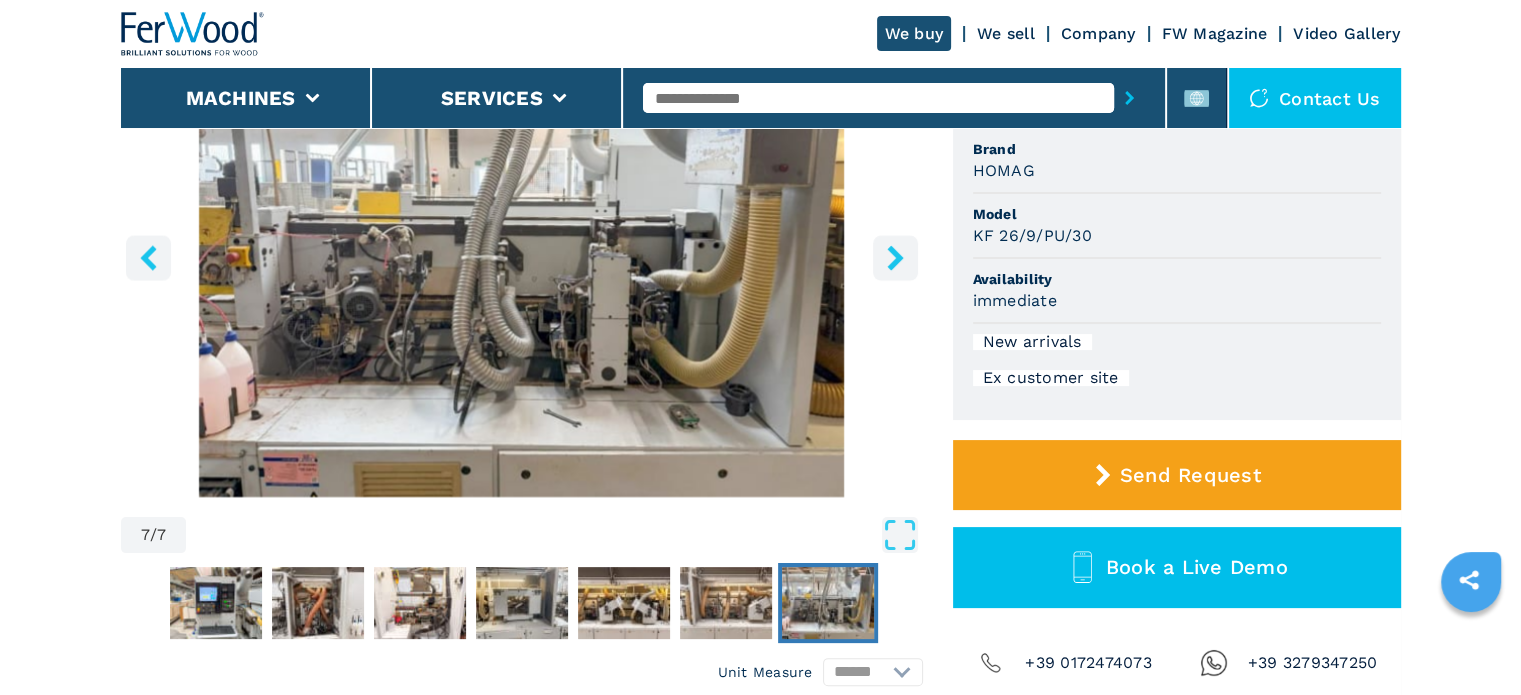 click 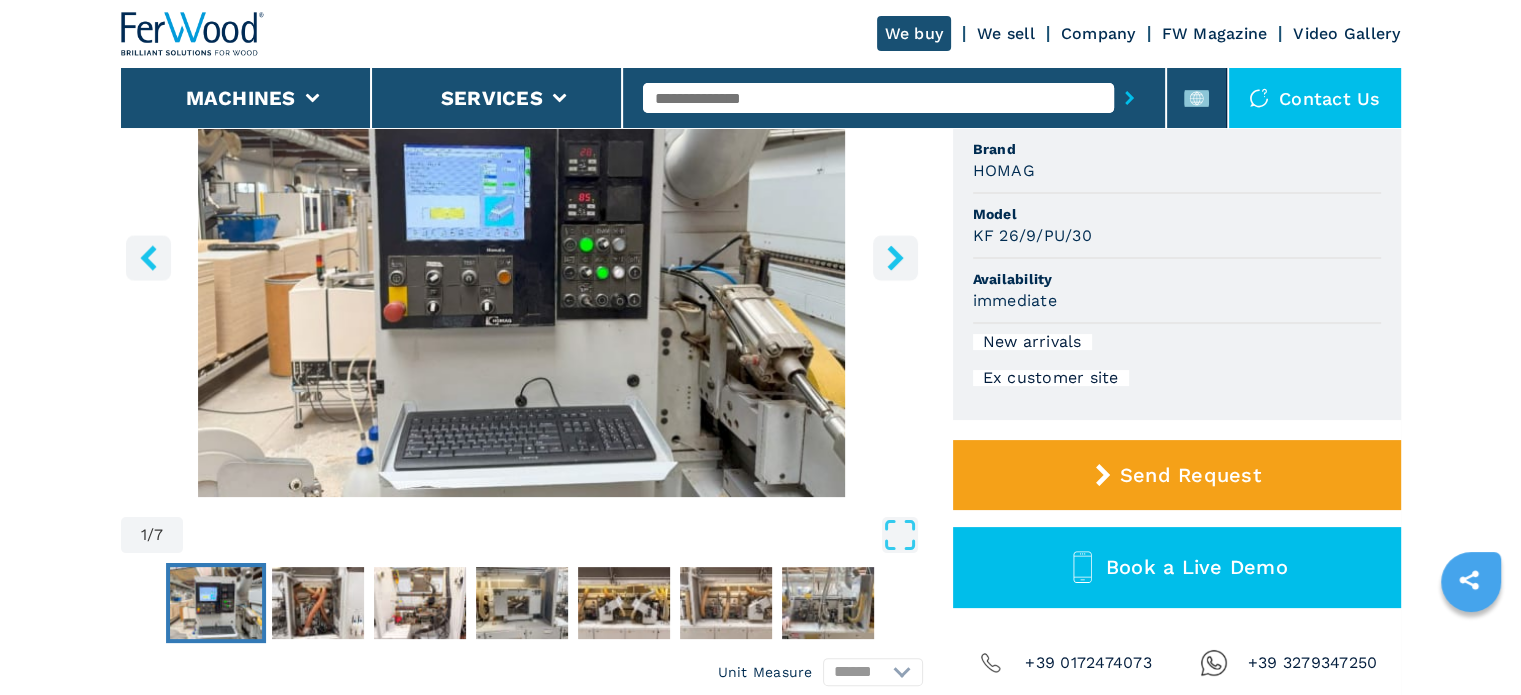 click 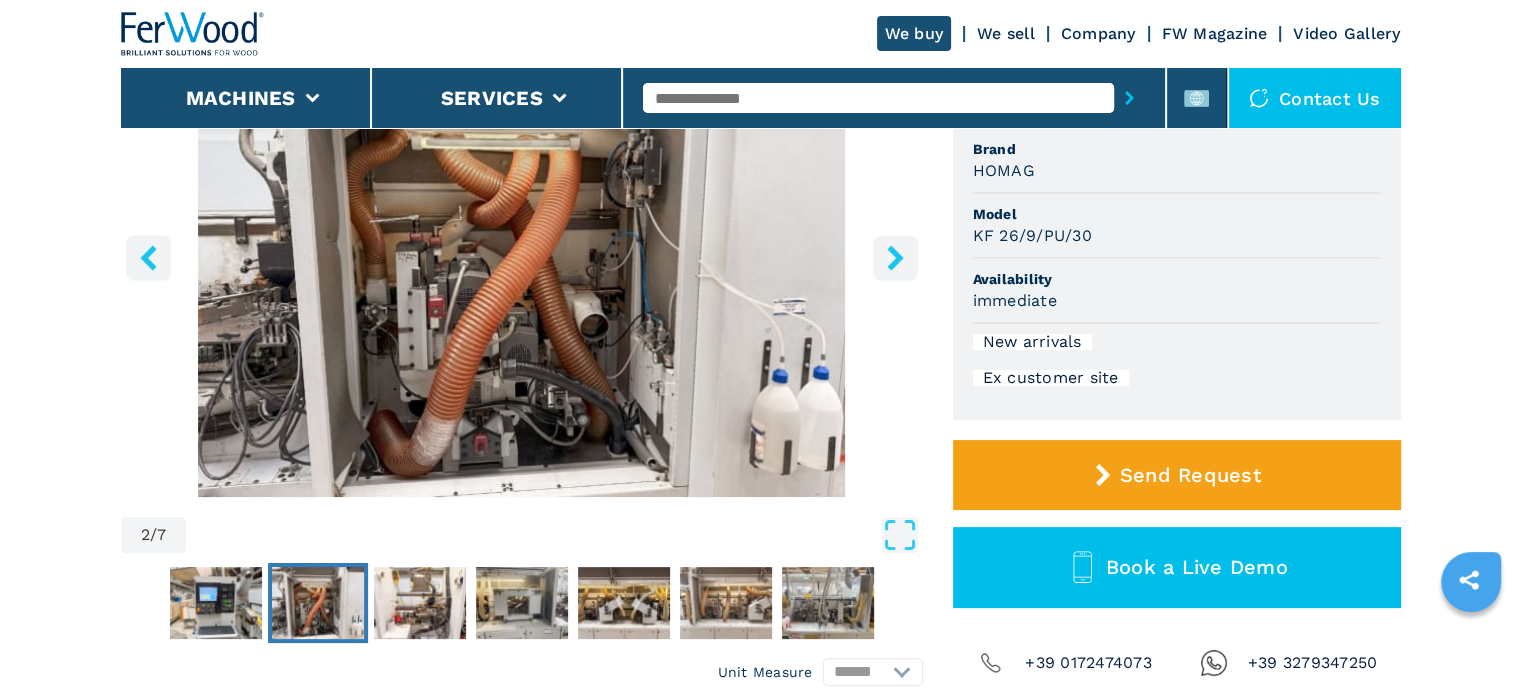 click 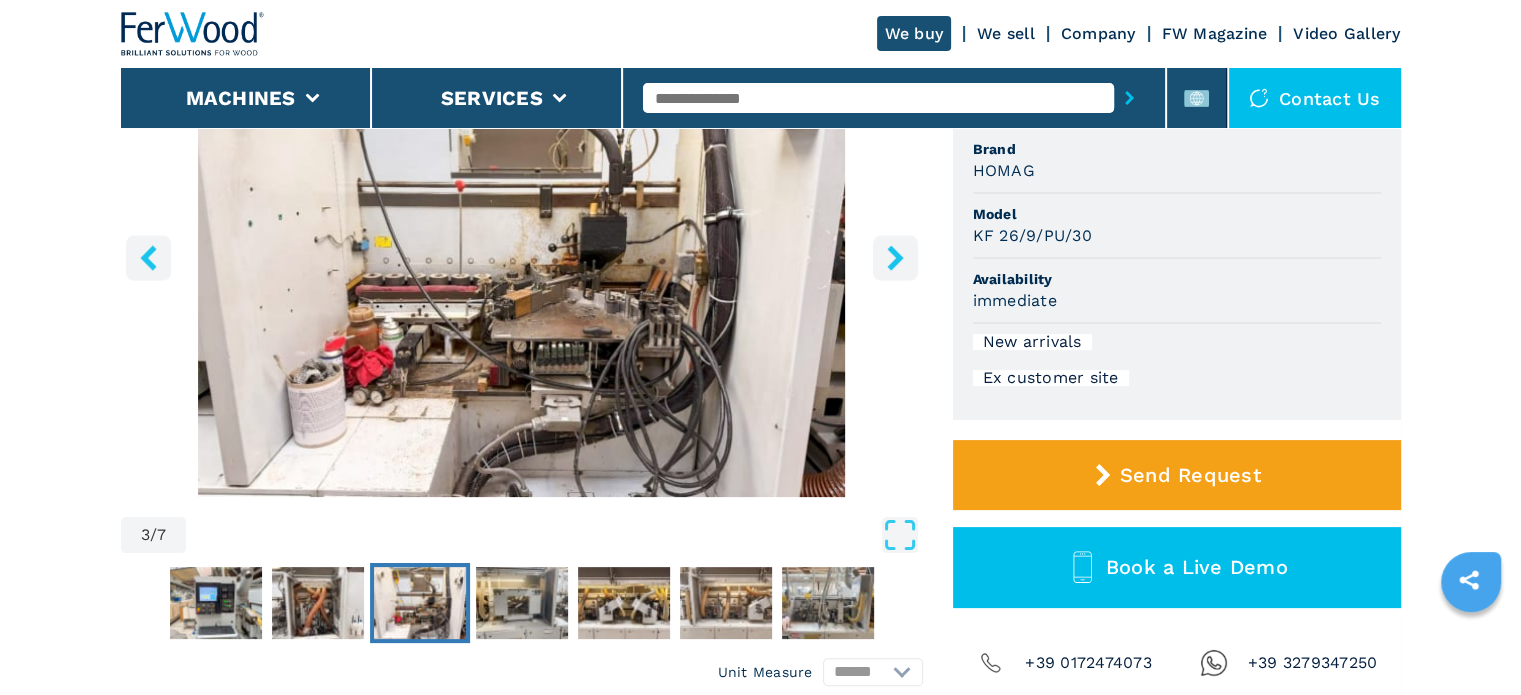 click 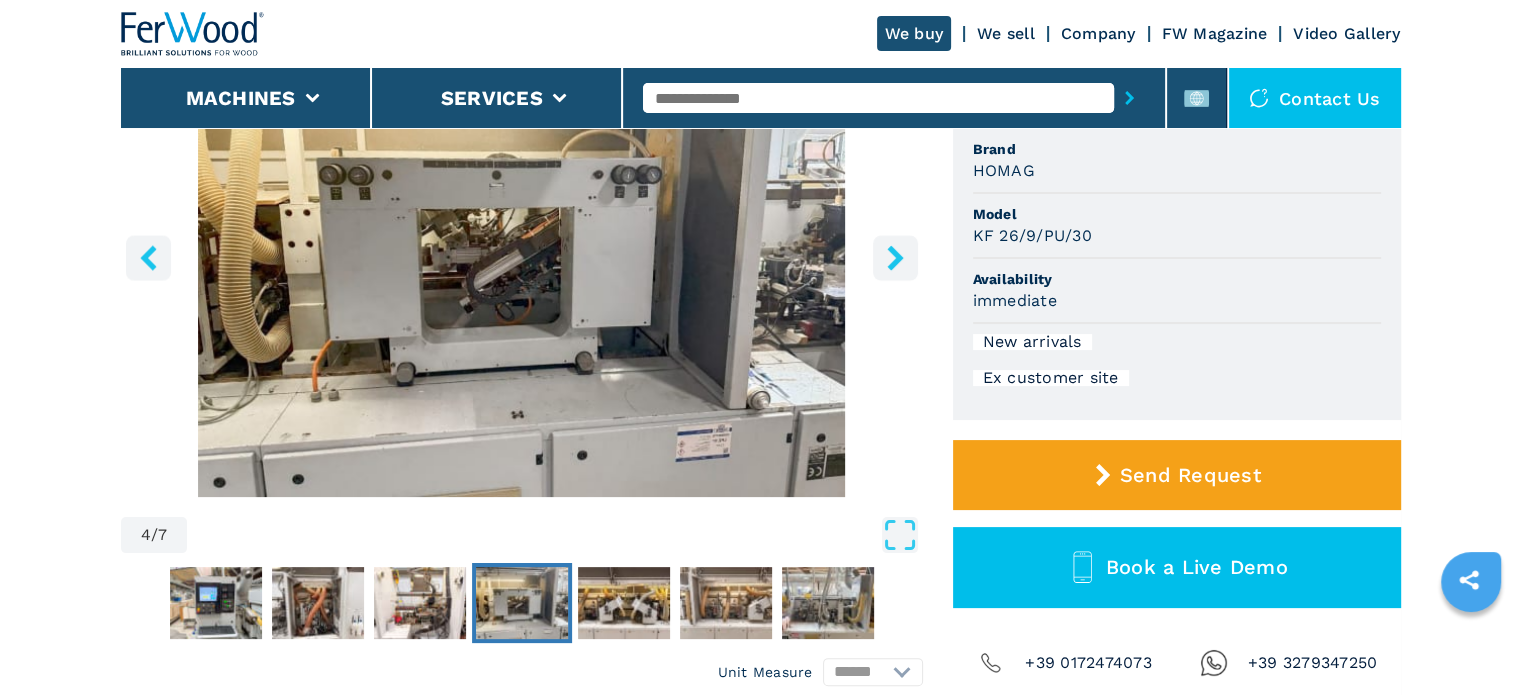 click 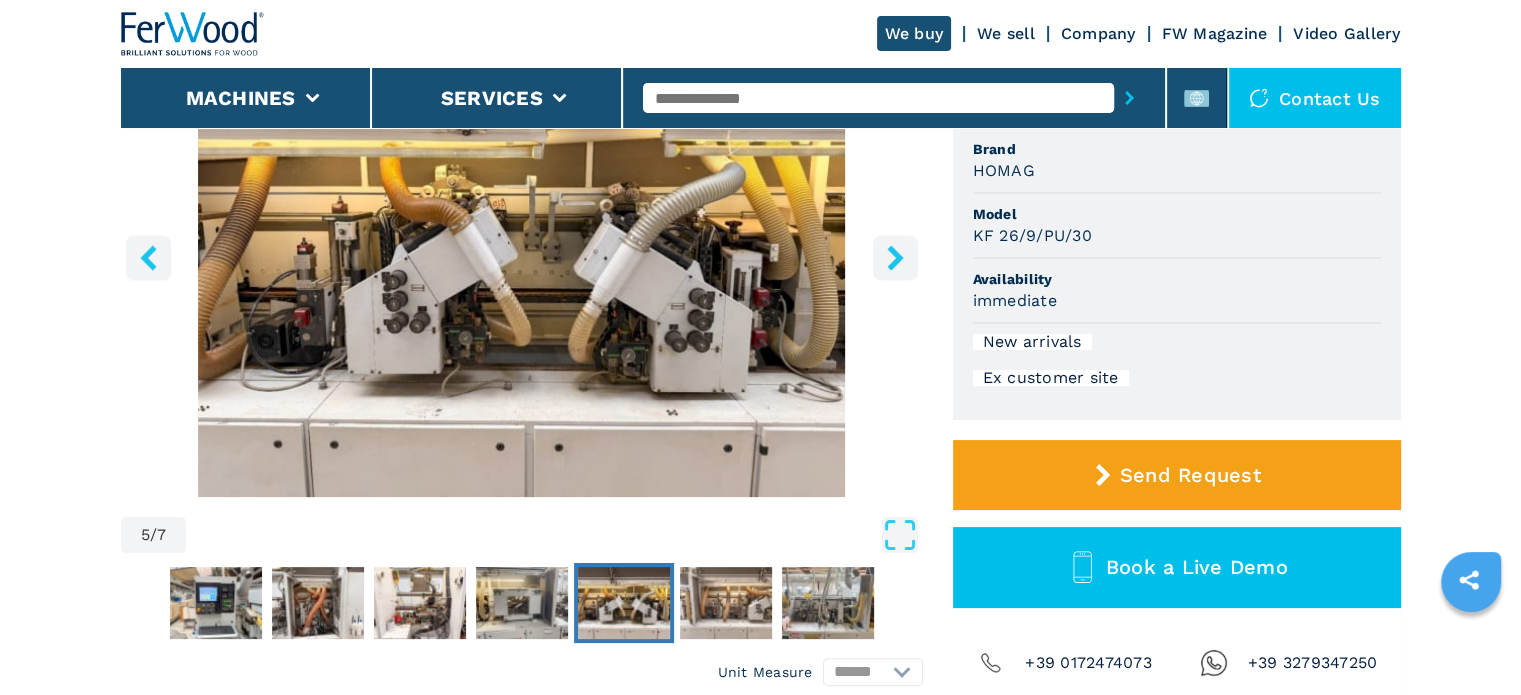 click 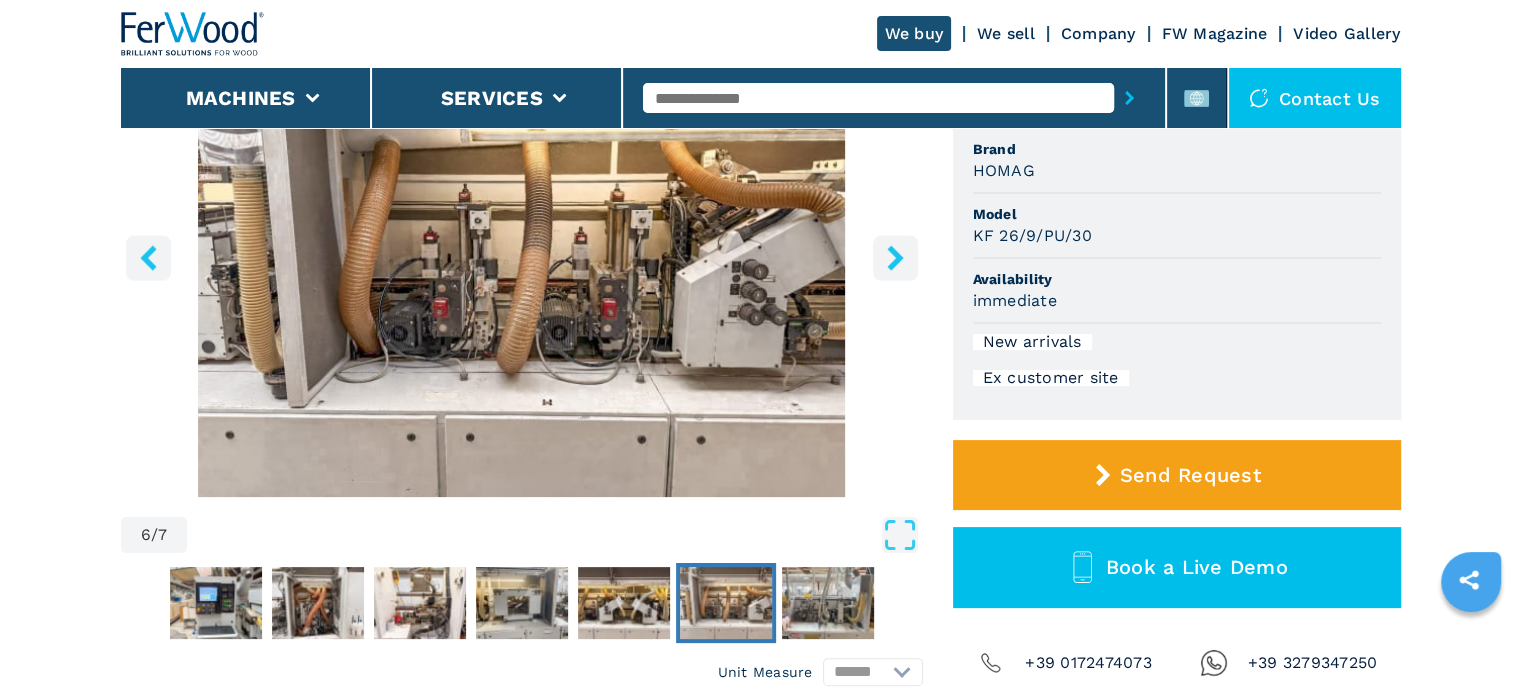 click 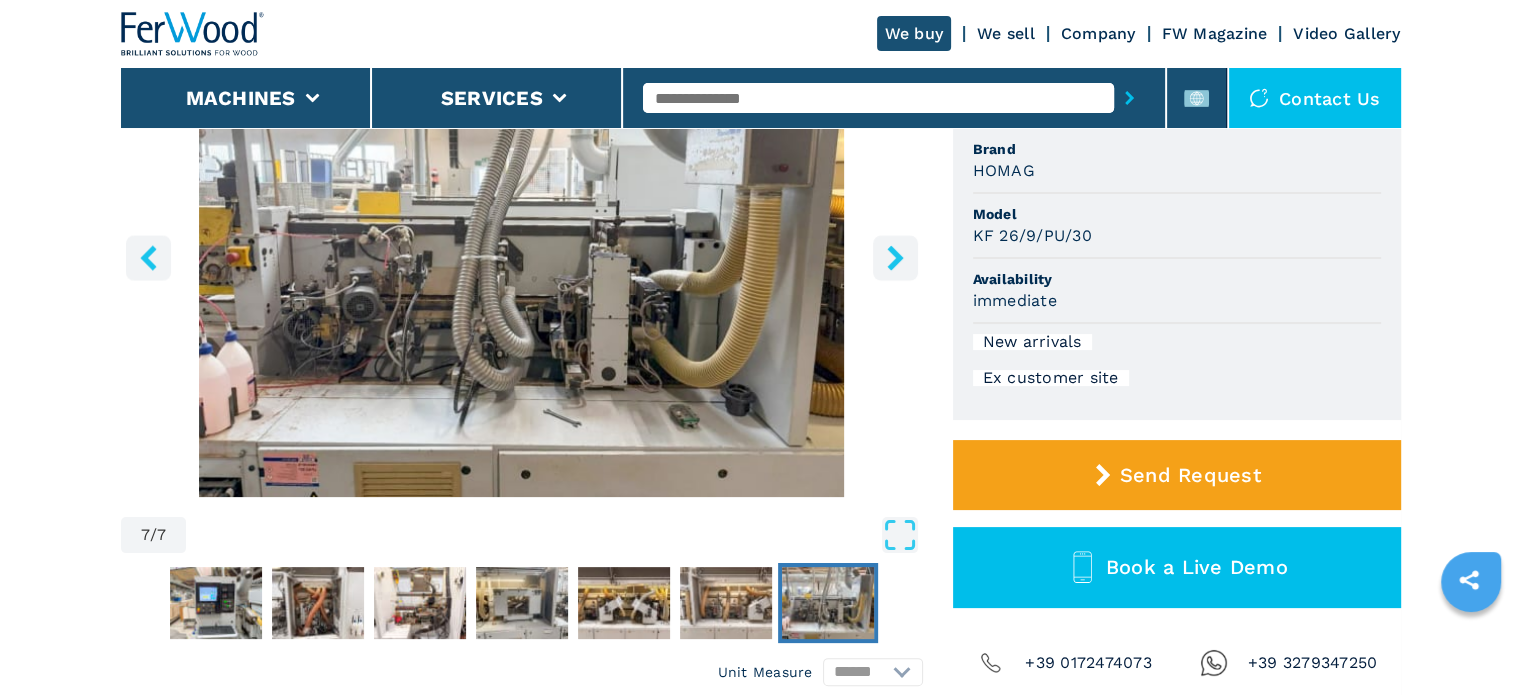 click 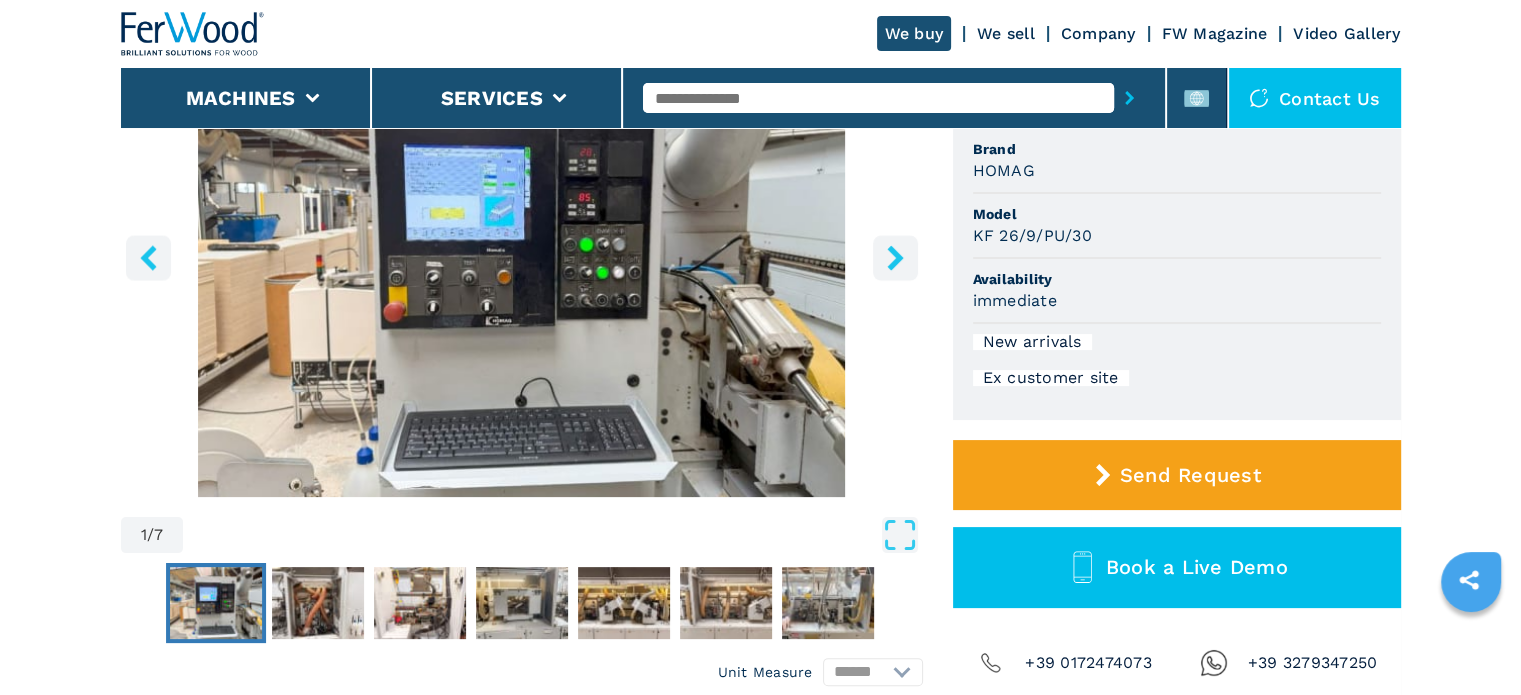 click 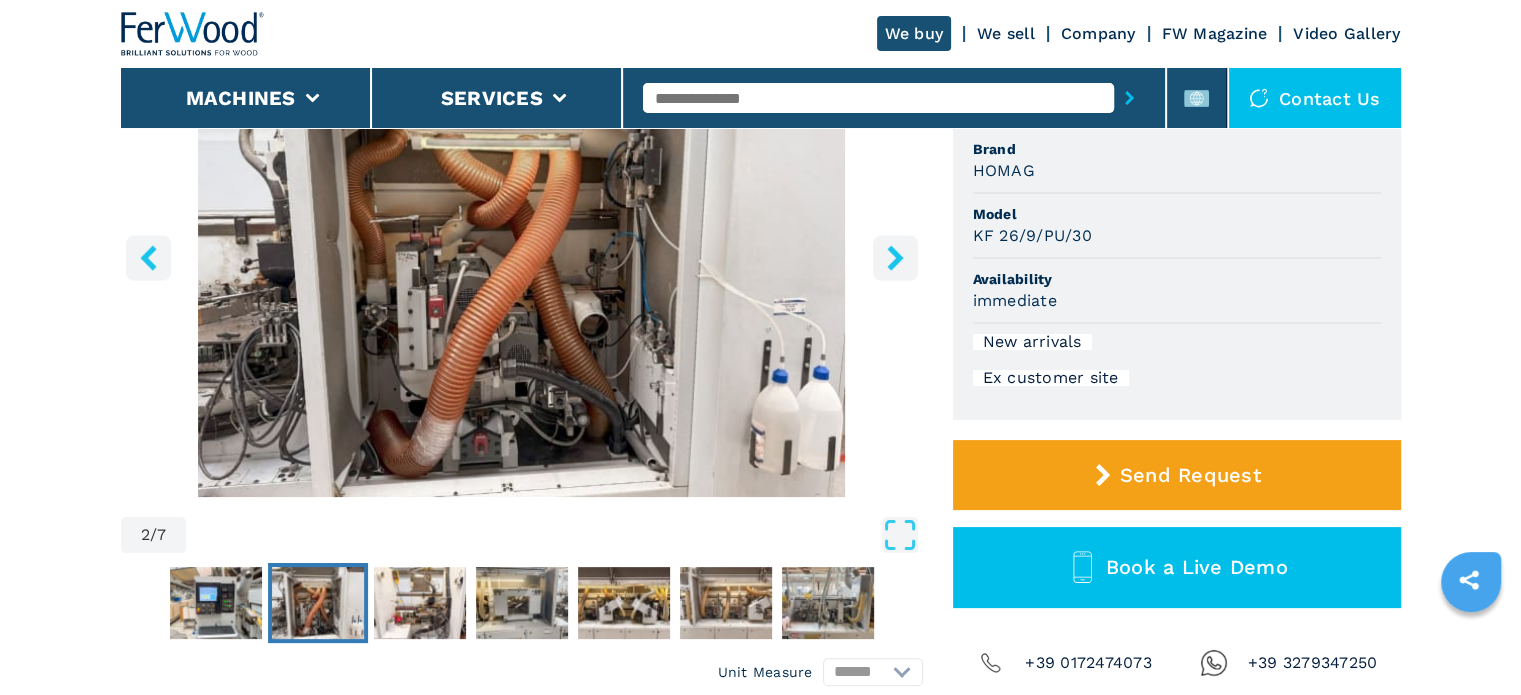 click 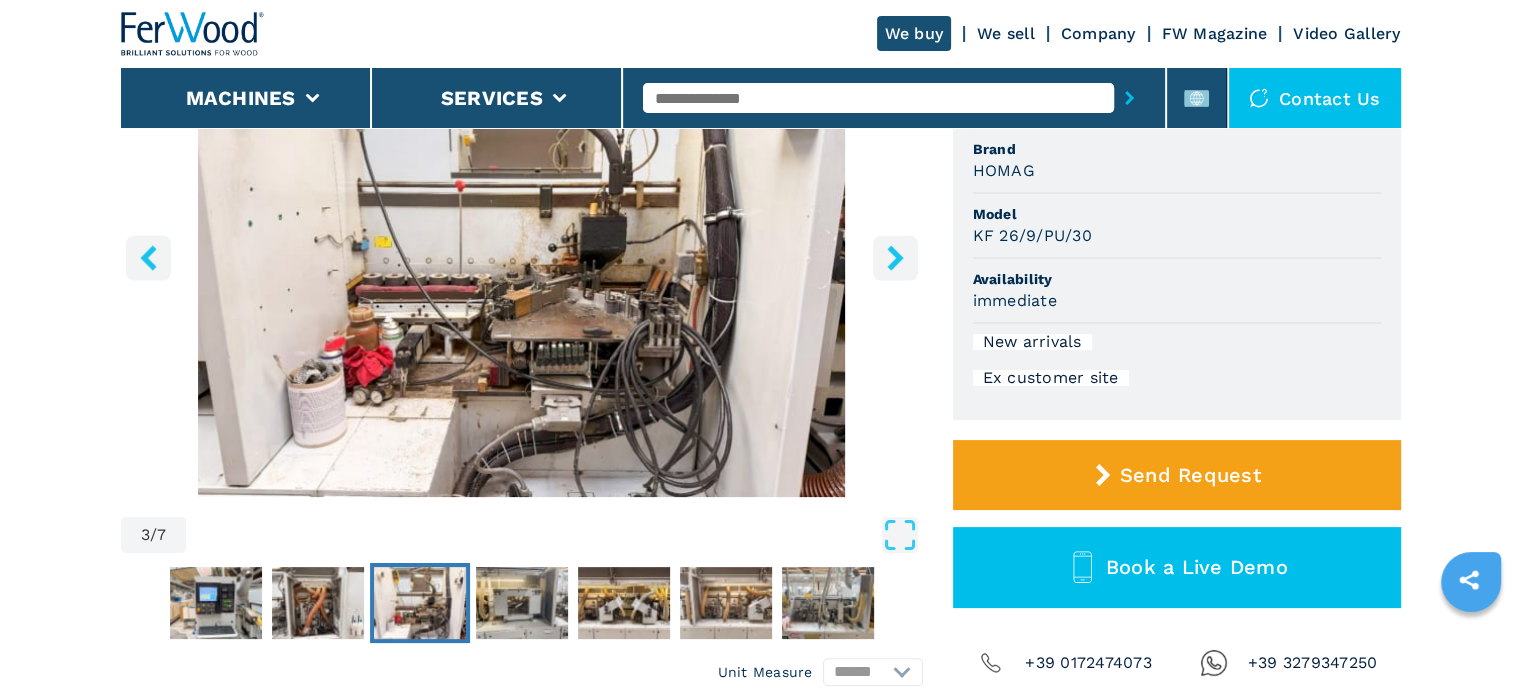 click 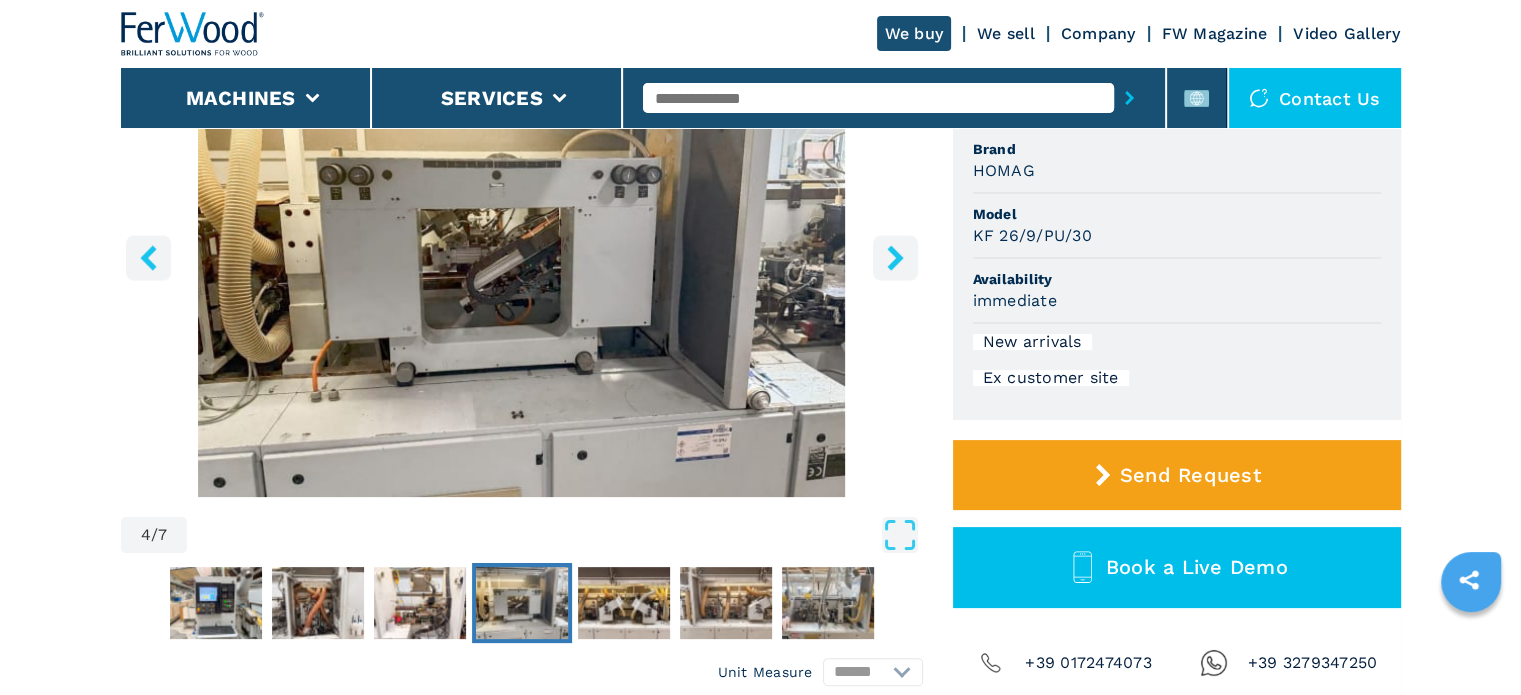 click 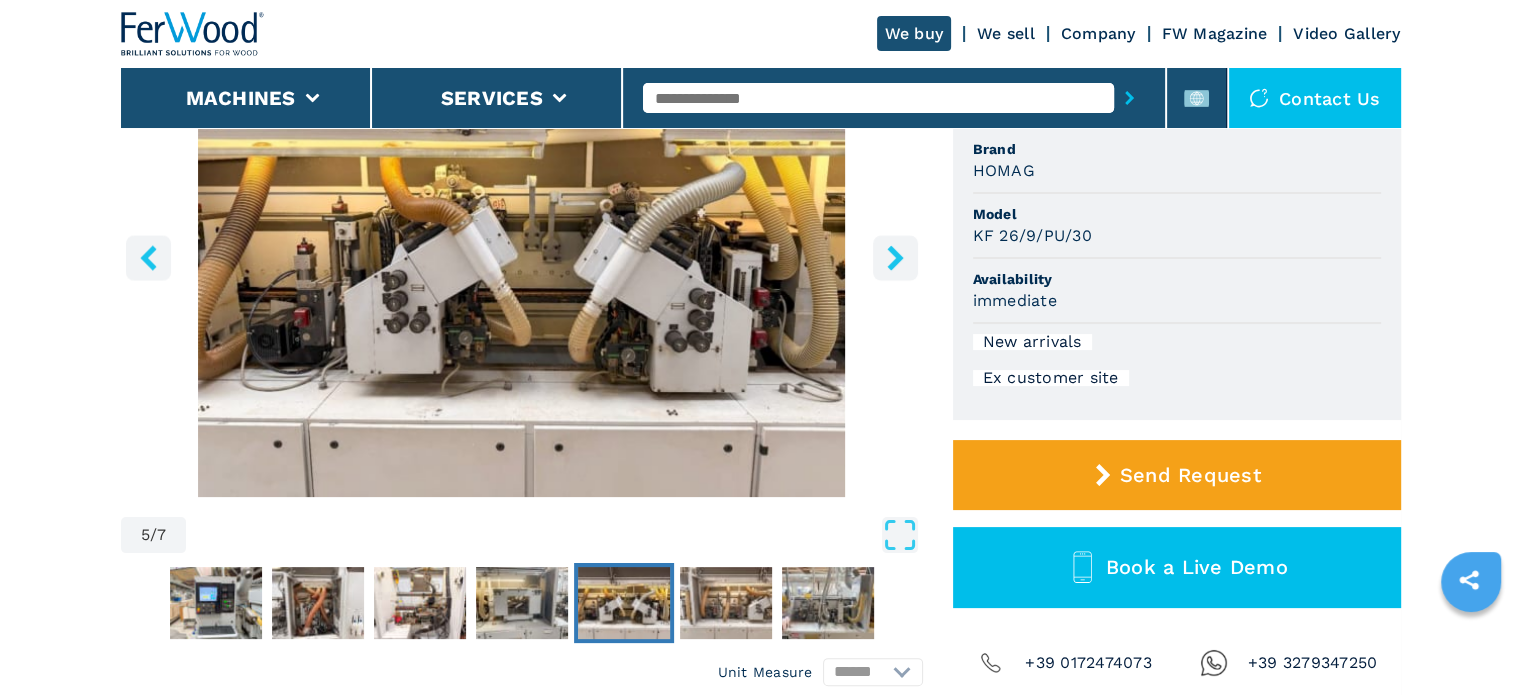 click 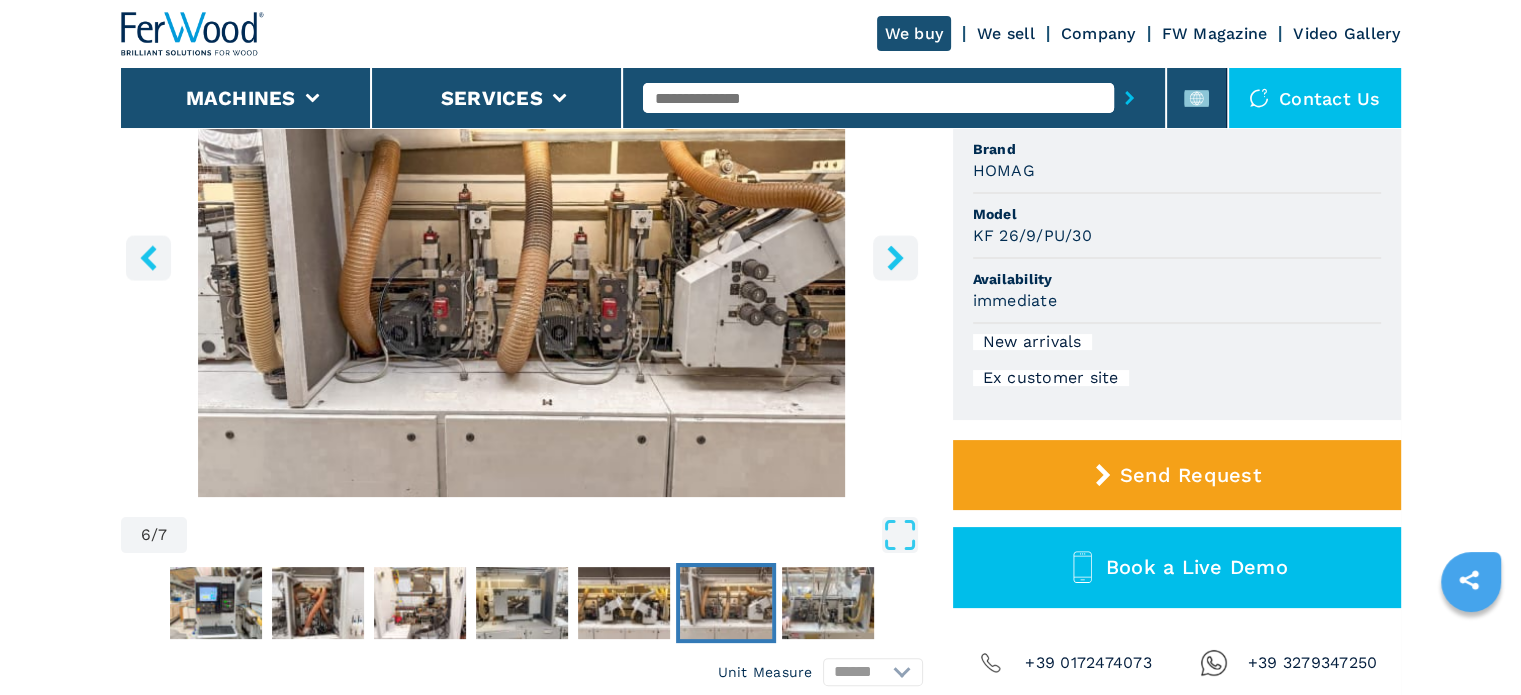 click 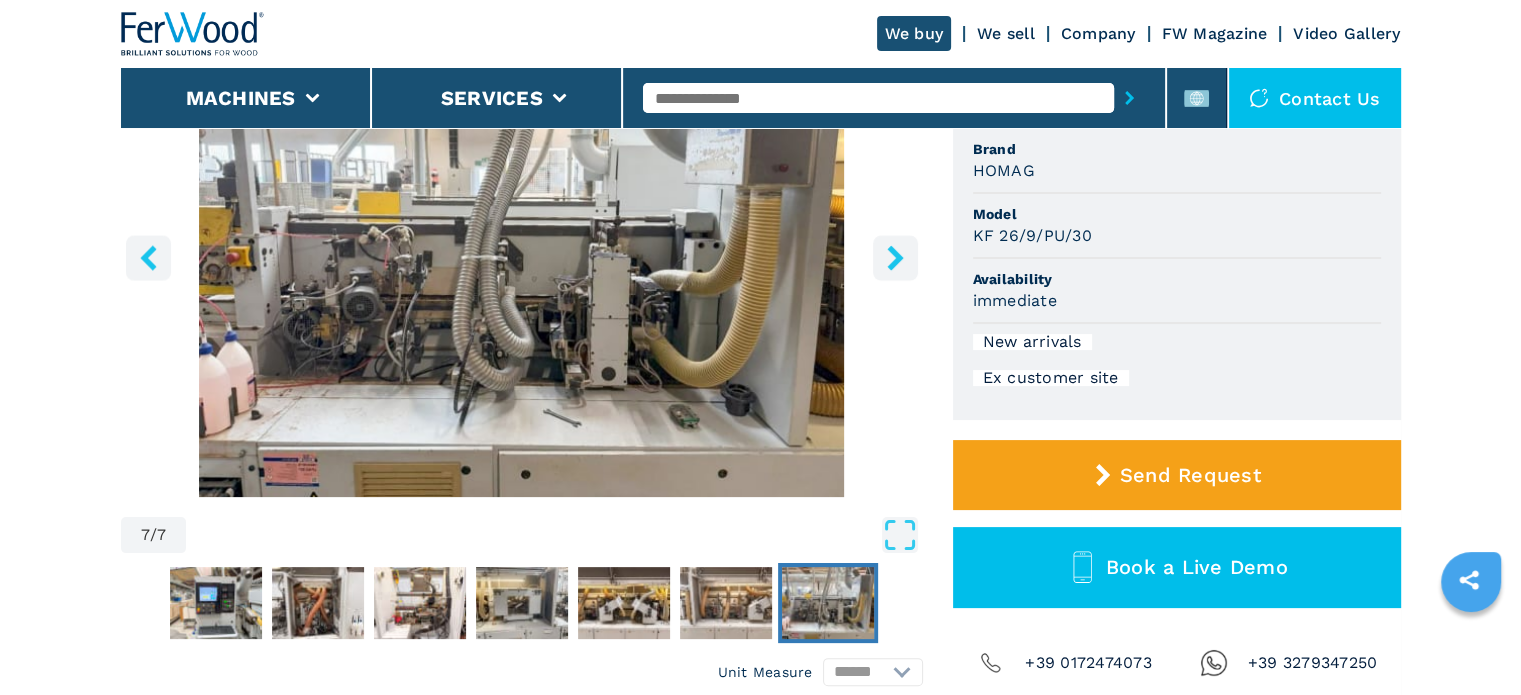 click 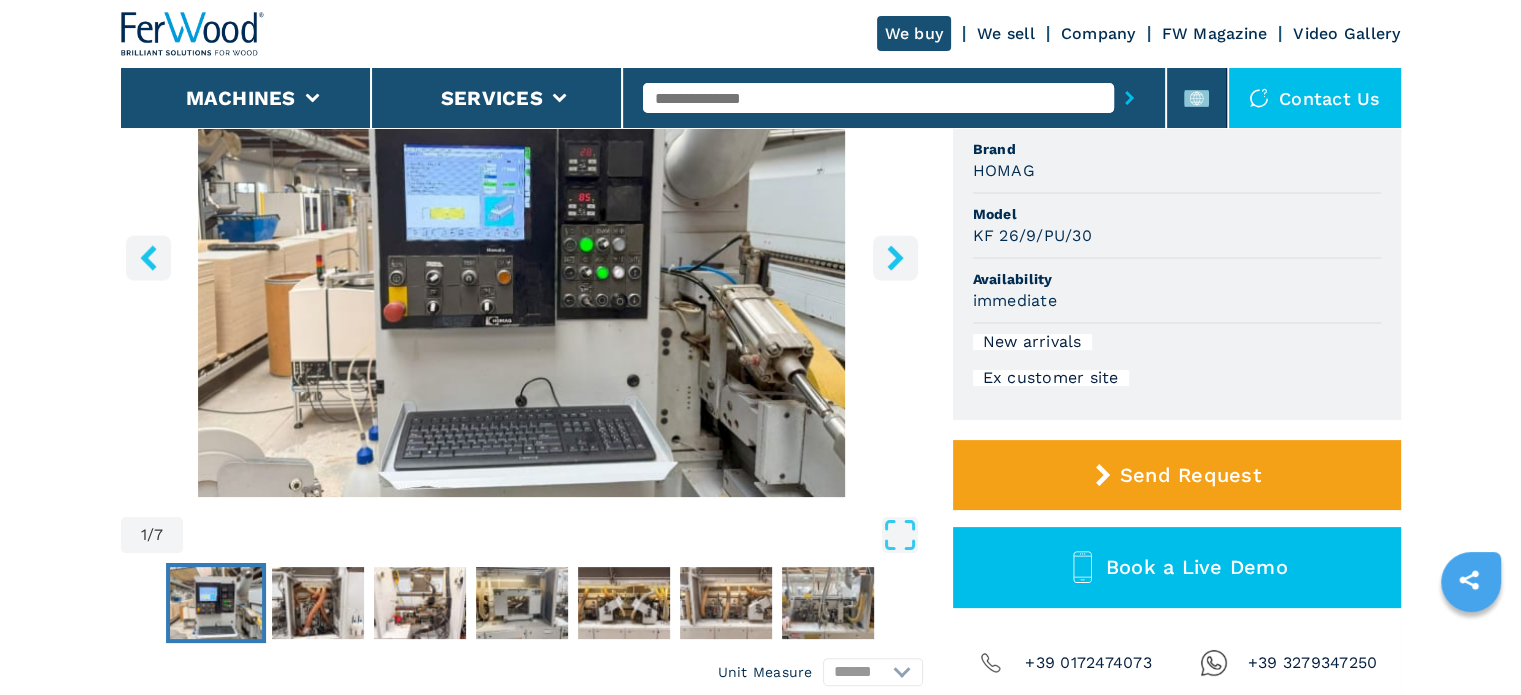 click 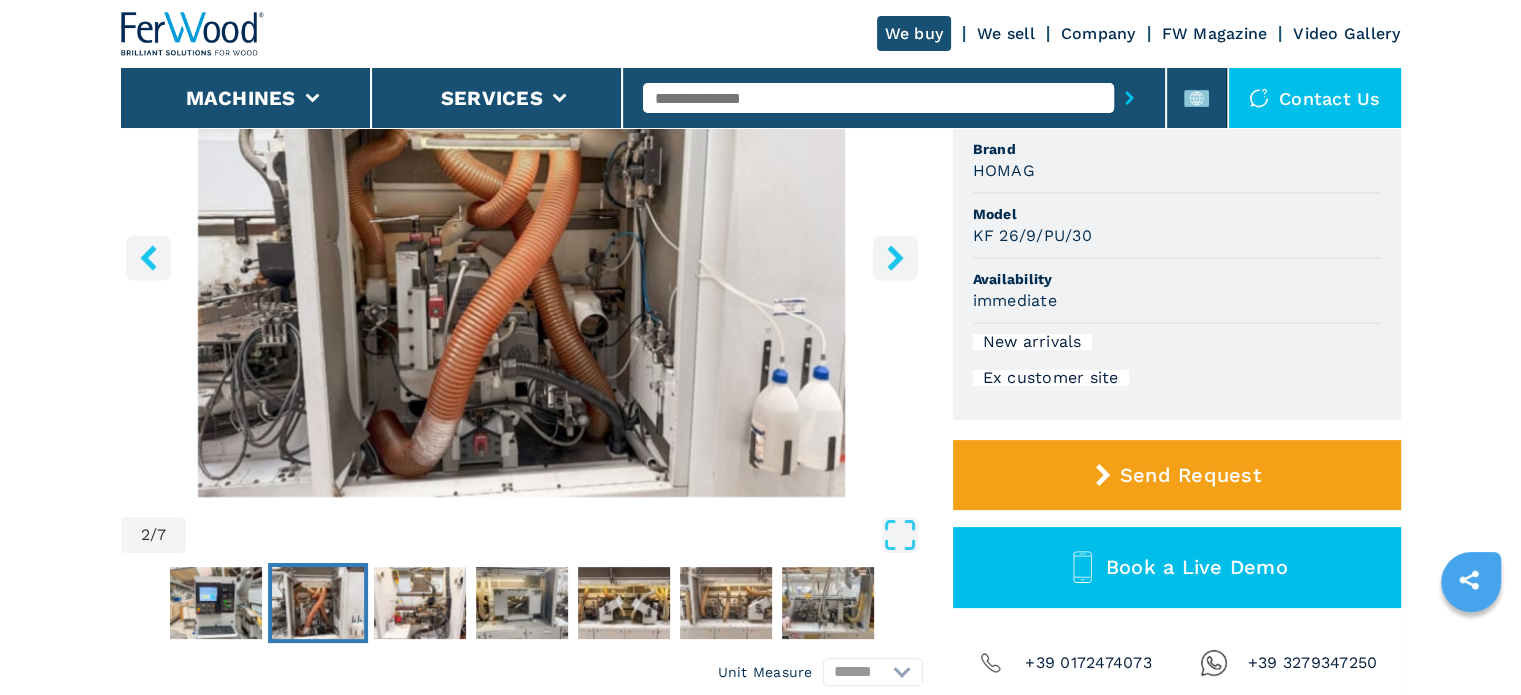 click 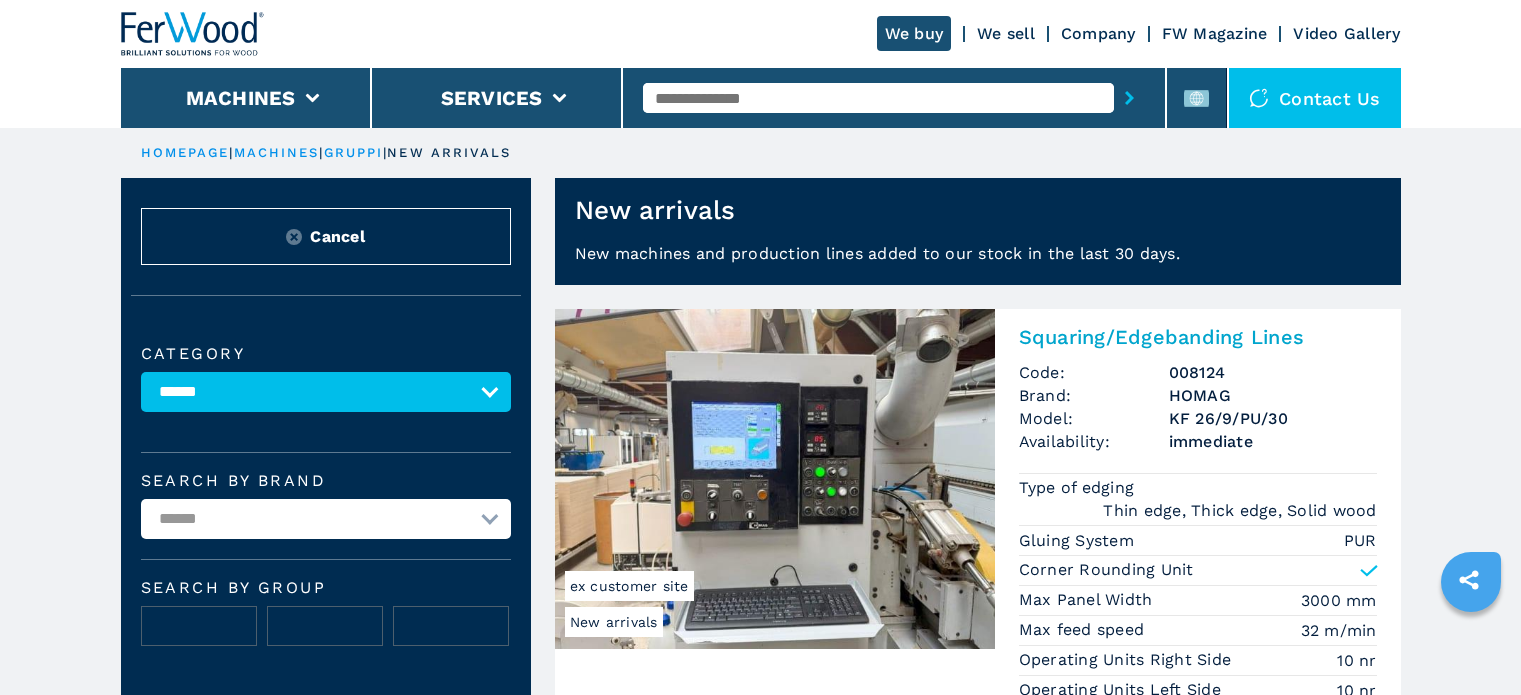 scroll, scrollTop: 0, scrollLeft: 0, axis: both 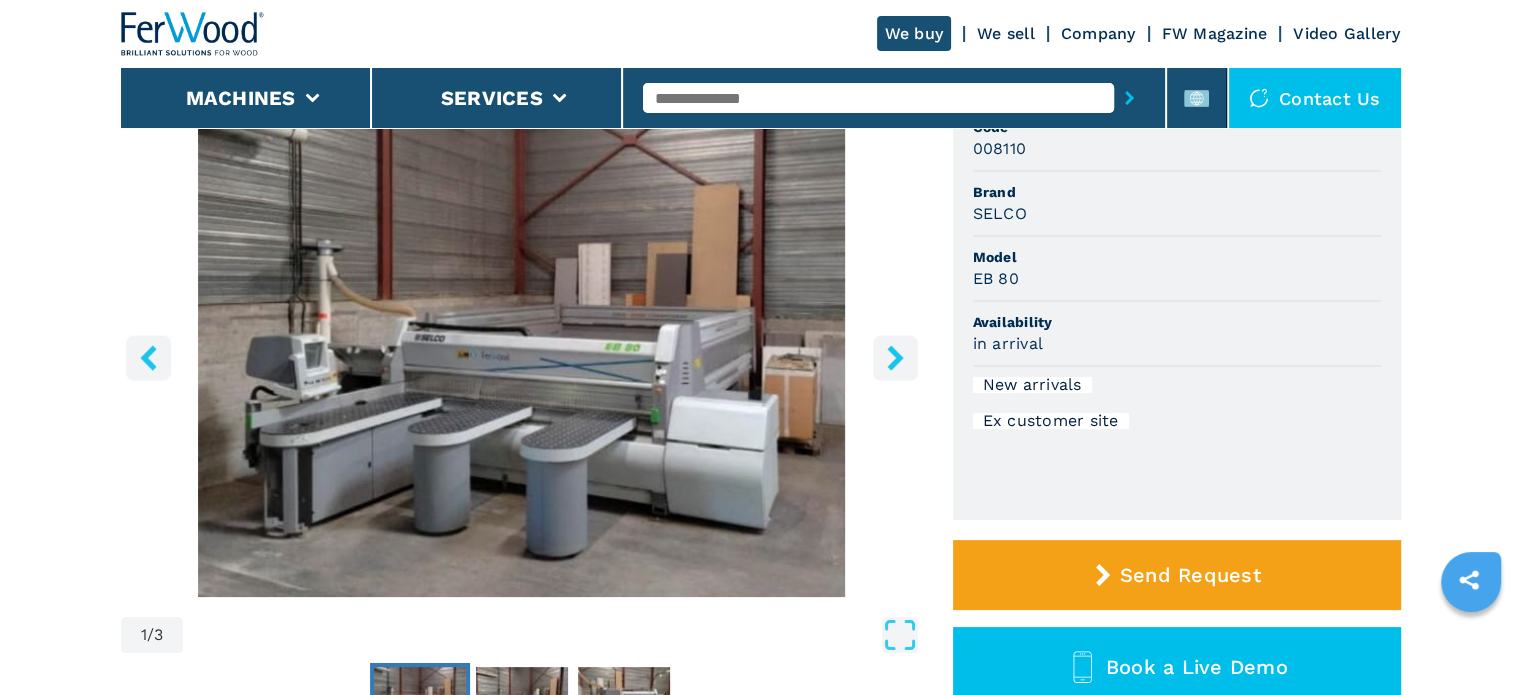 click at bounding box center (522, 354) 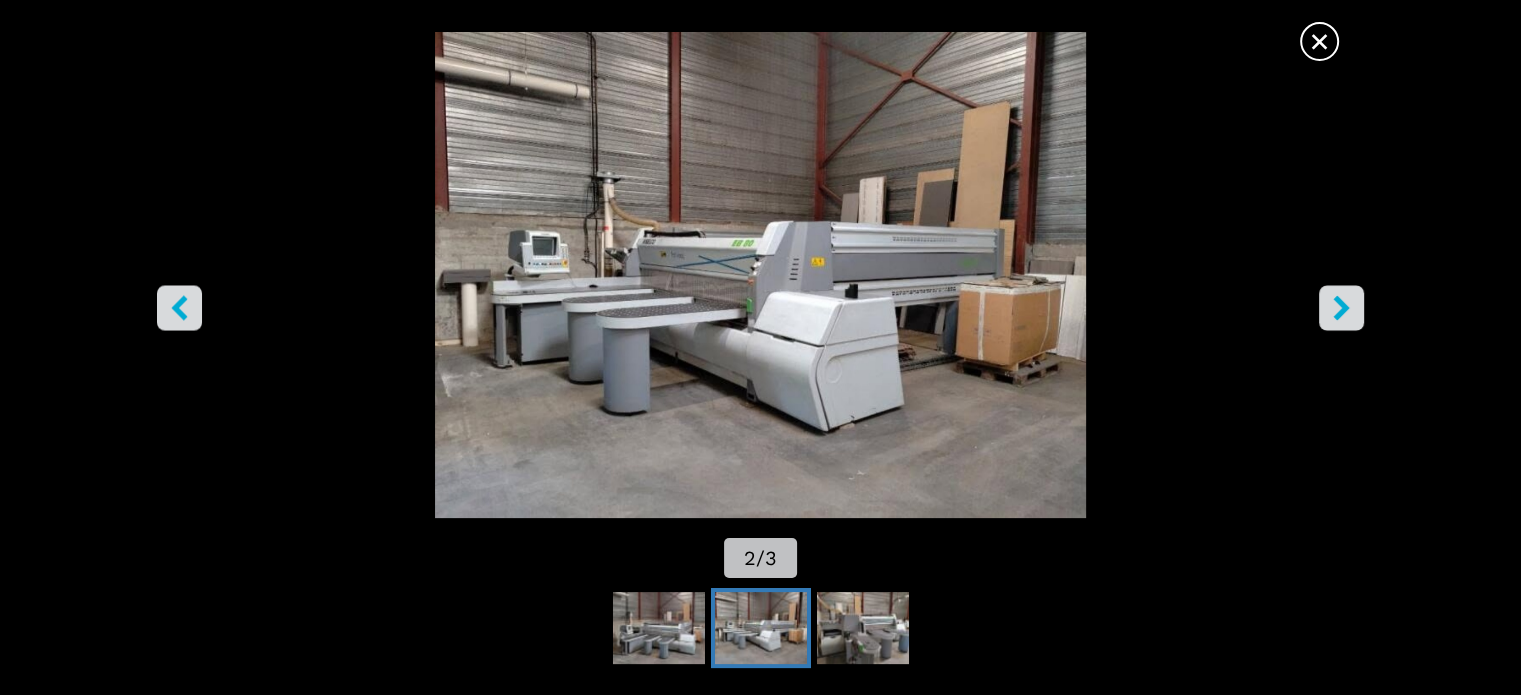 click at bounding box center (760, 275) 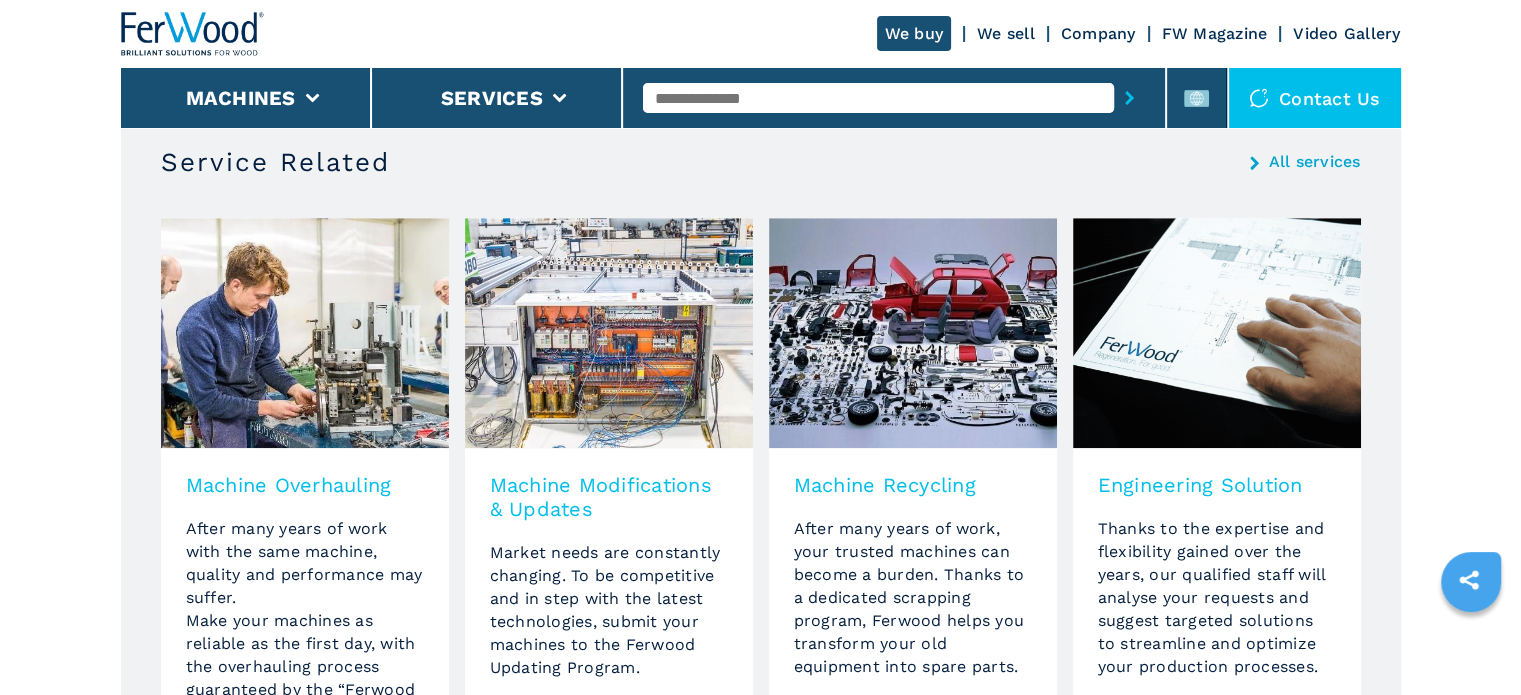 scroll, scrollTop: 1300, scrollLeft: 0, axis: vertical 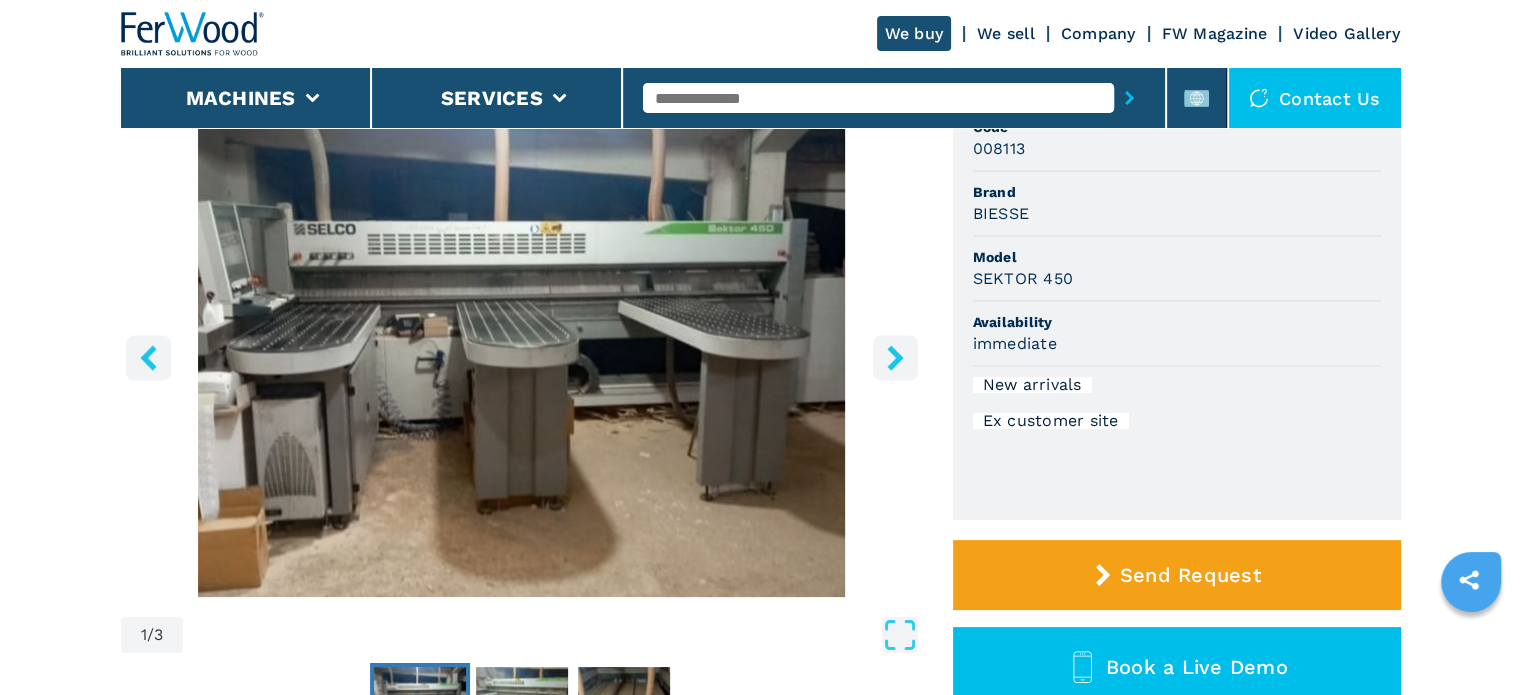 click 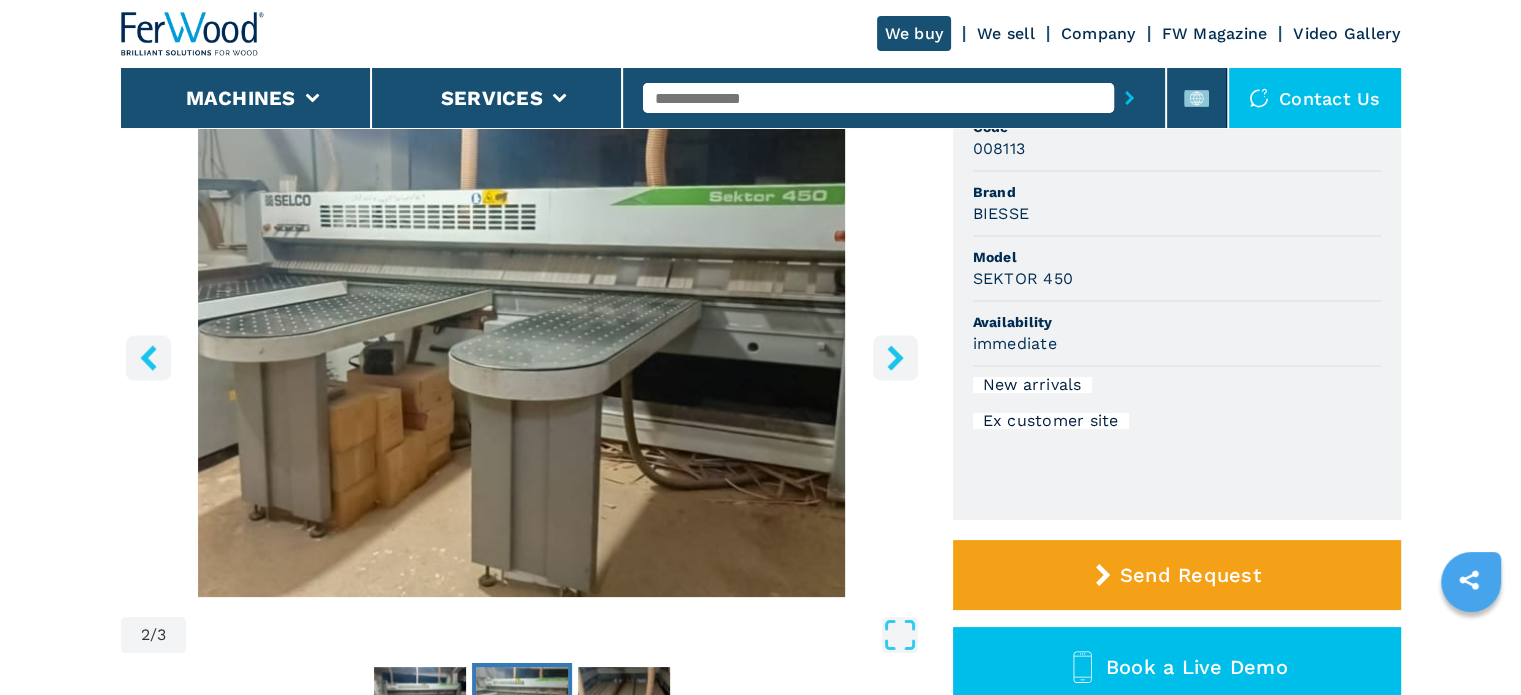 click 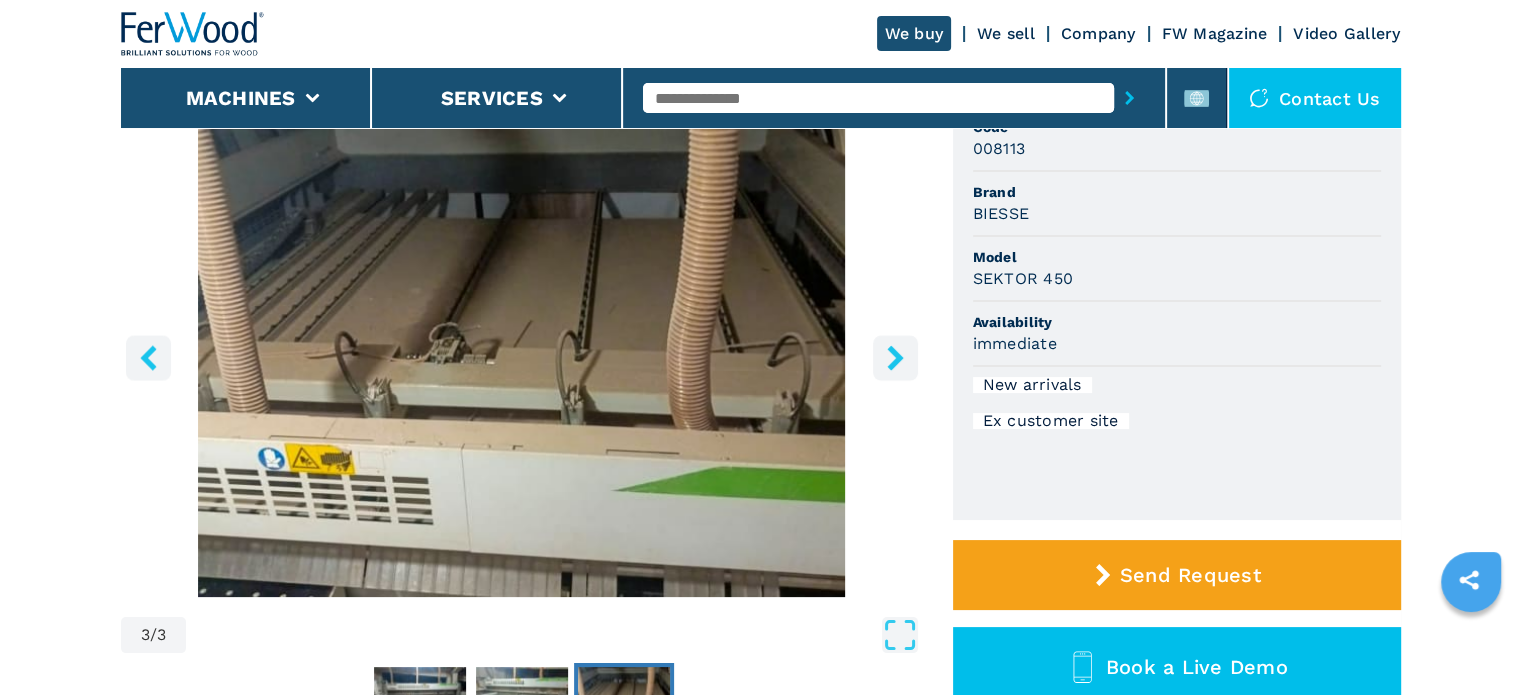 click 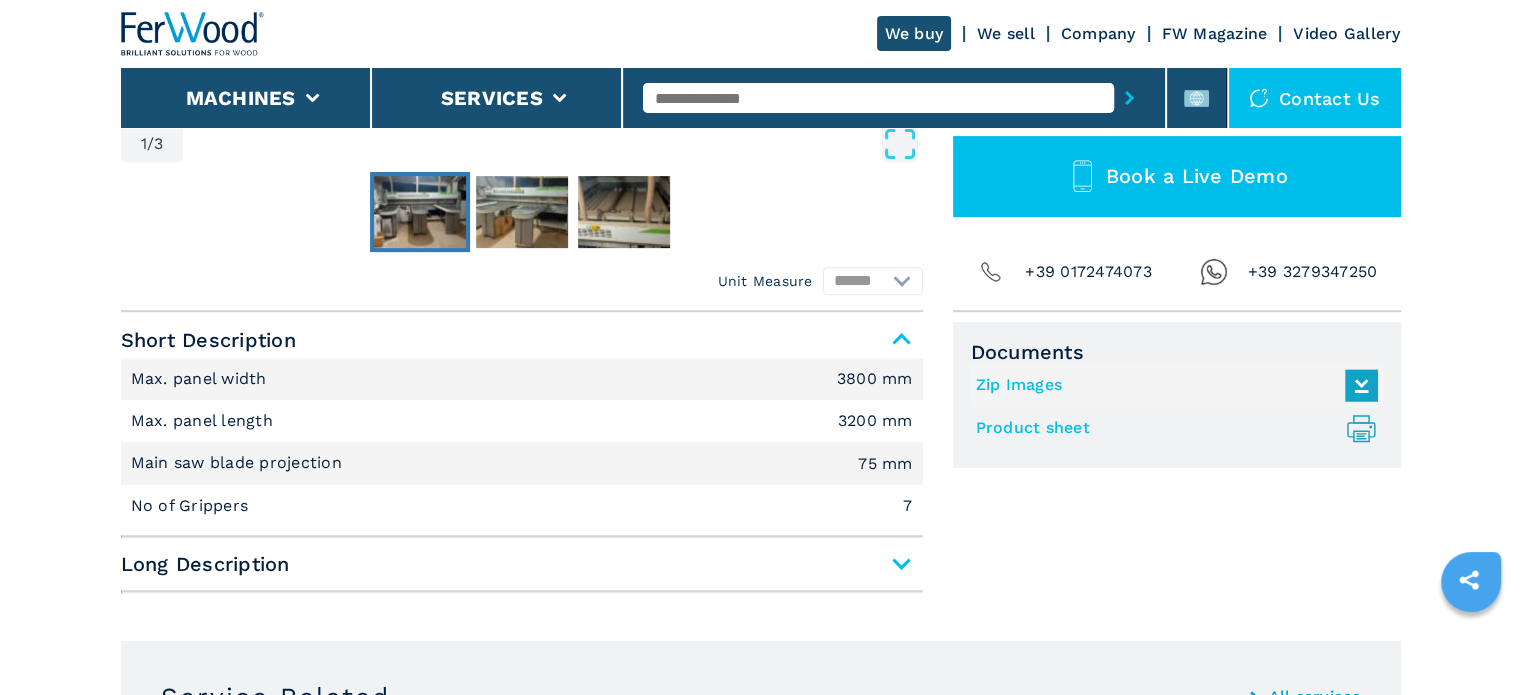 scroll, scrollTop: 800, scrollLeft: 0, axis: vertical 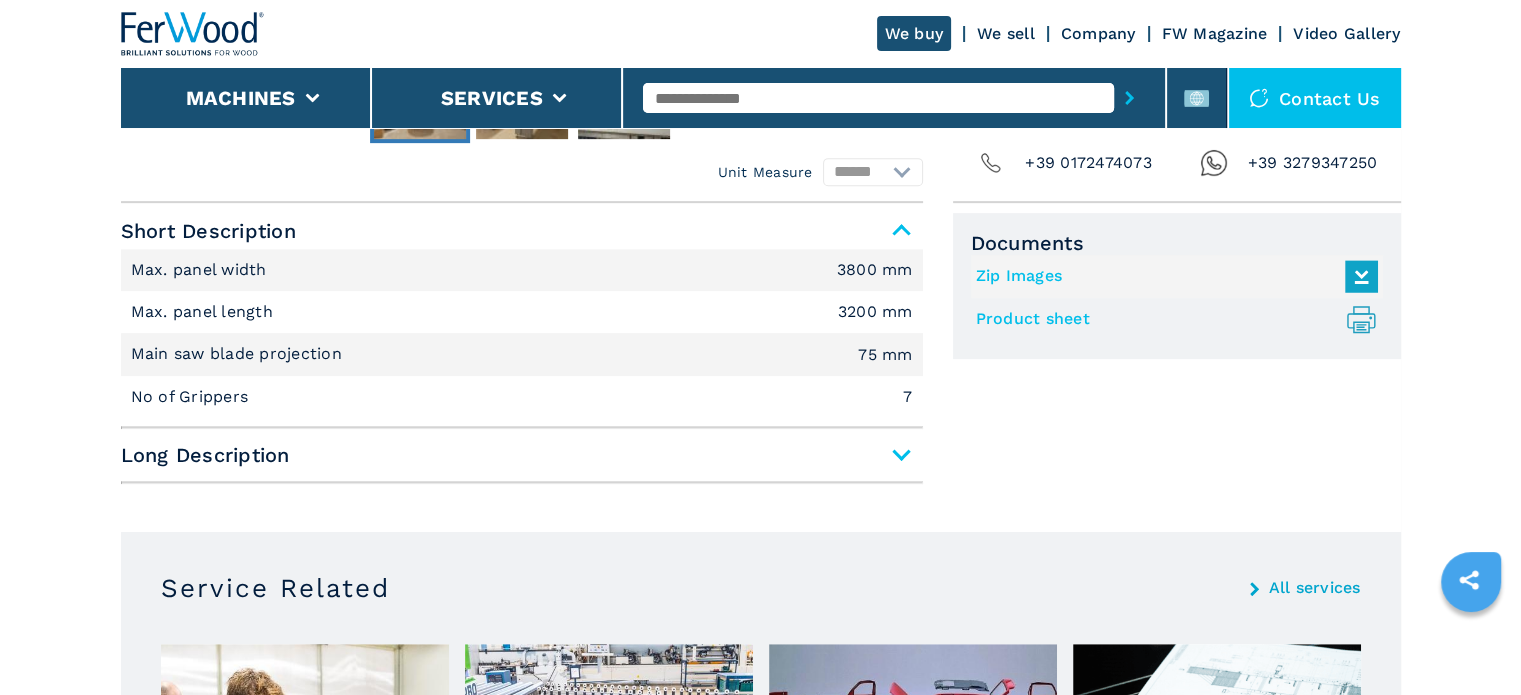 click on "Short Description Max. panel width   3800 mm Max. panel length   3200 mm Main saw blade projection   75 mm No of Grippers   7 Long Description Subfamily   Front-Loading Panel Saws Max. saw blade projection   75 mm Front support tables no. tables   3 Machine programming software   OSI Bar code label printer Total installed power   18 KW" at bounding box center [522, 353] 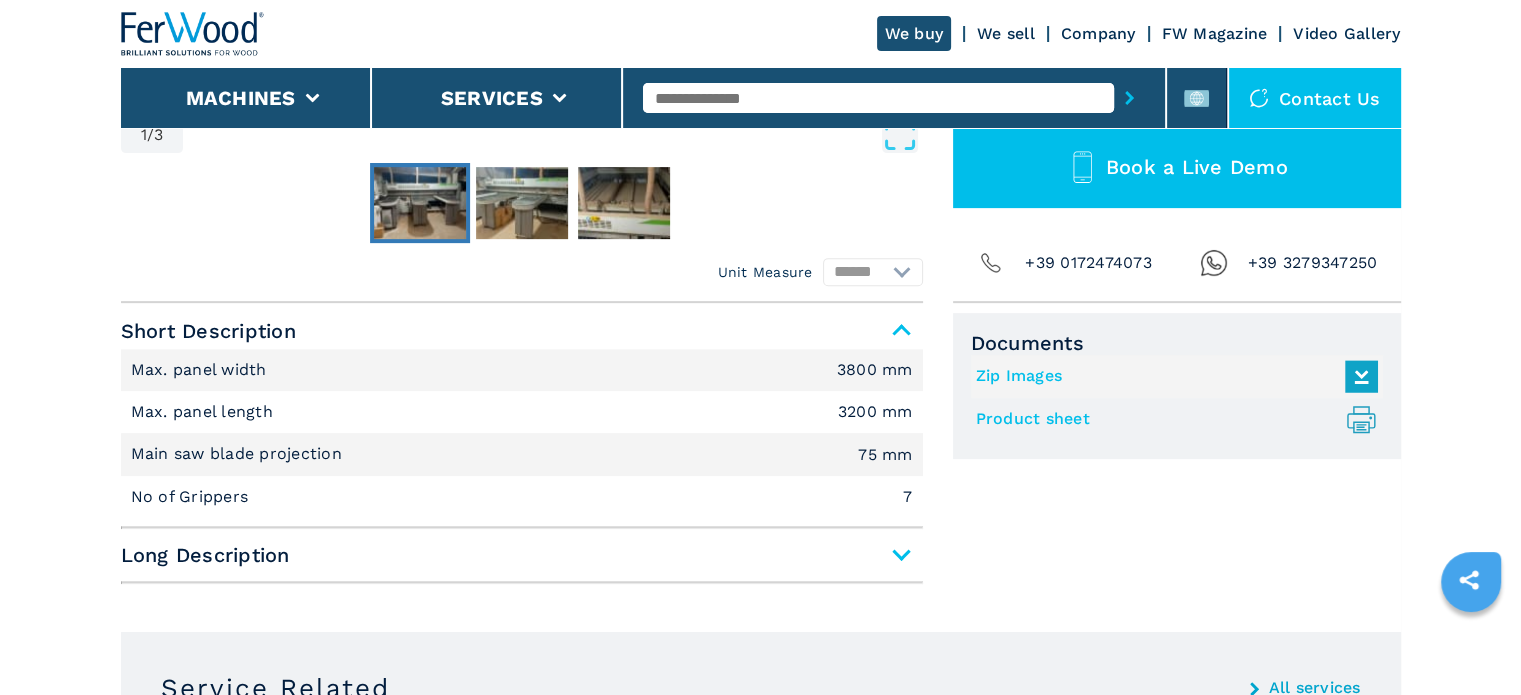 click on "Long Description" at bounding box center (522, 555) 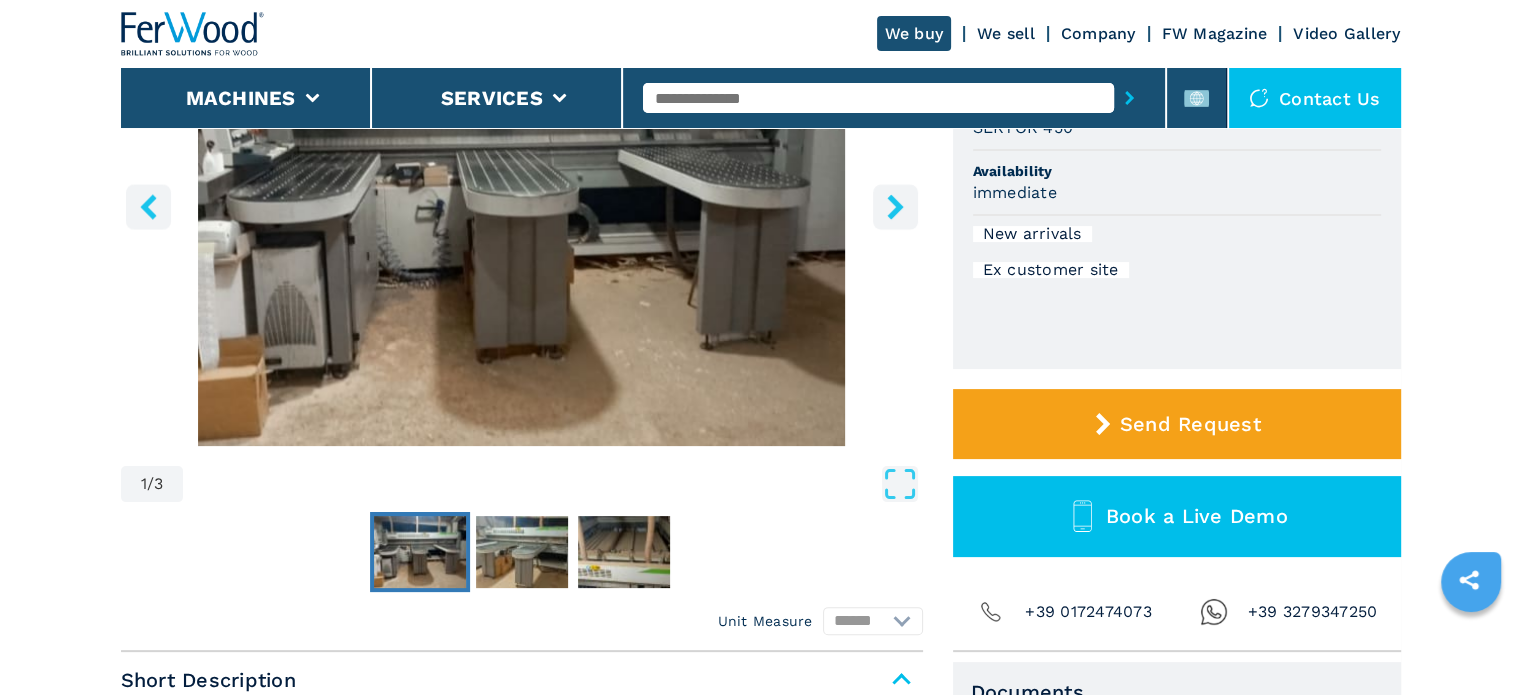 scroll, scrollTop: 300, scrollLeft: 0, axis: vertical 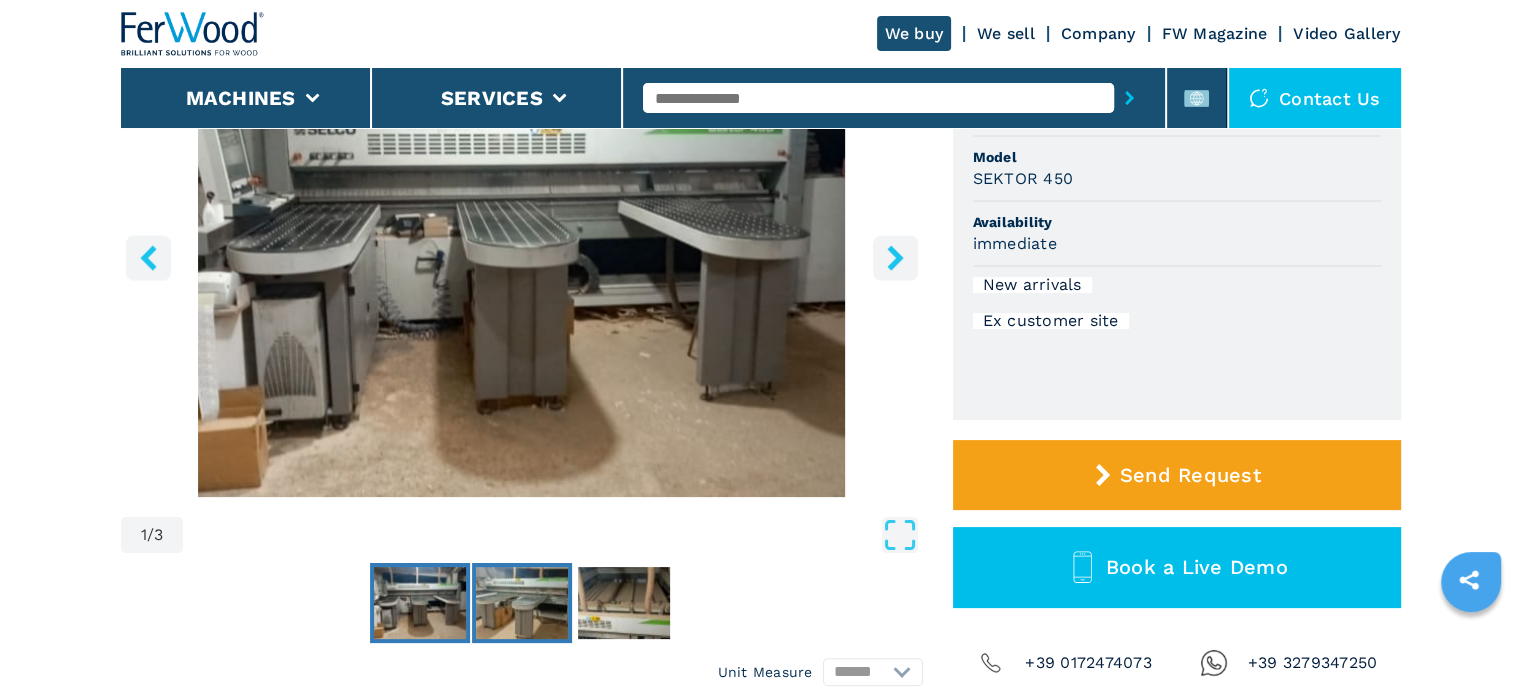 click at bounding box center (522, 603) 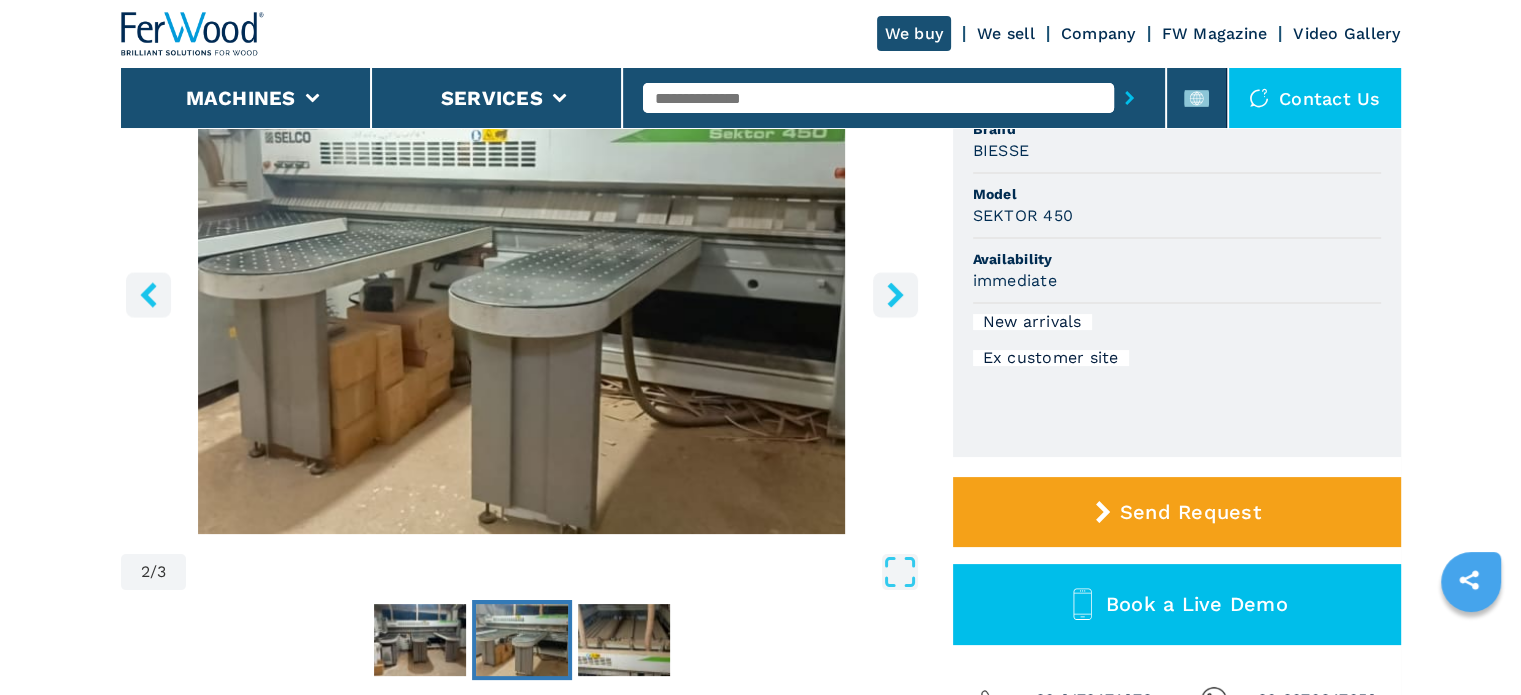 scroll, scrollTop: 200, scrollLeft: 0, axis: vertical 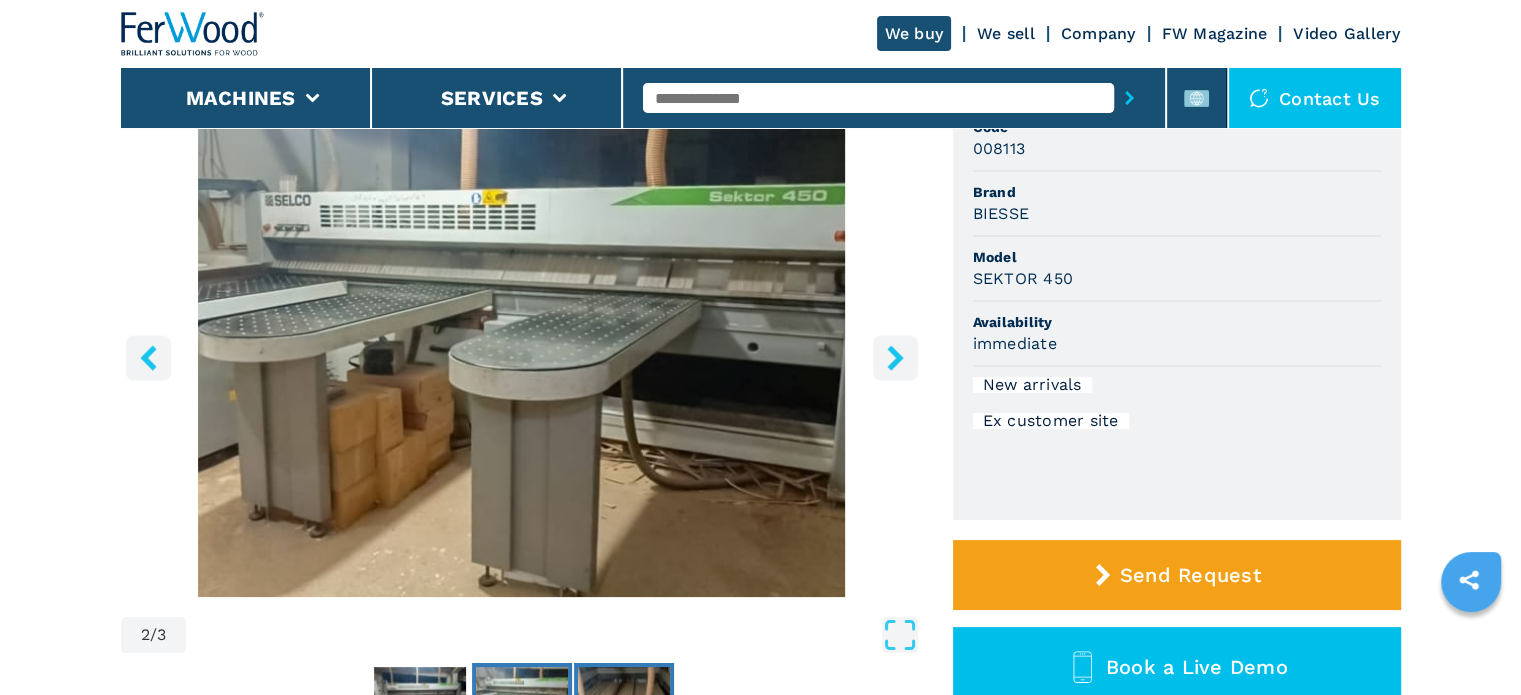 click at bounding box center (624, 703) 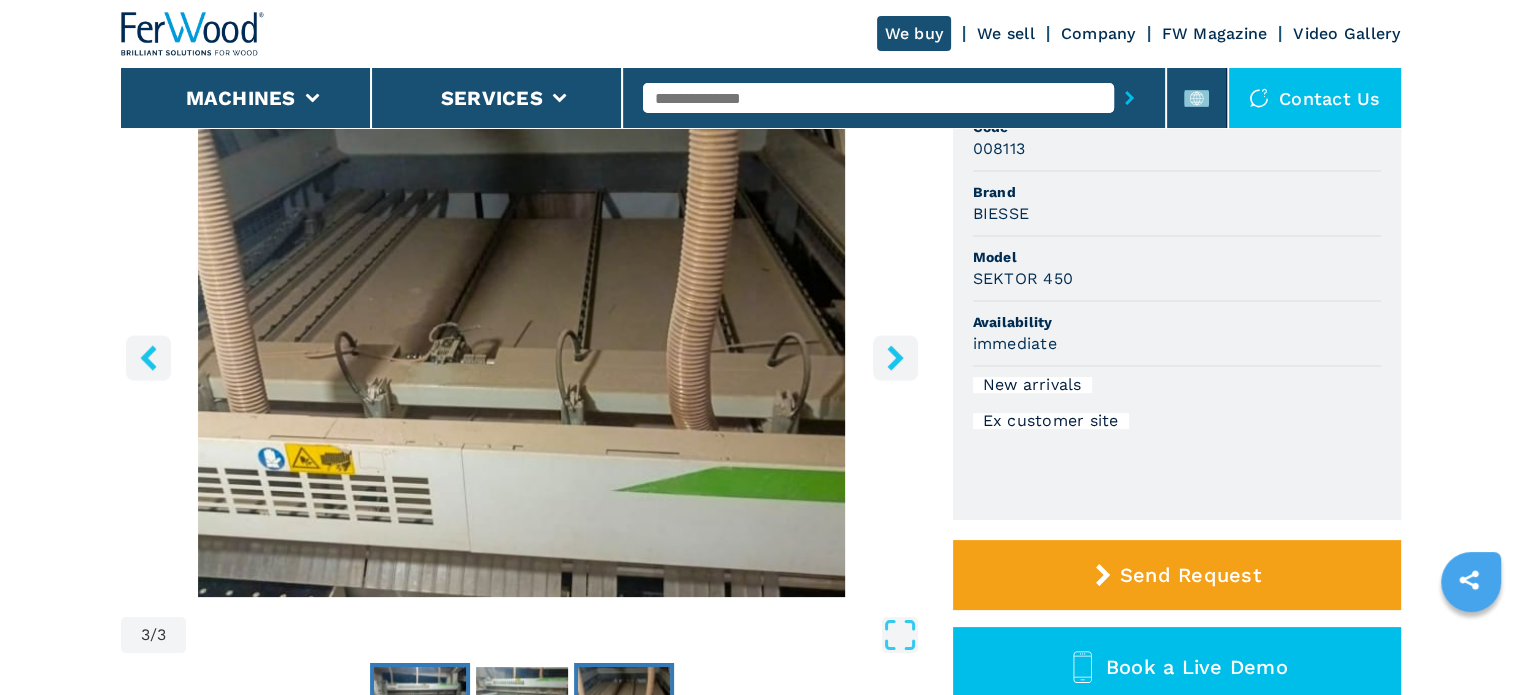 click at bounding box center [420, 703] 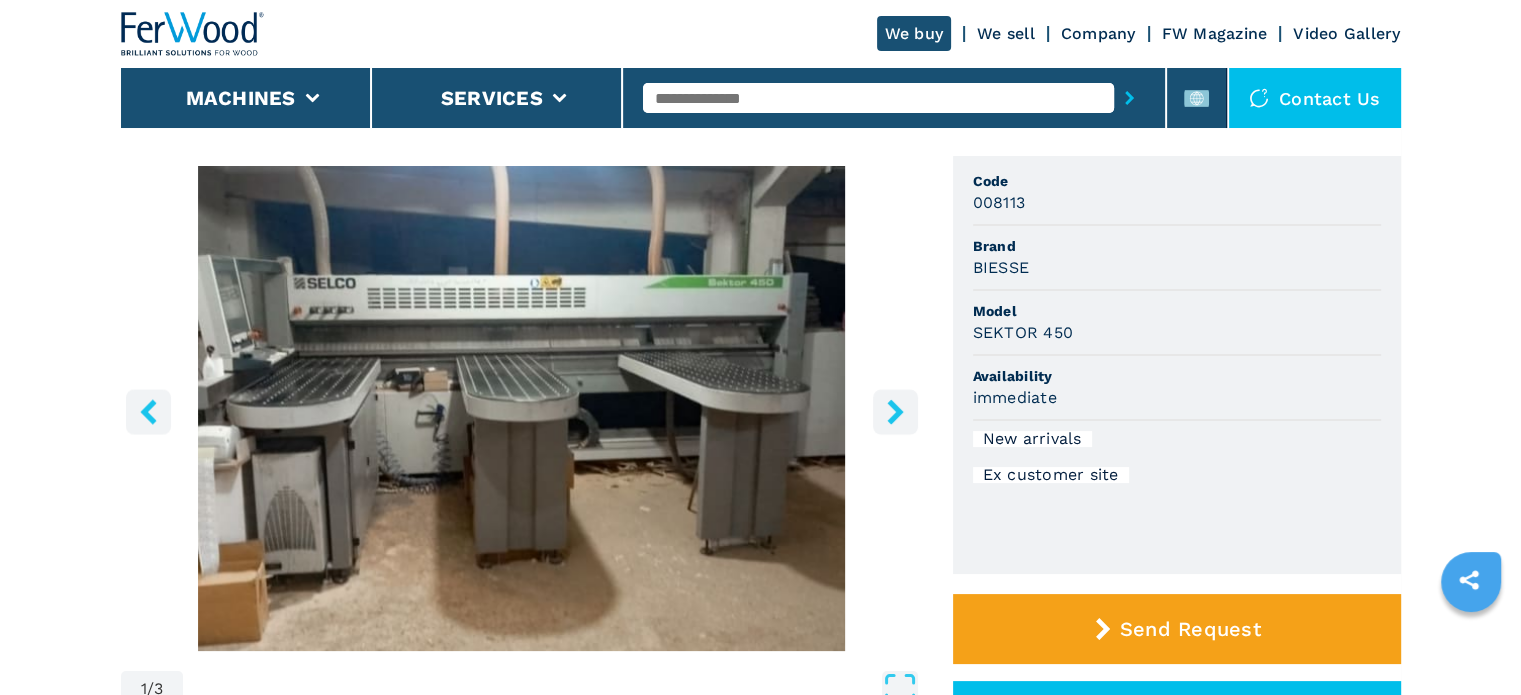 scroll, scrollTop: 200, scrollLeft: 0, axis: vertical 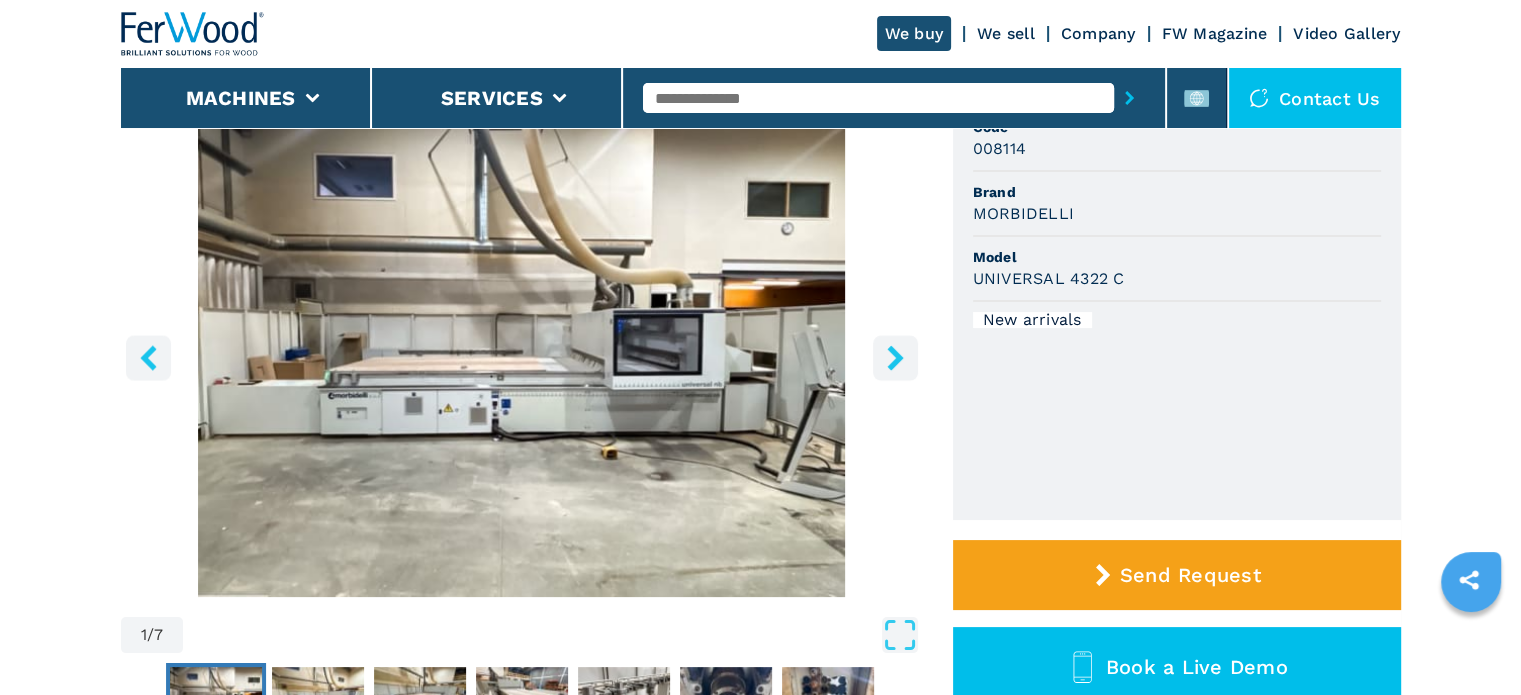 click 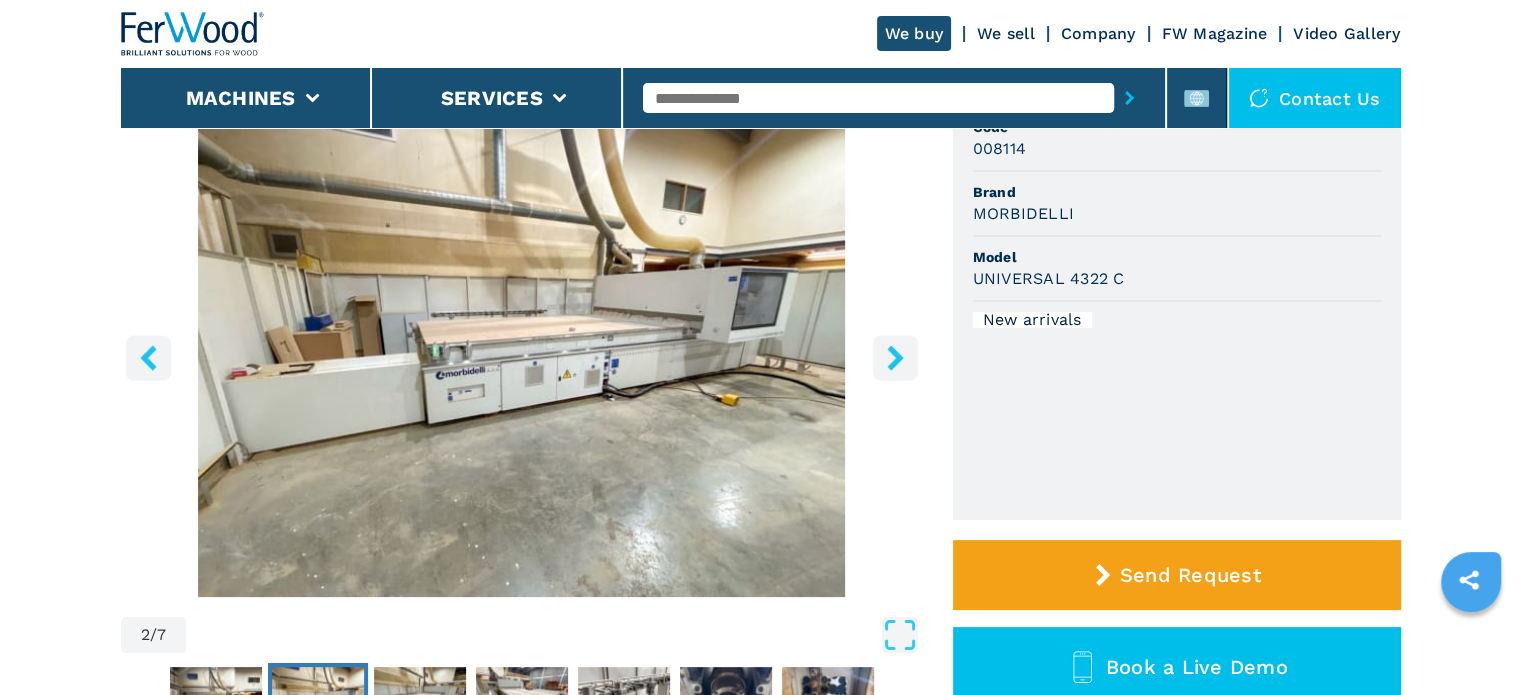 click 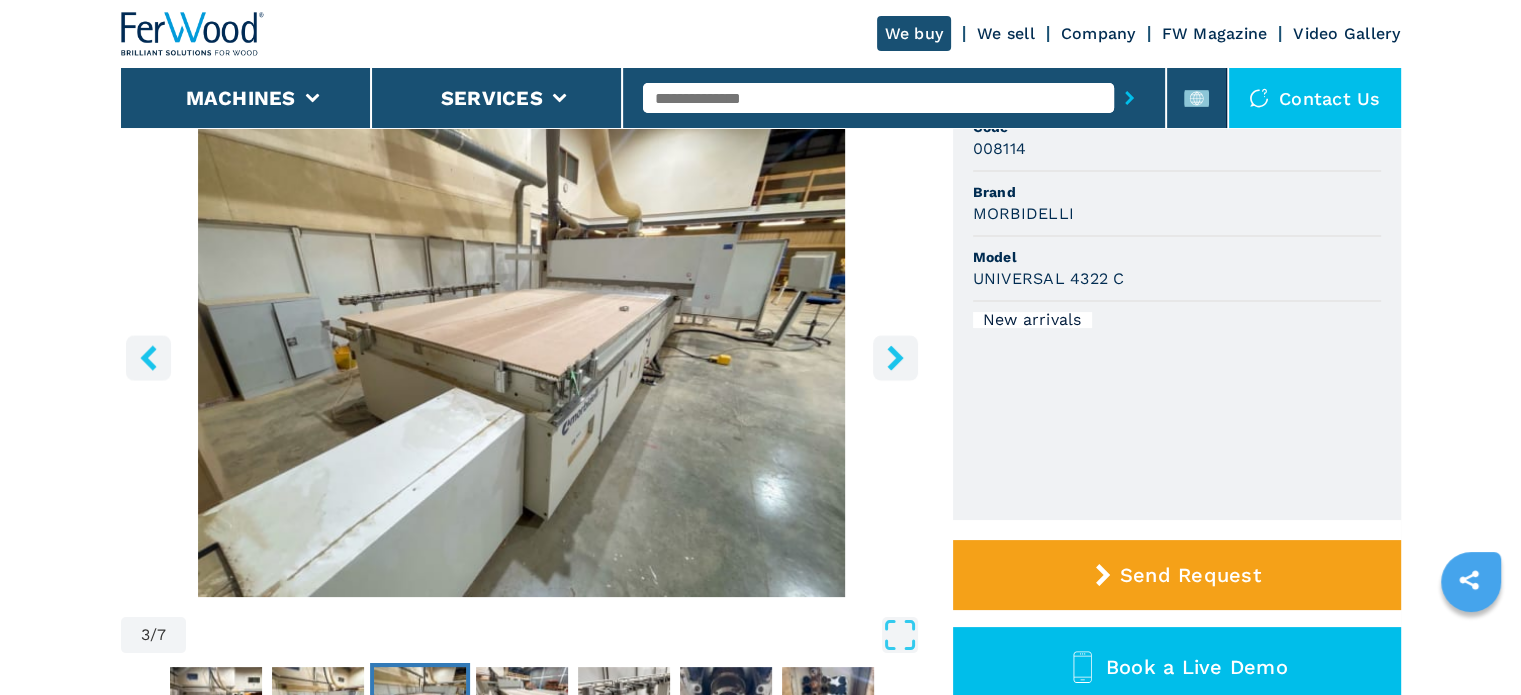 click 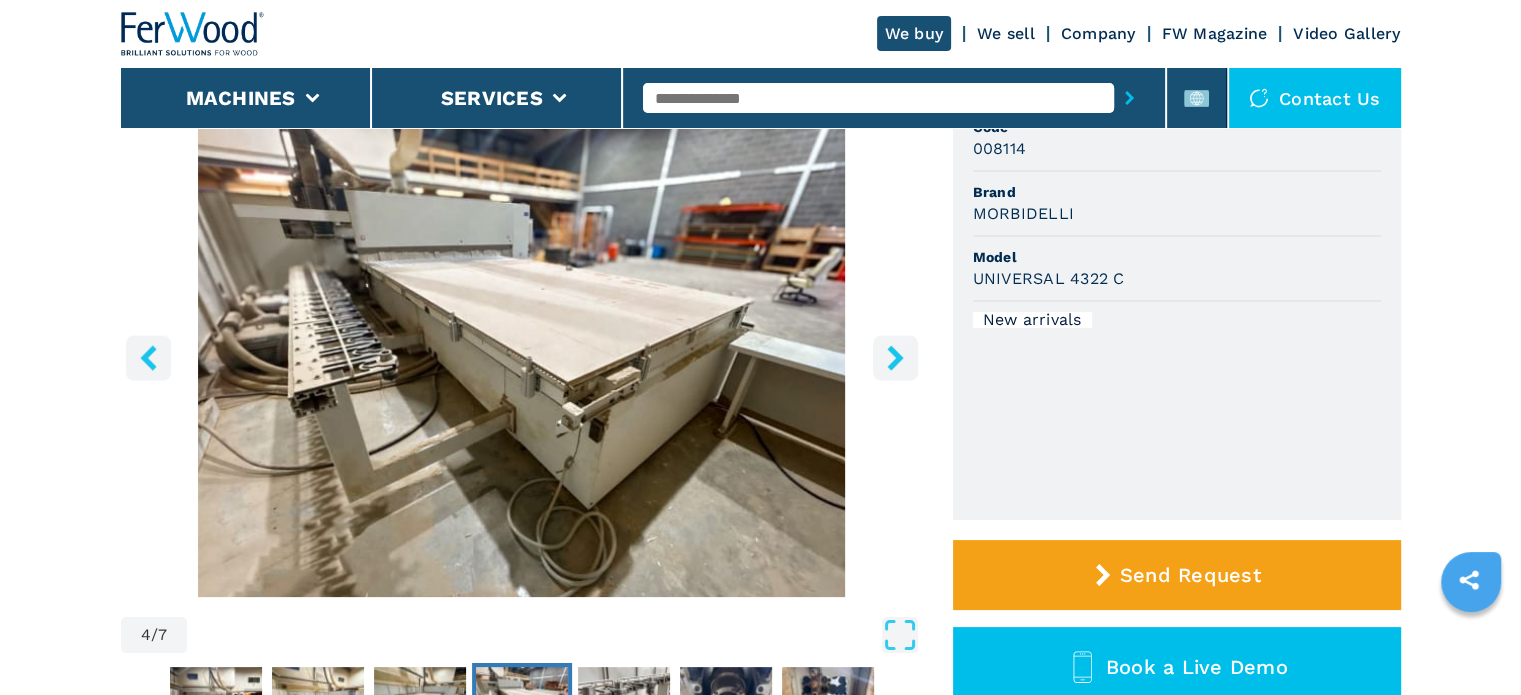 click 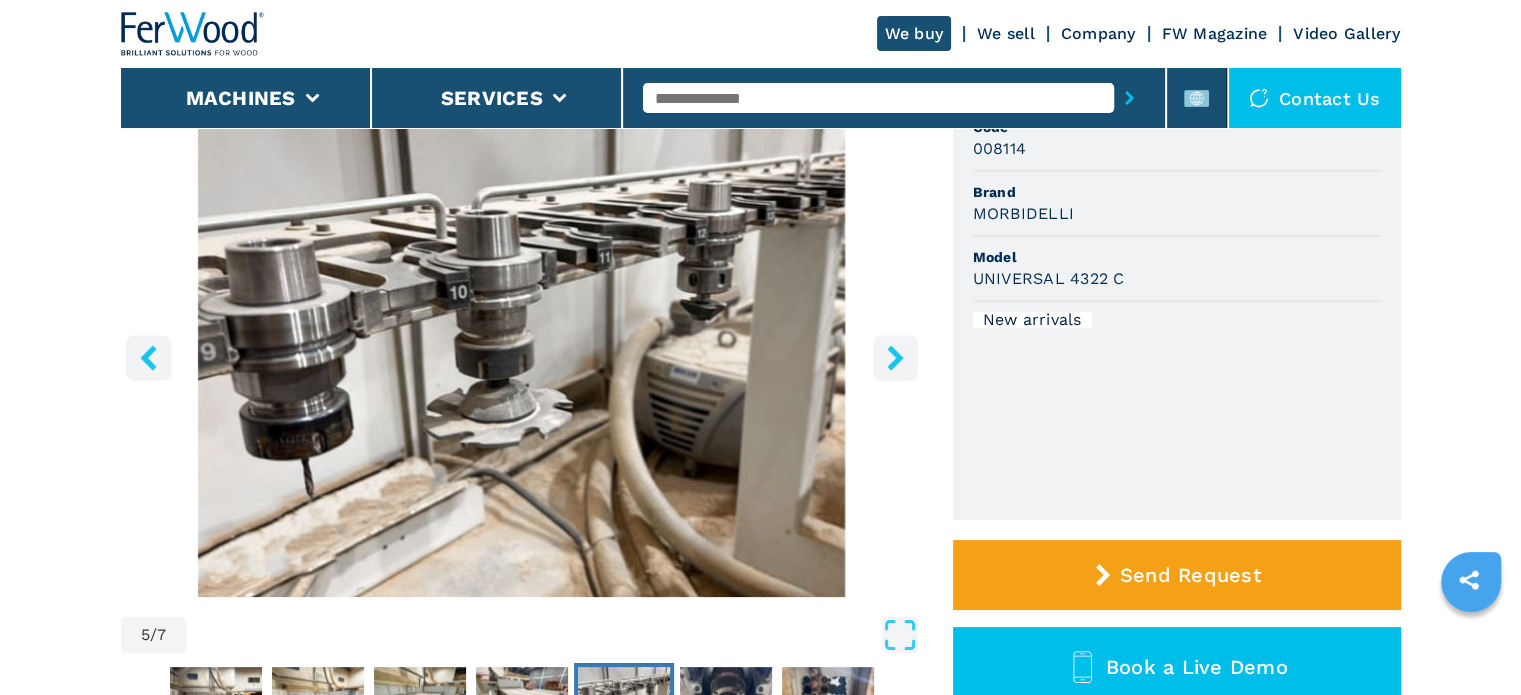 click 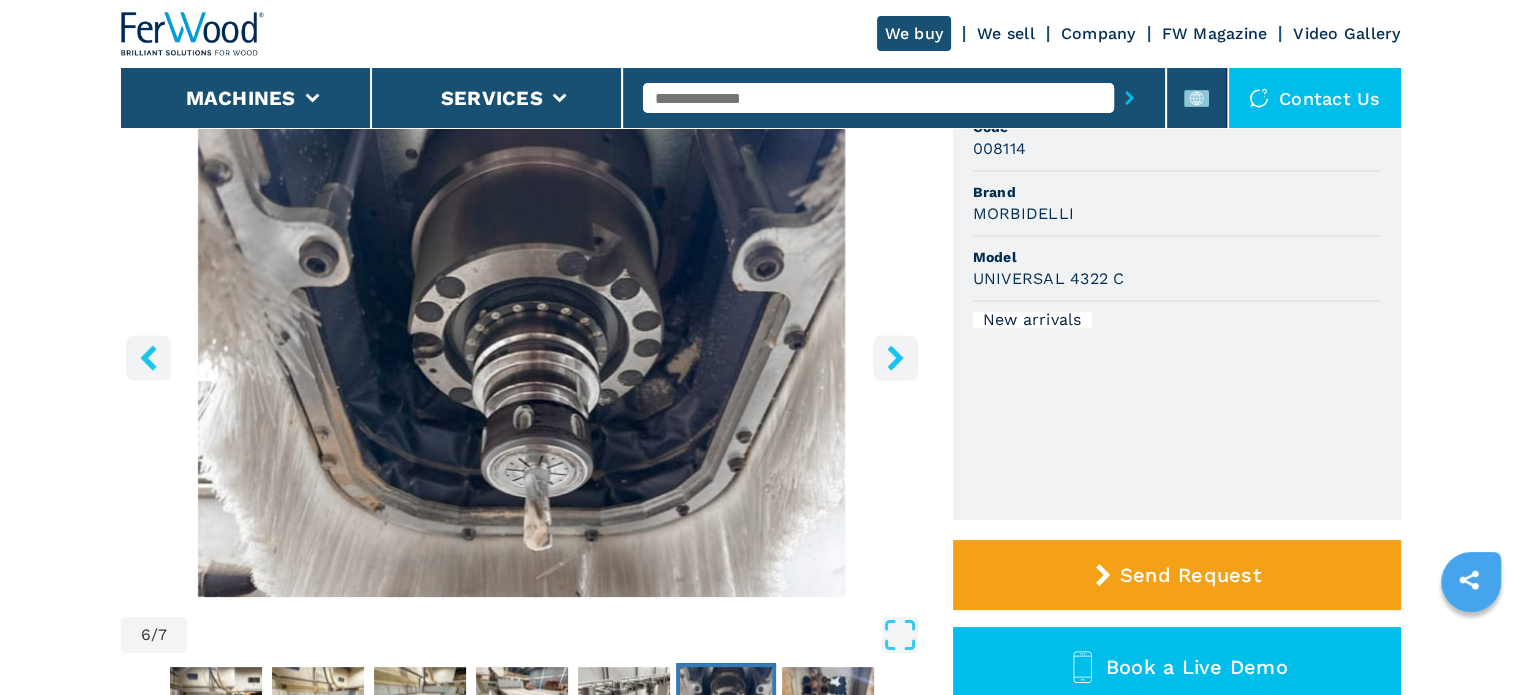 click 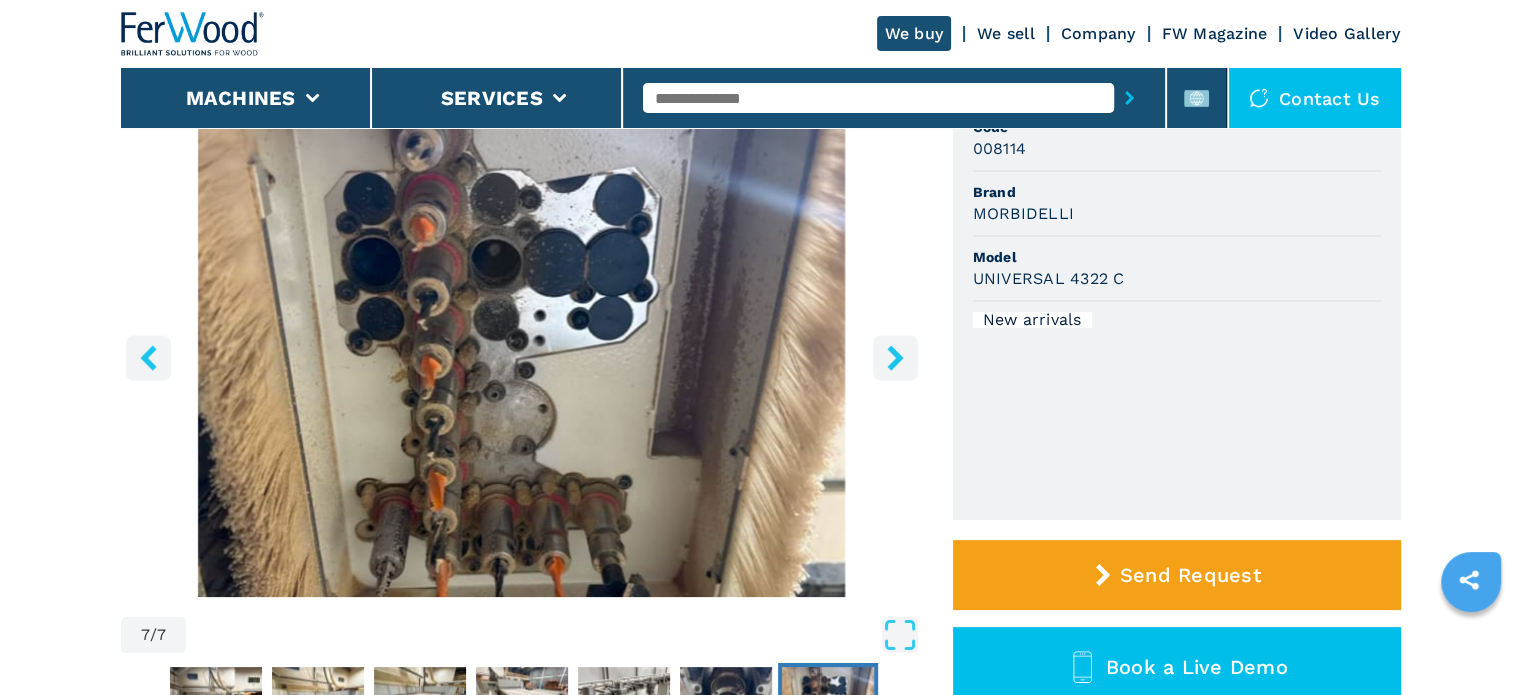 click 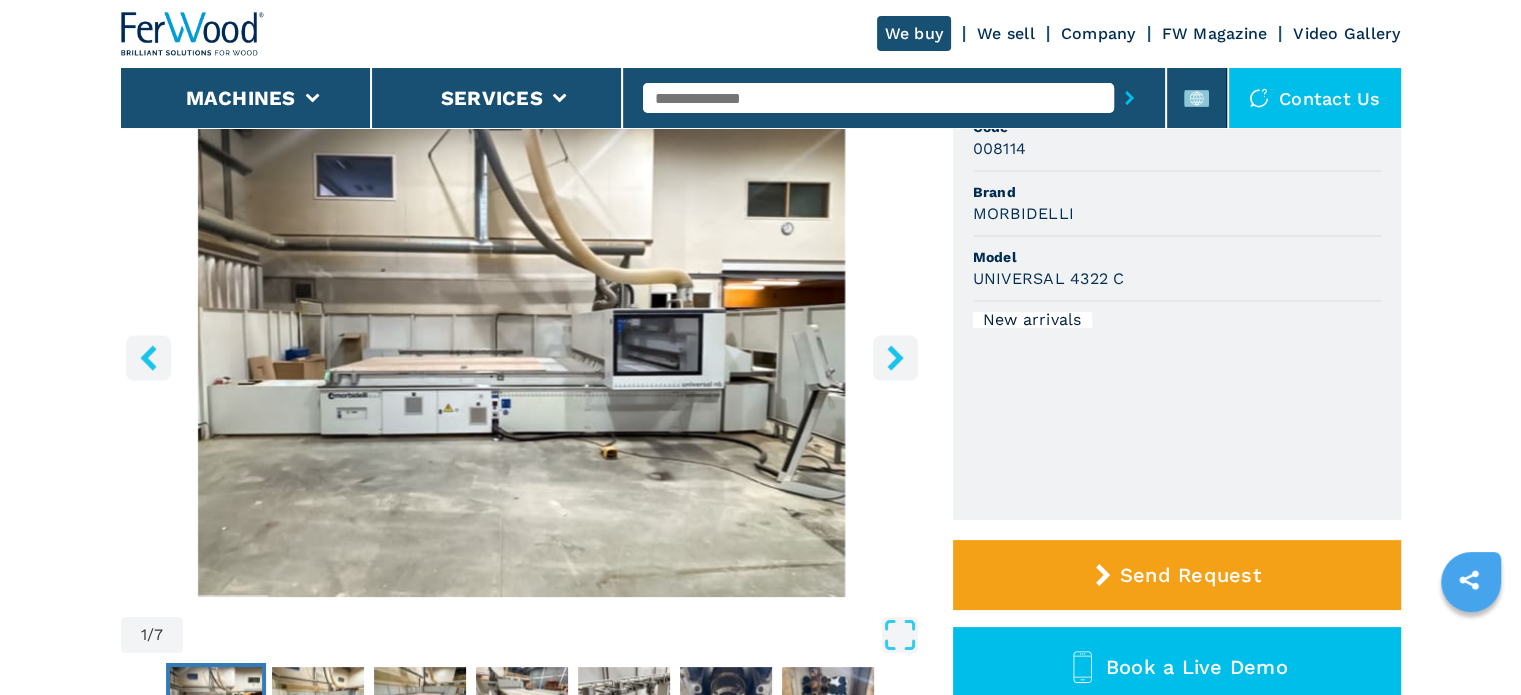 click 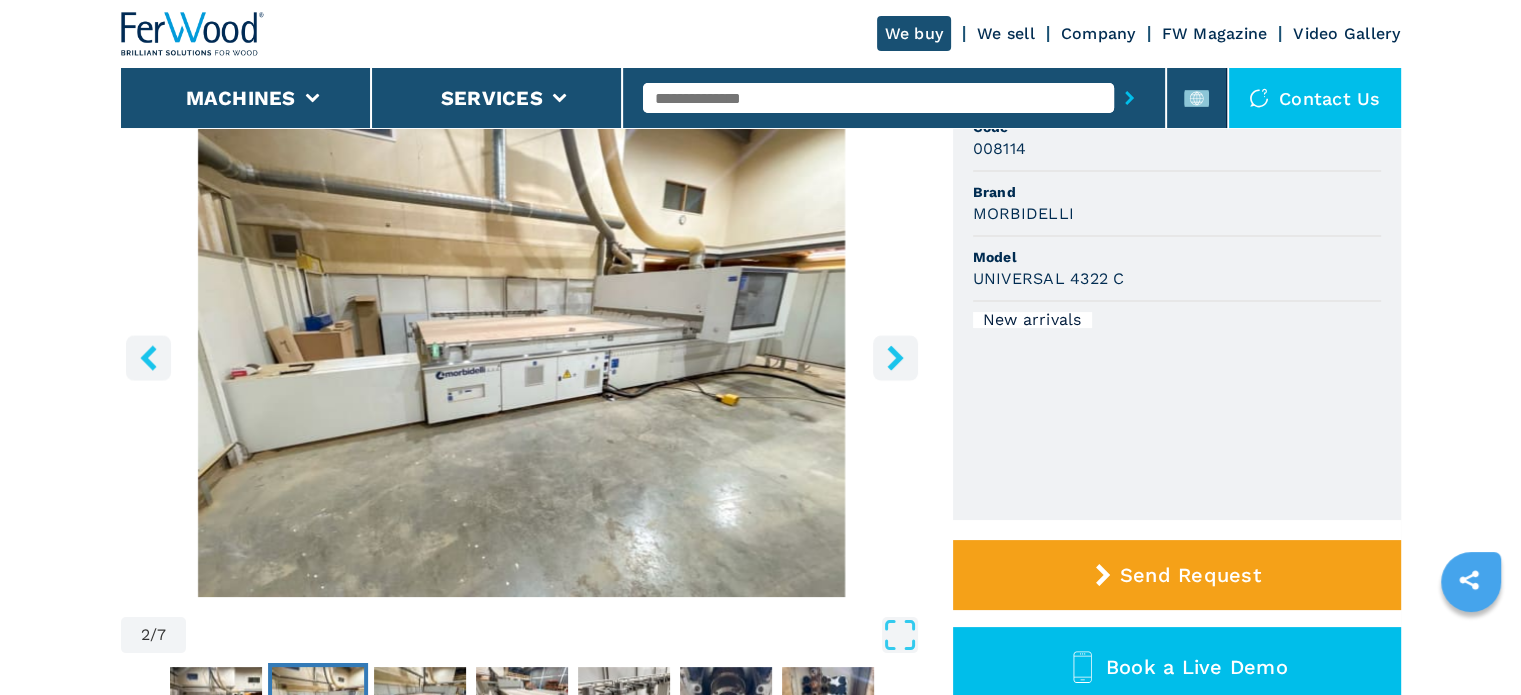 click 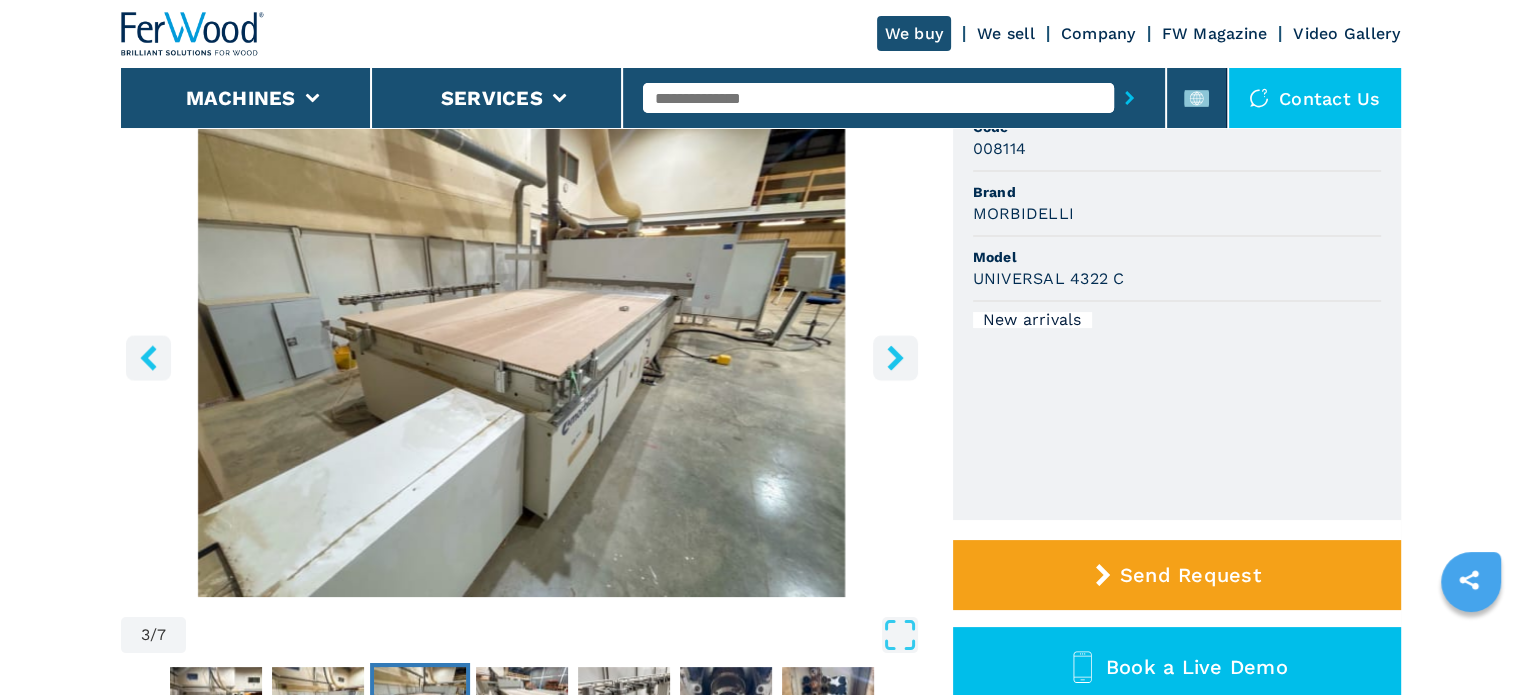 click 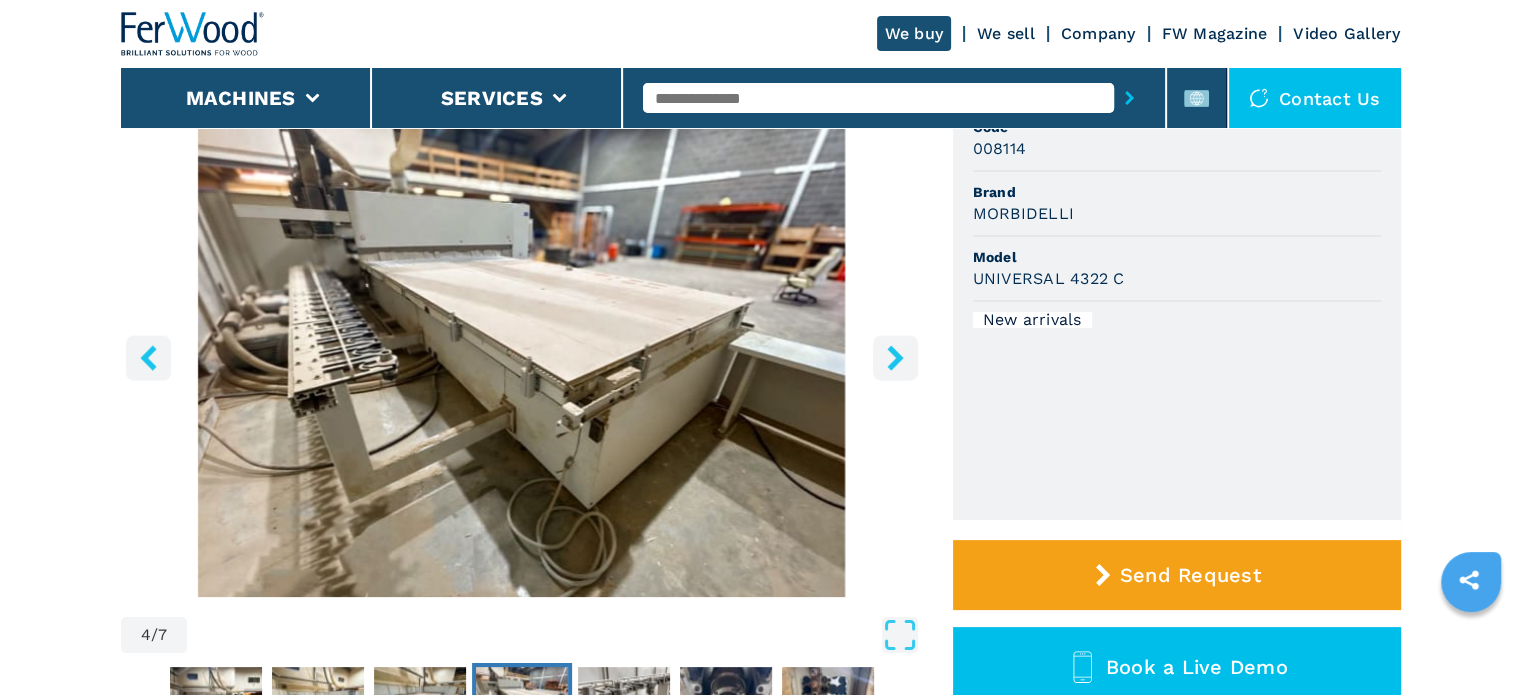 click 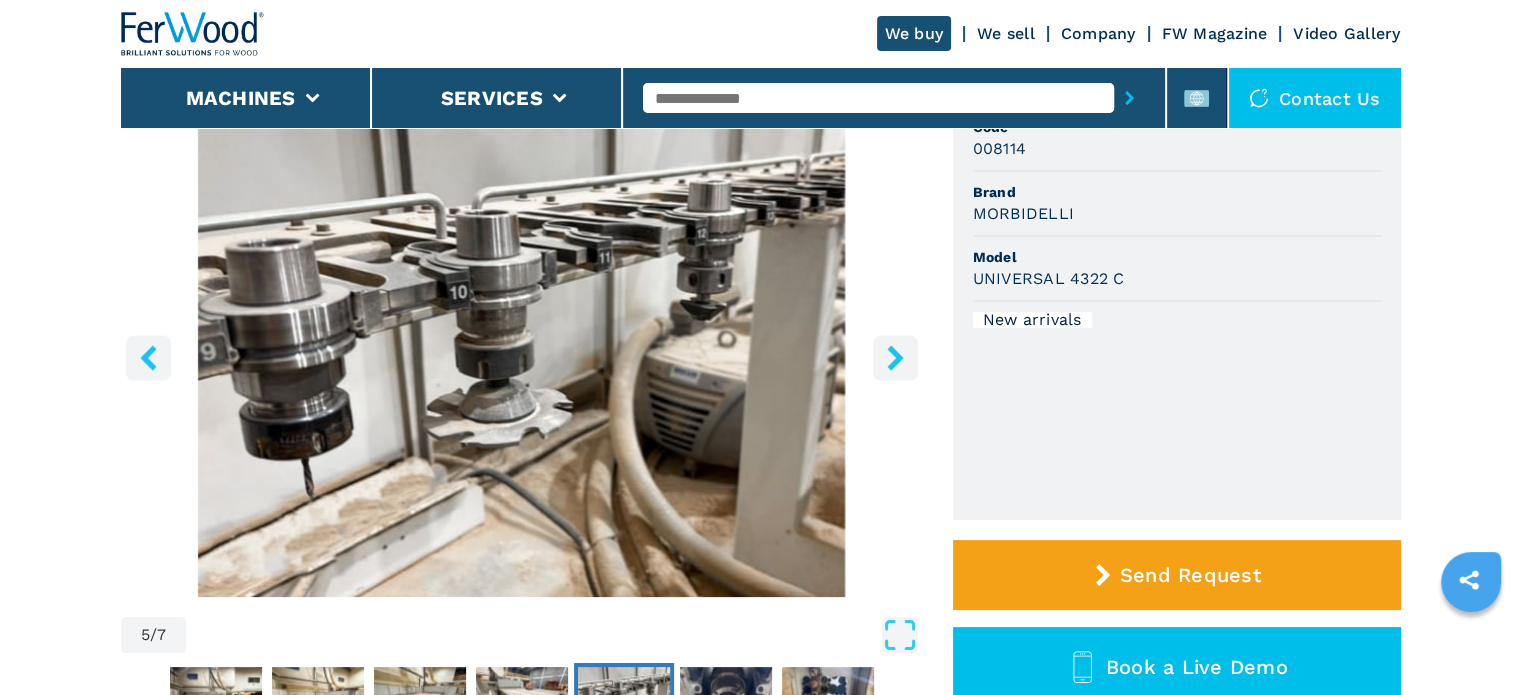 click 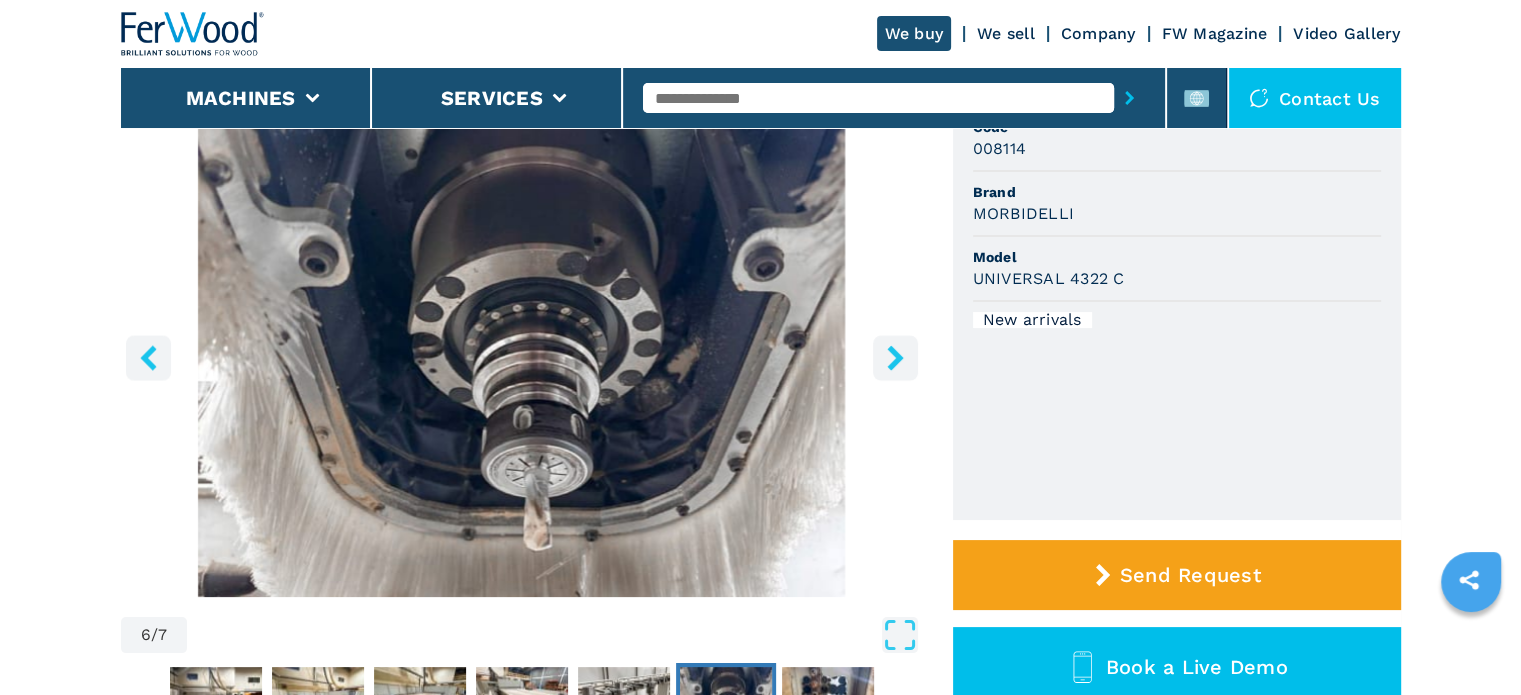 click 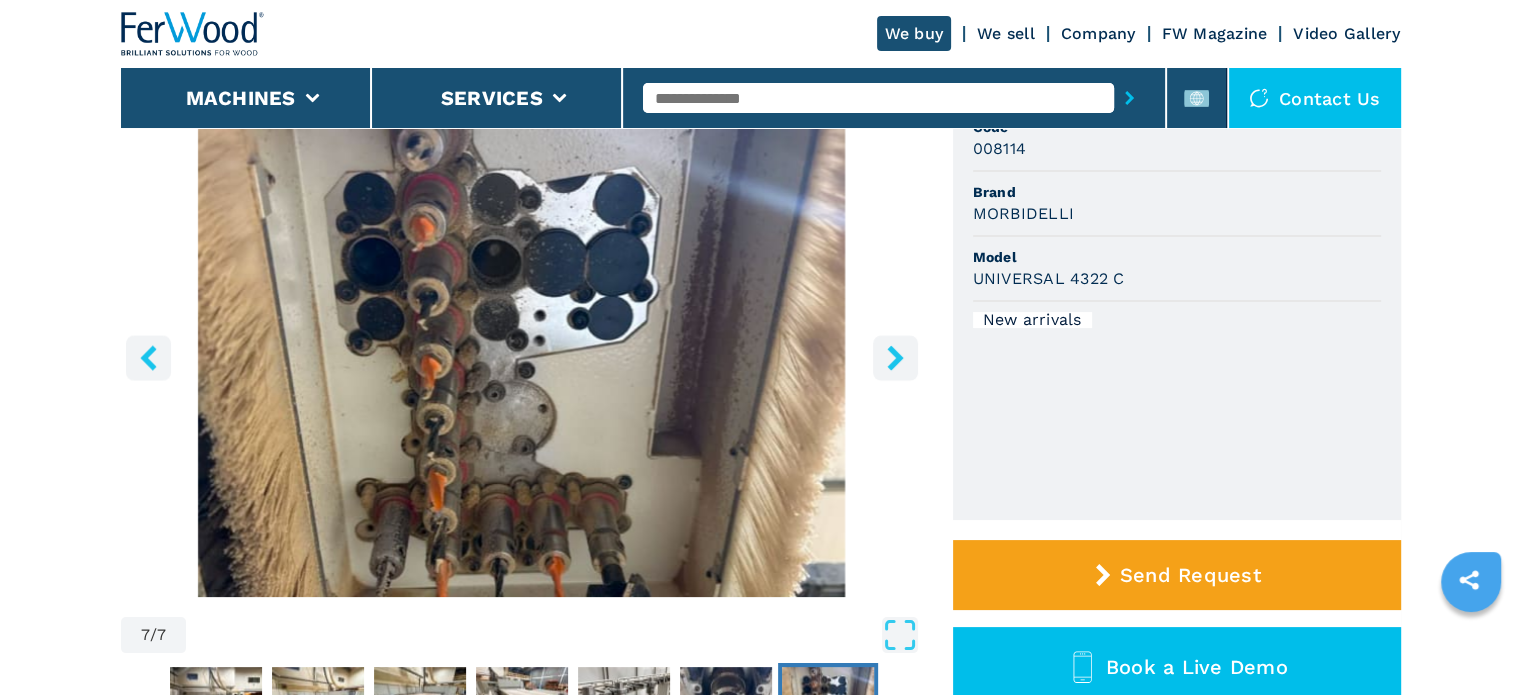 click 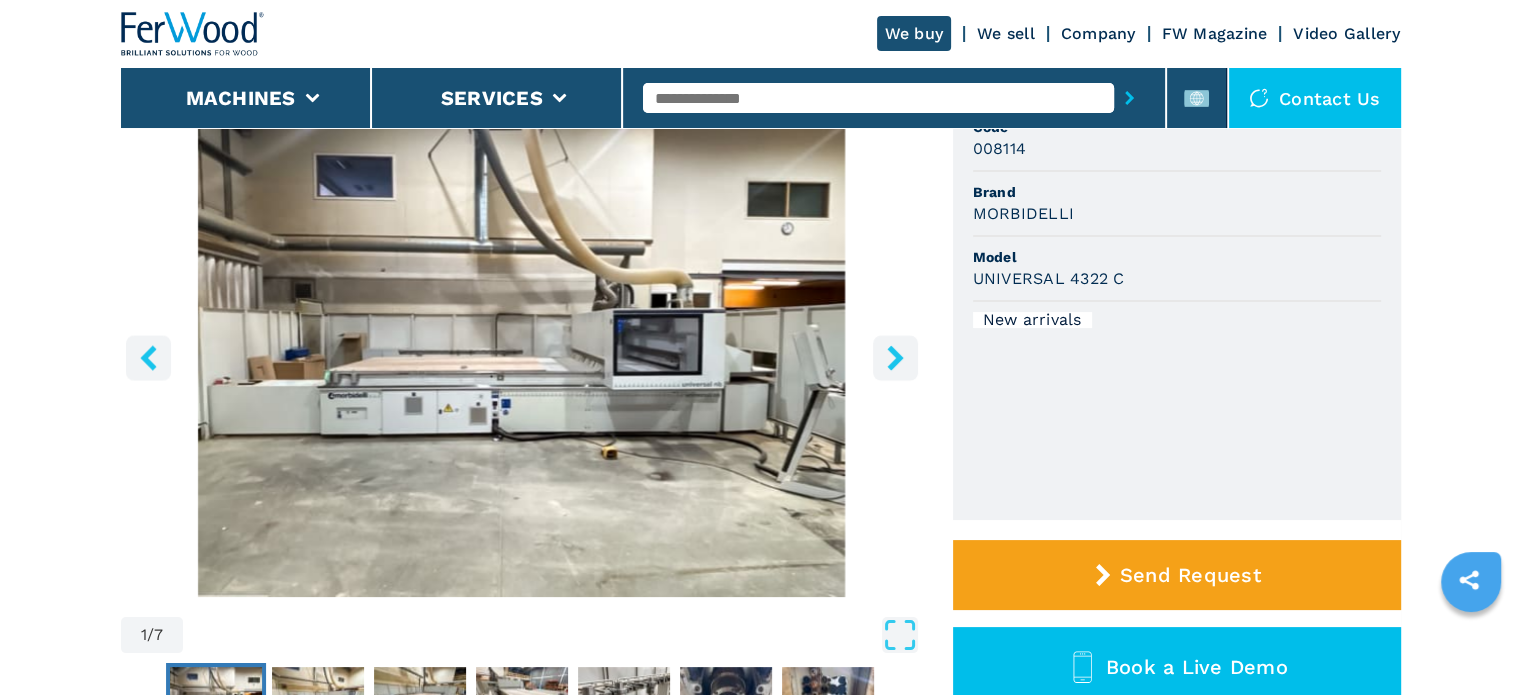 click 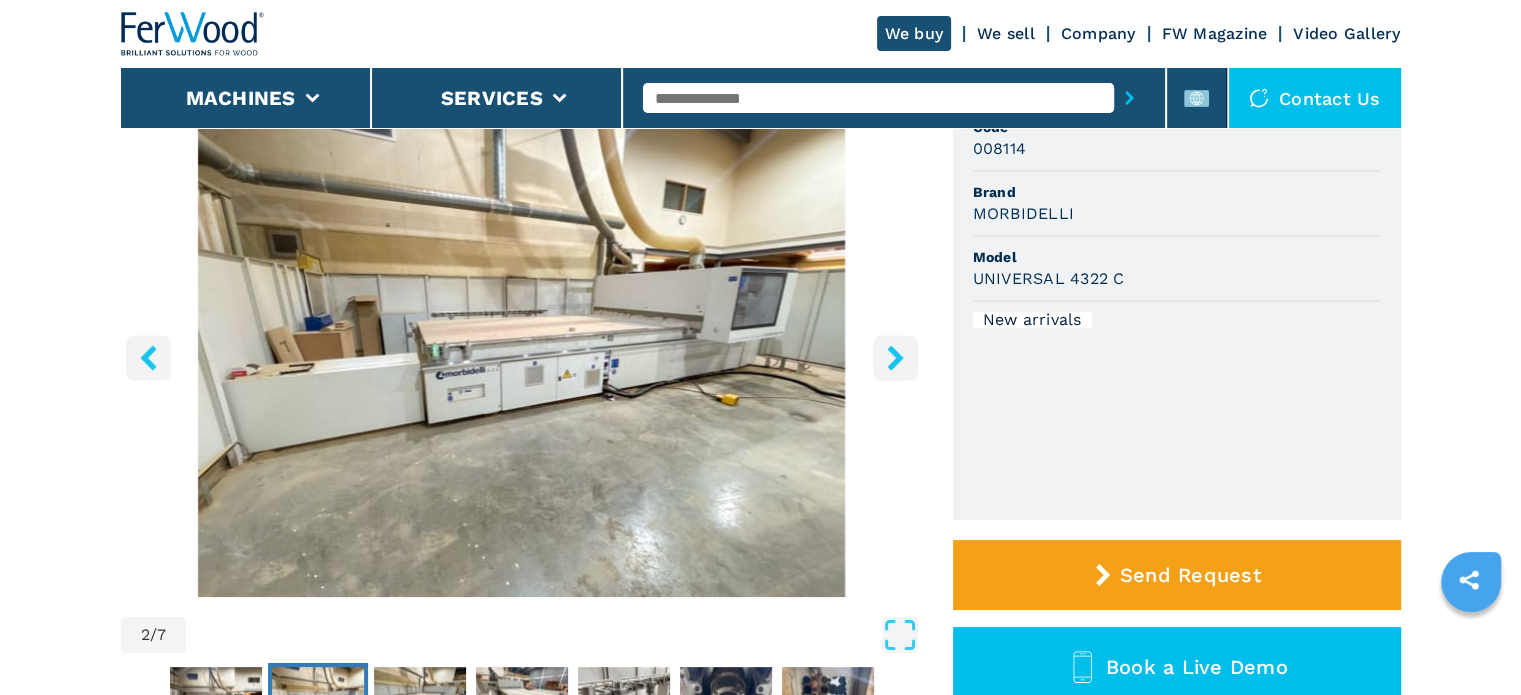 click 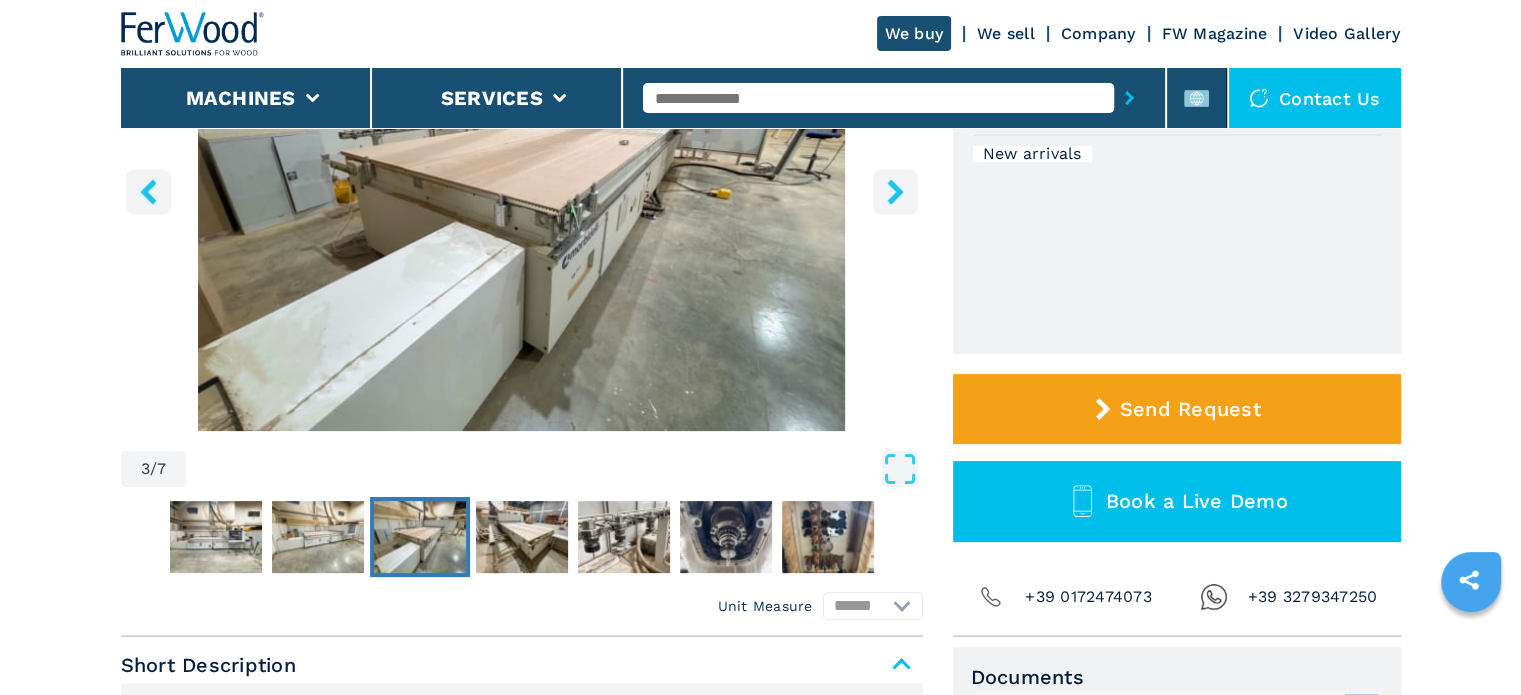 scroll, scrollTop: 400, scrollLeft: 0, axis: vertical 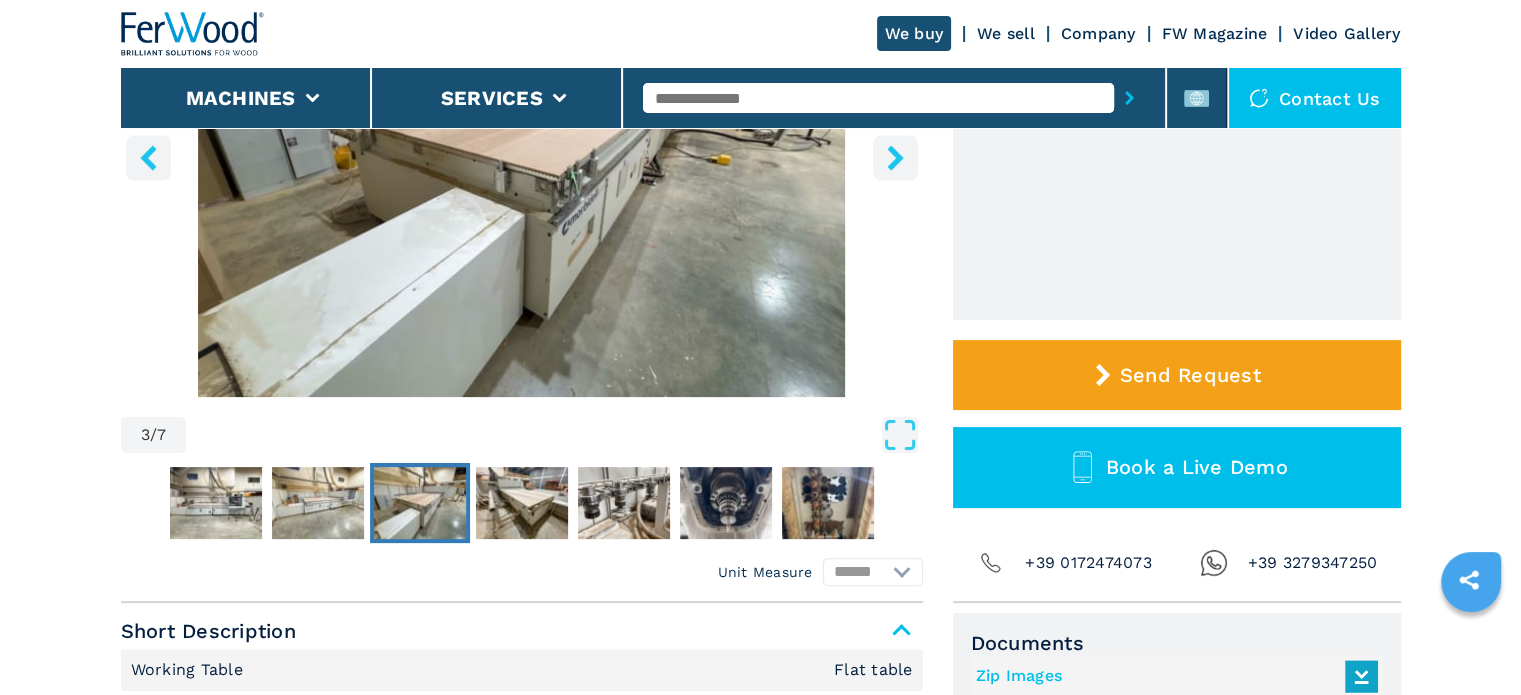 click at bounding box center (522, 503) 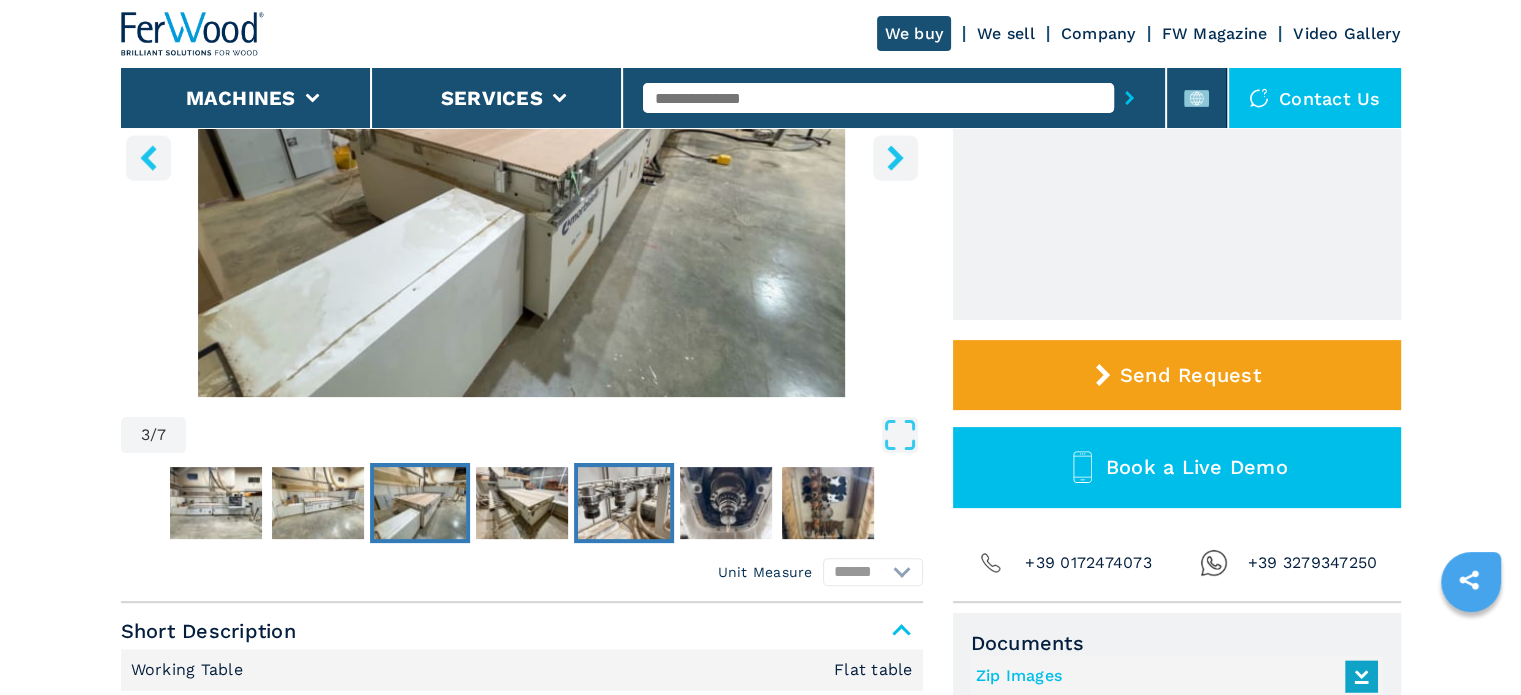click at bounding box center (624, 503) 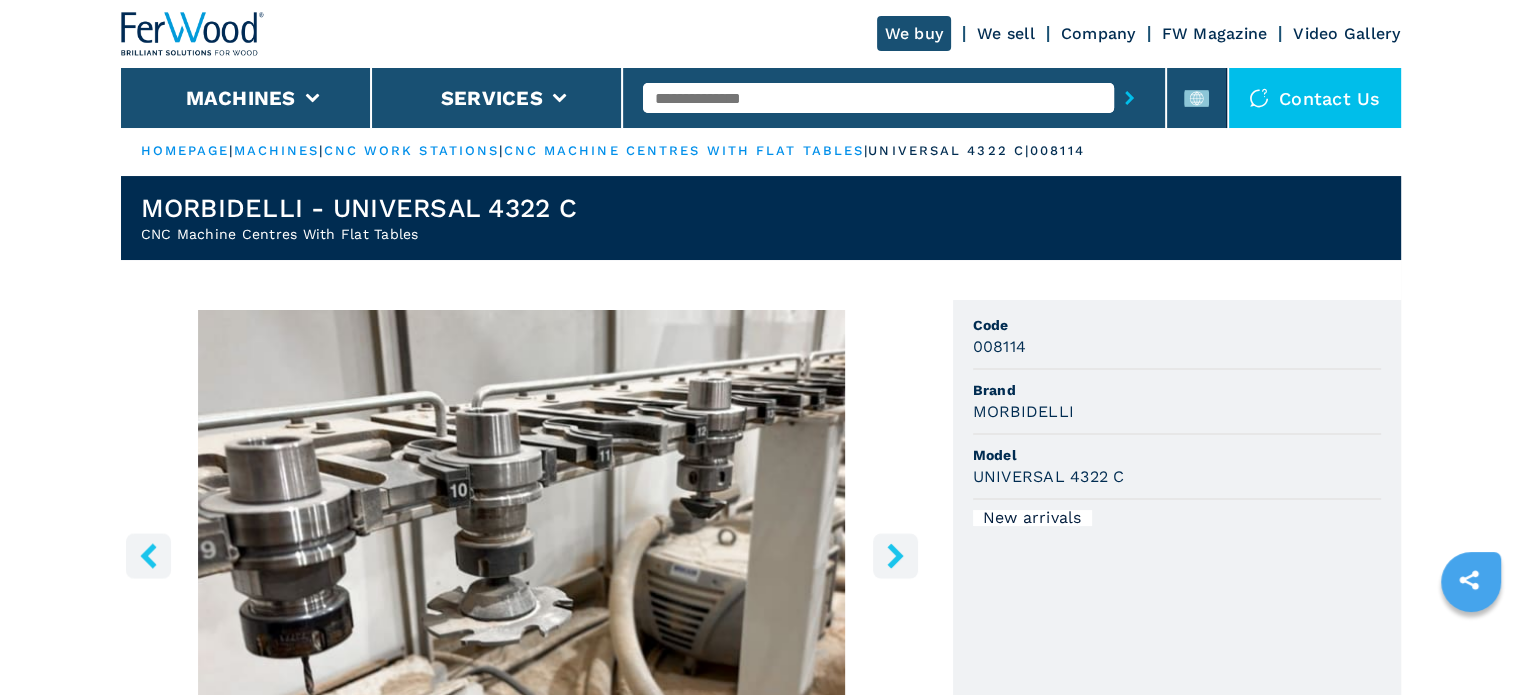 scroll, scrollTop: 0, scrollLeft: 0, axis: both 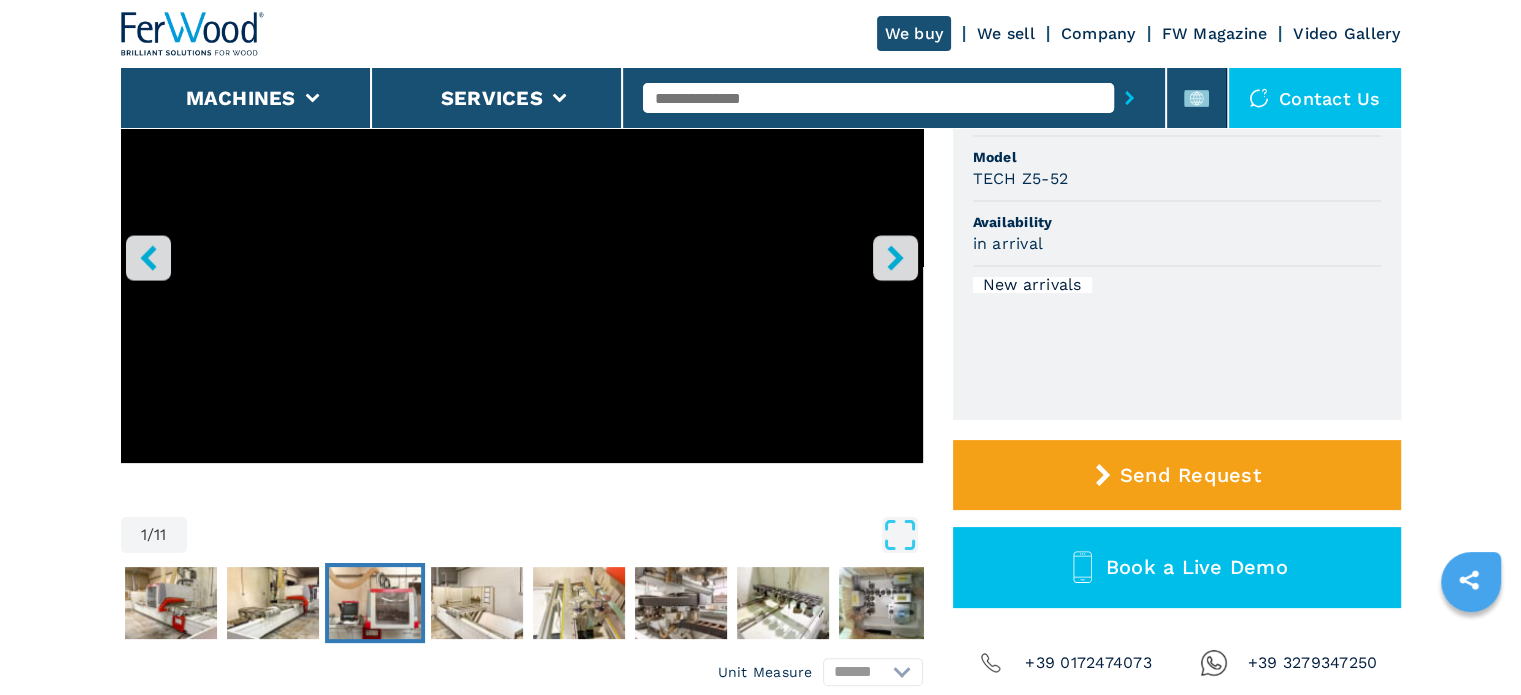 click at bounding box center [375, 603] 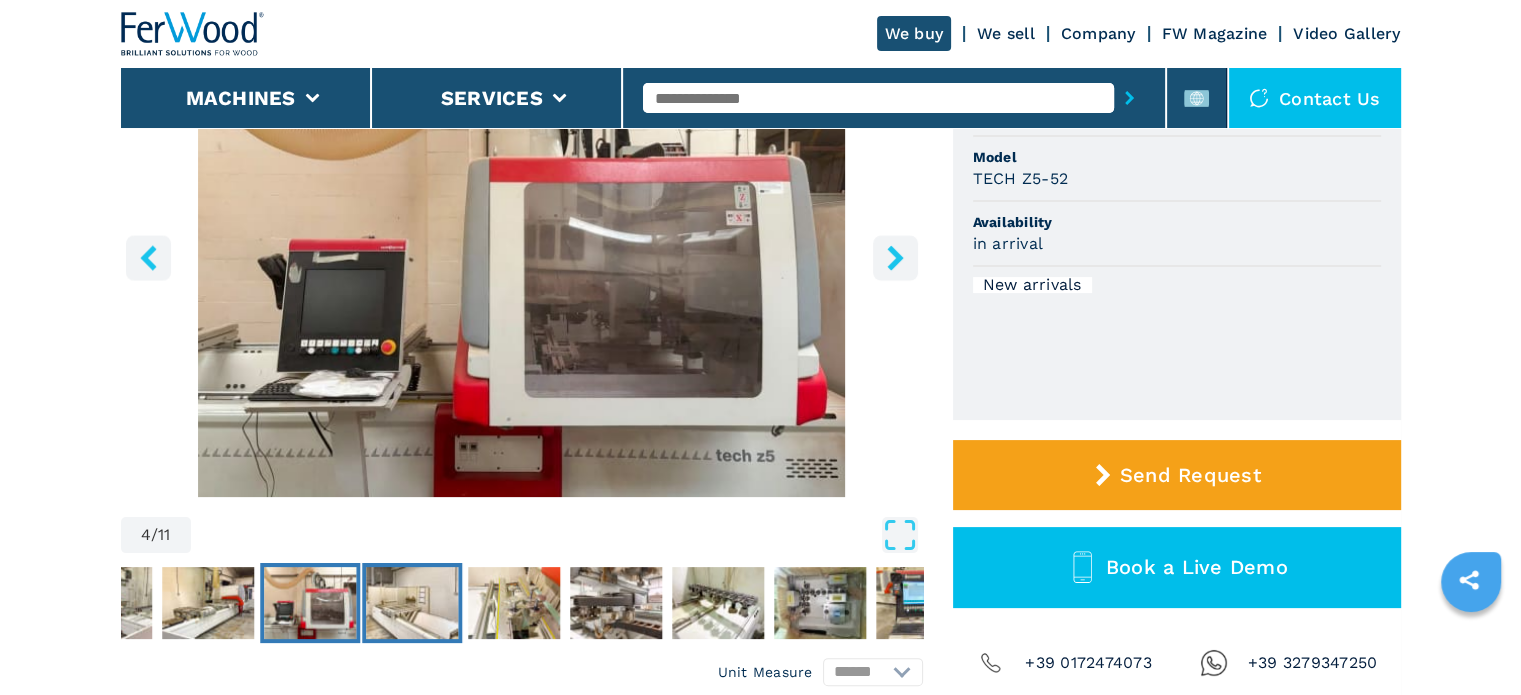 click at bounding box center [412, 603] 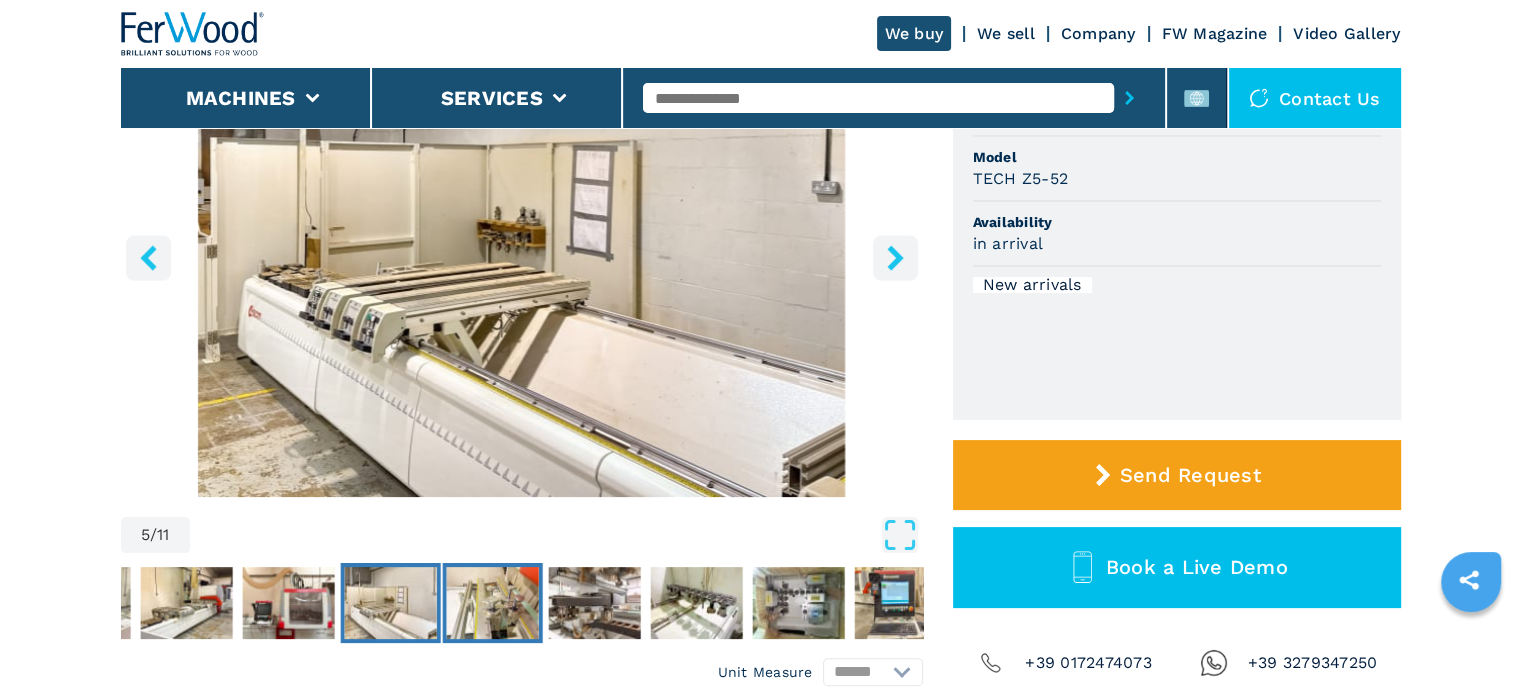 click at bounding box center [492, 603] 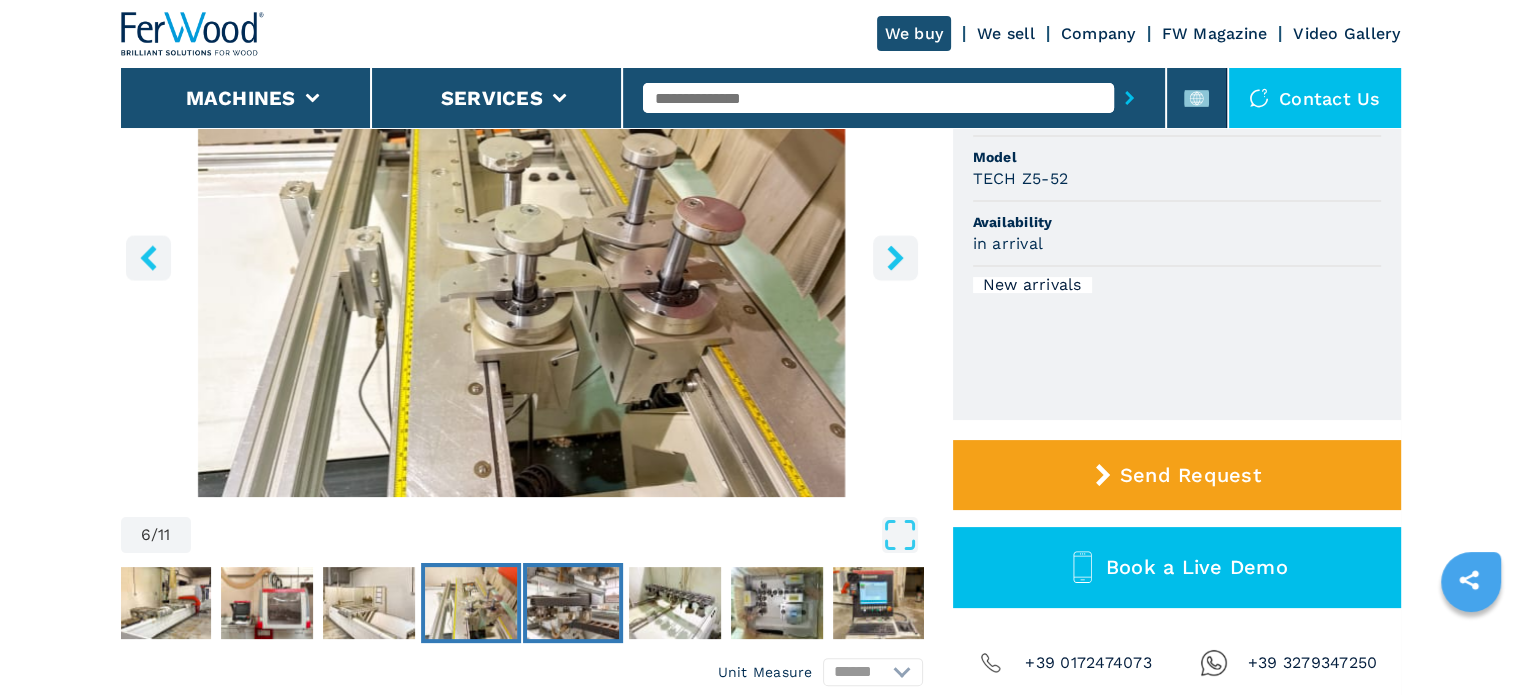 click at bounding box center (573, 603) 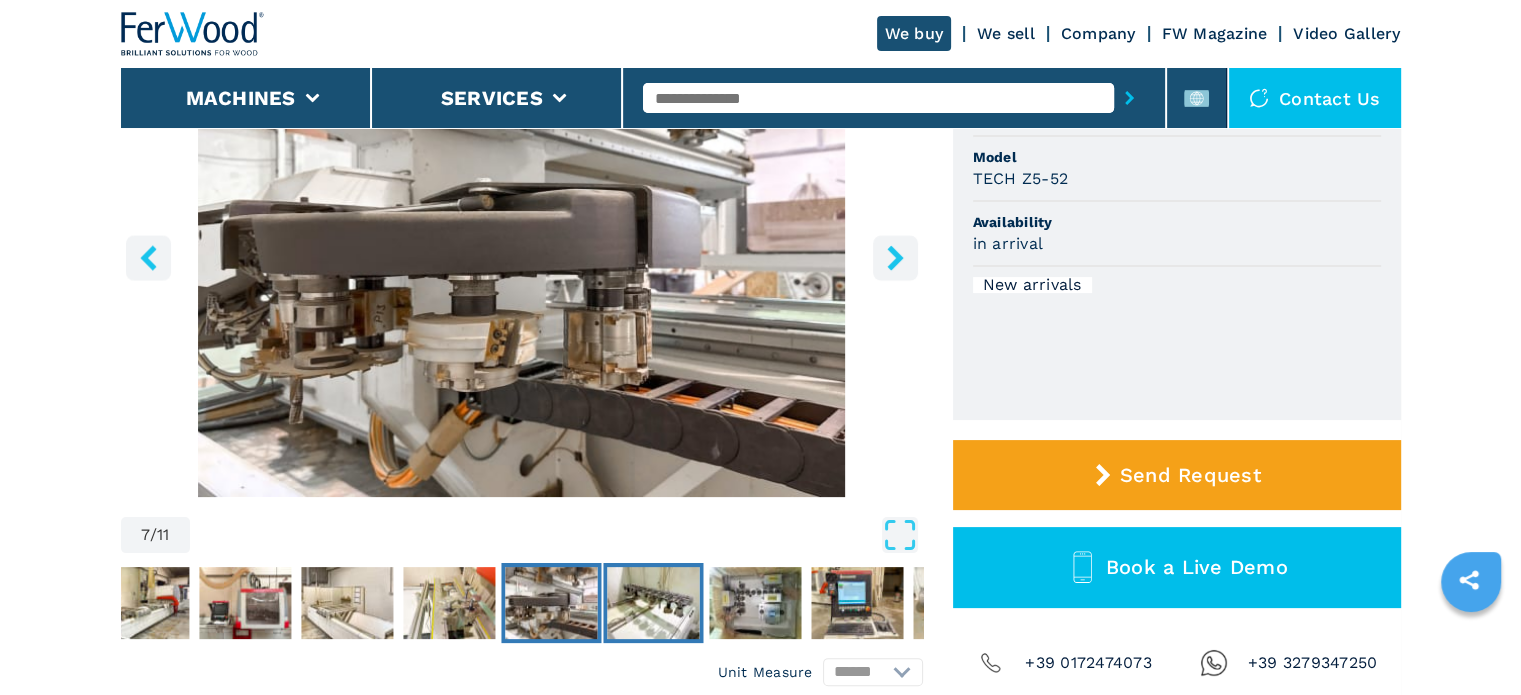 click at bounding box center (653, 603) 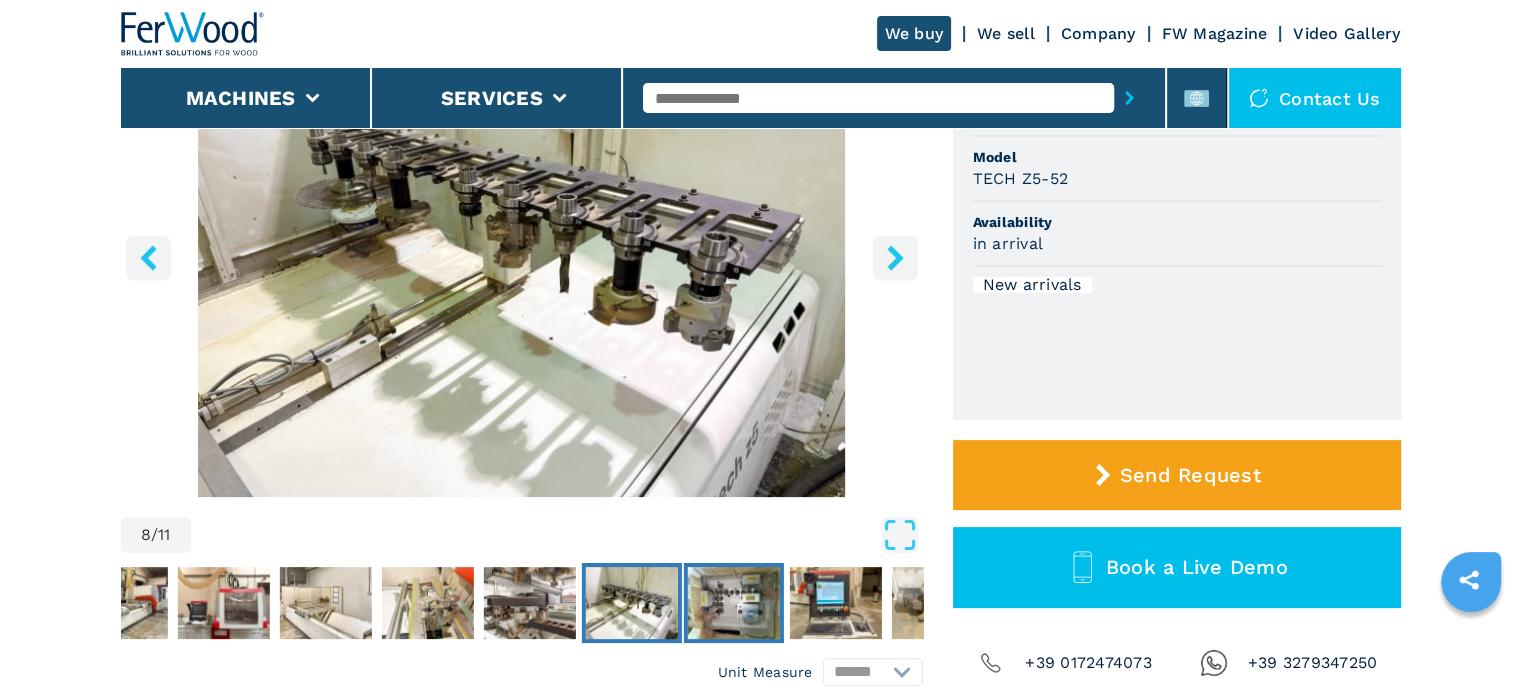 click at bounding box center (733, 603) 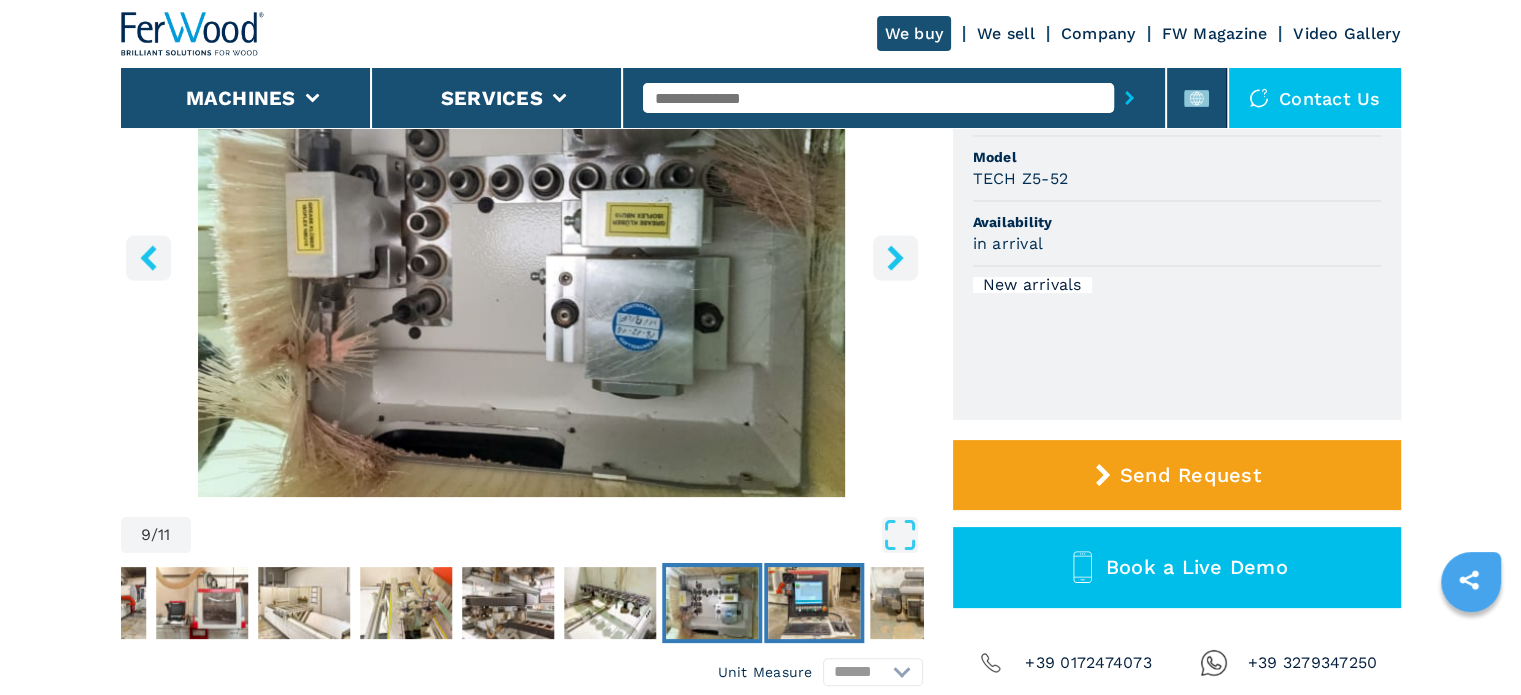click at bounding box center (814, 603) 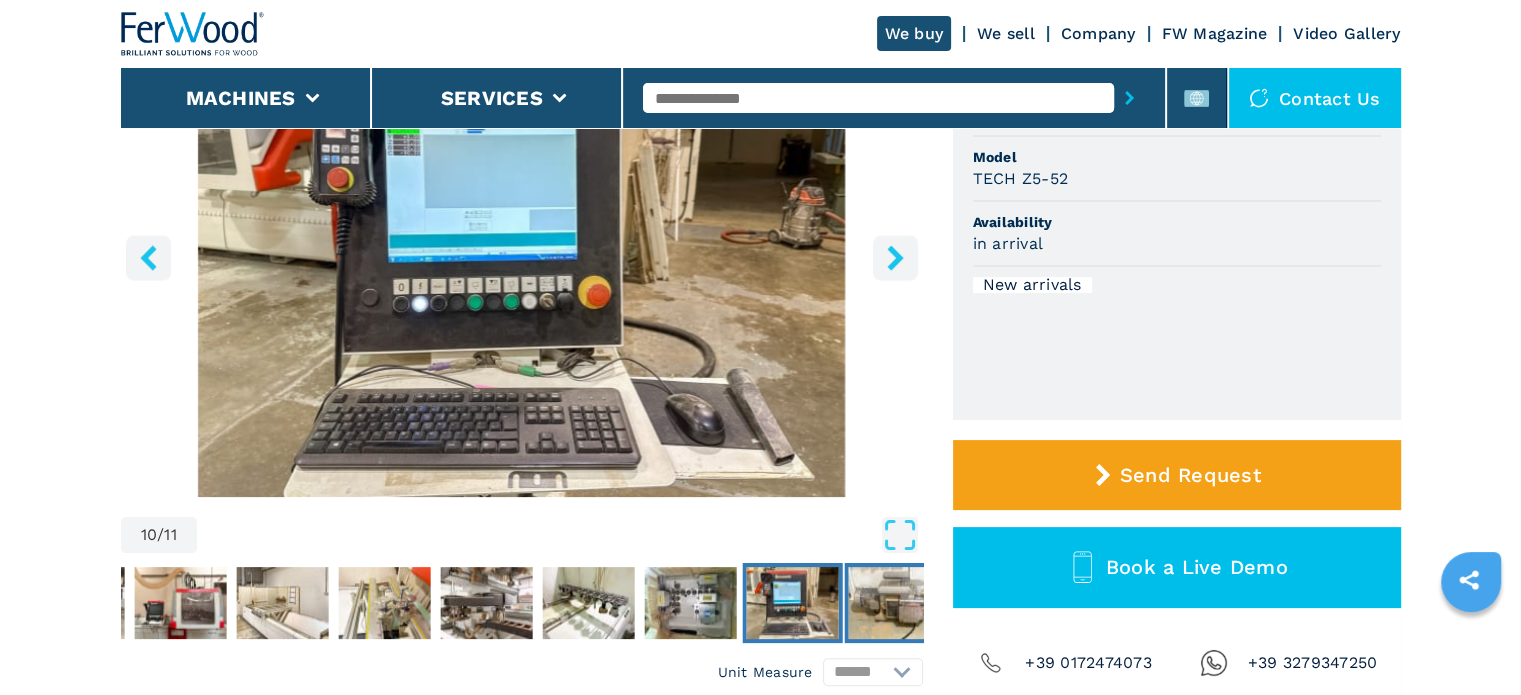 click at bounding box center [894, 603] 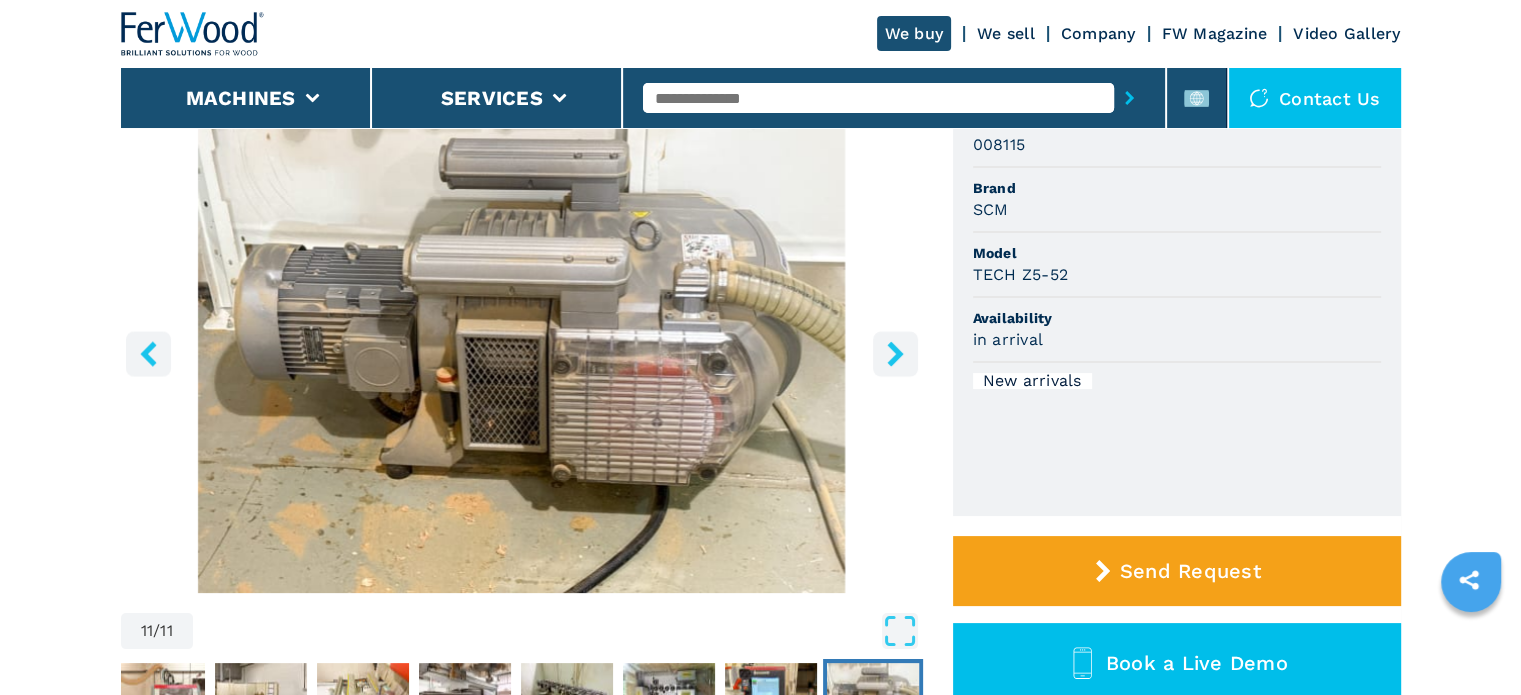 scroll, scrollTop: 200, scrollLeft: 0, axis: vertical 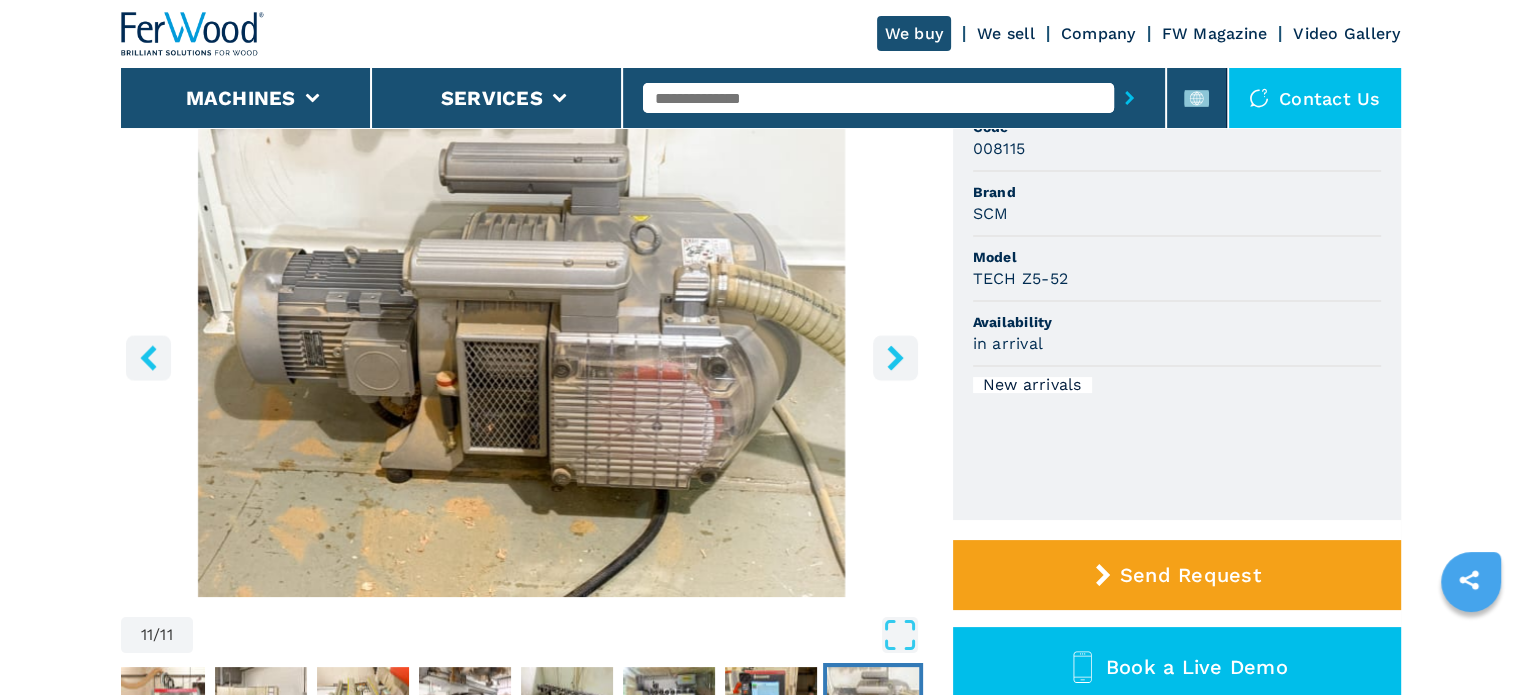 click 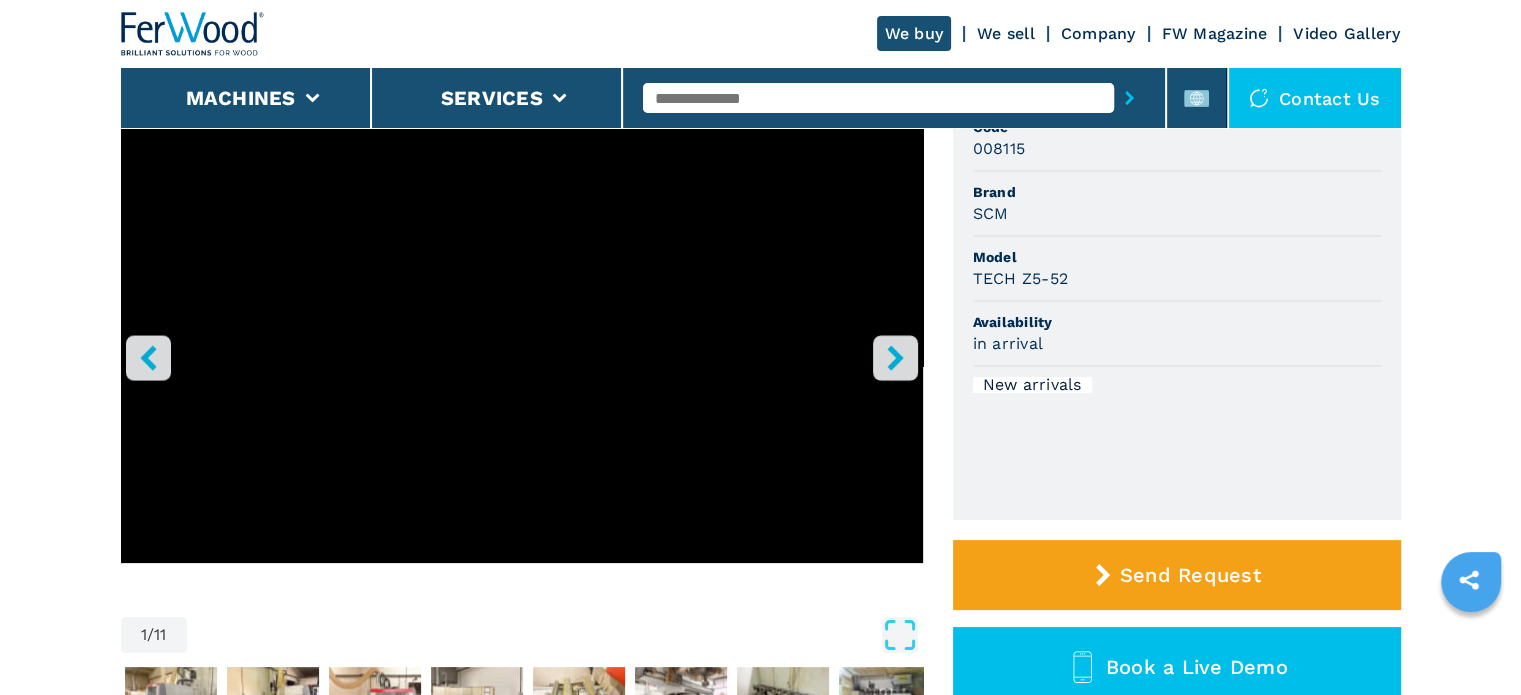 click 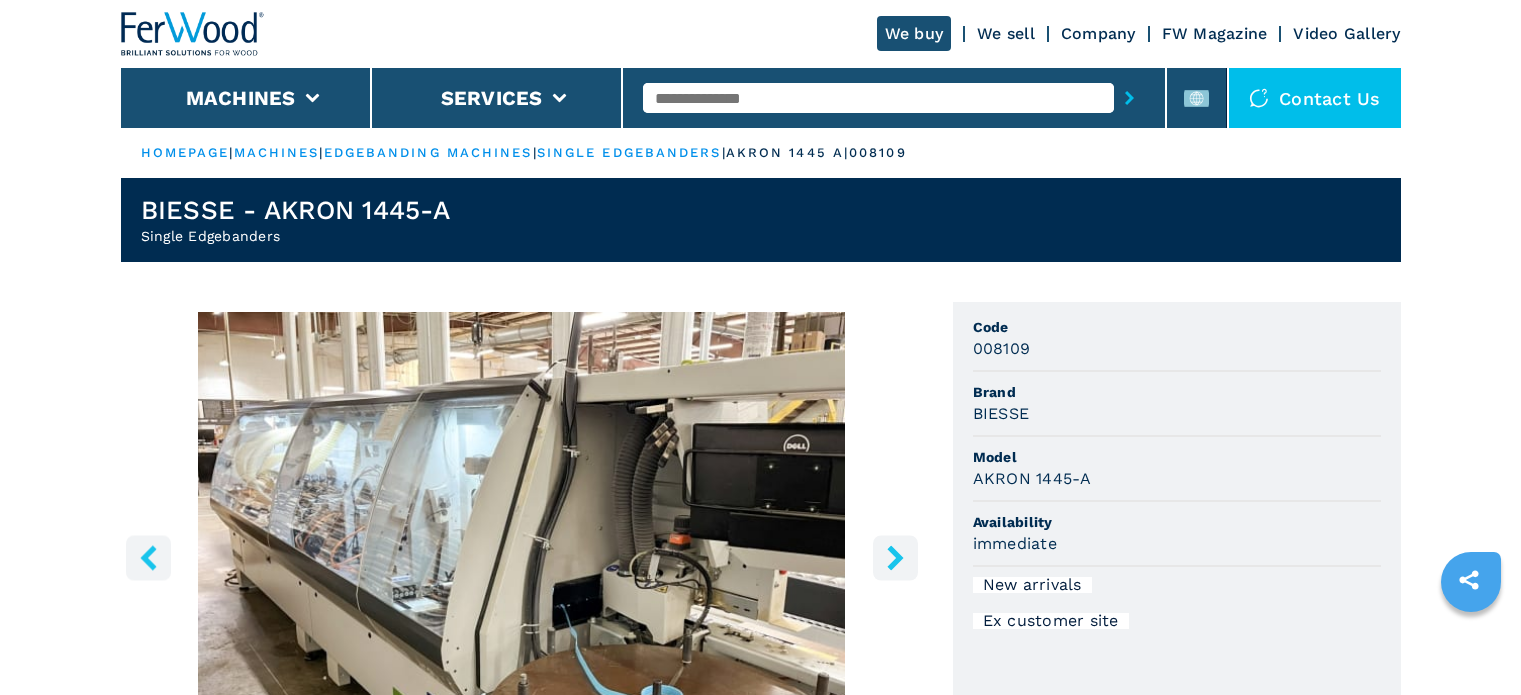 scroll, scrollTop: 0, scrollLeft: 0, axis: both 